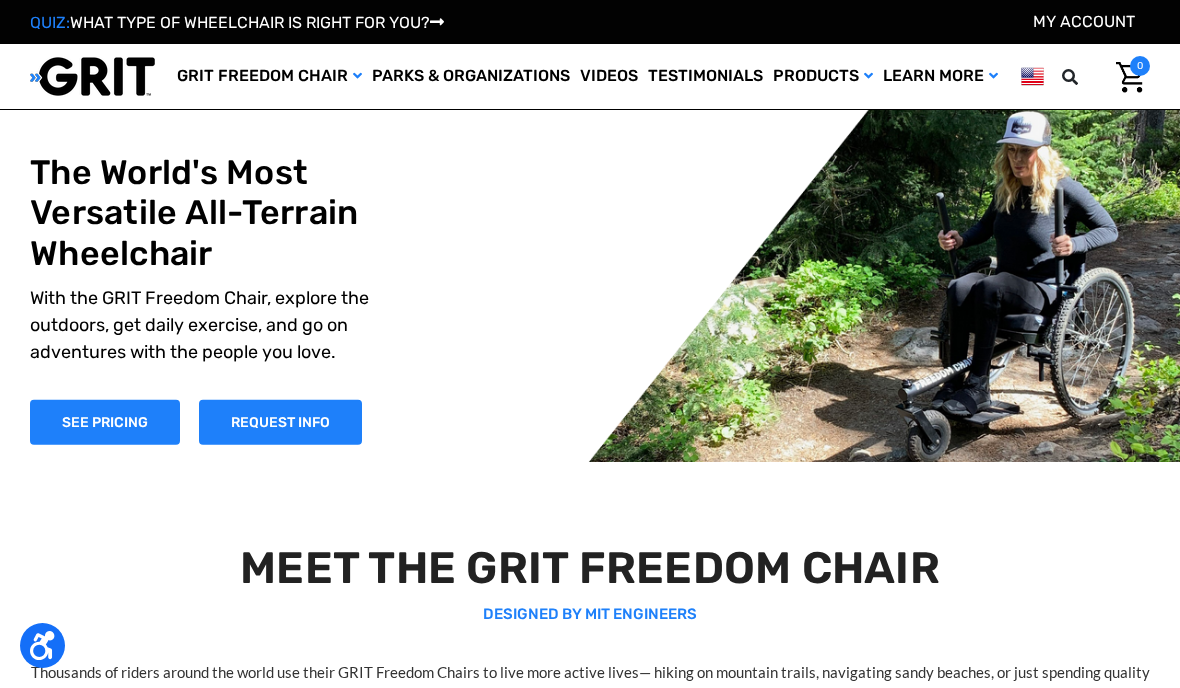 scroll, scrollTop: 0, scrollLeft: 0, axis: both 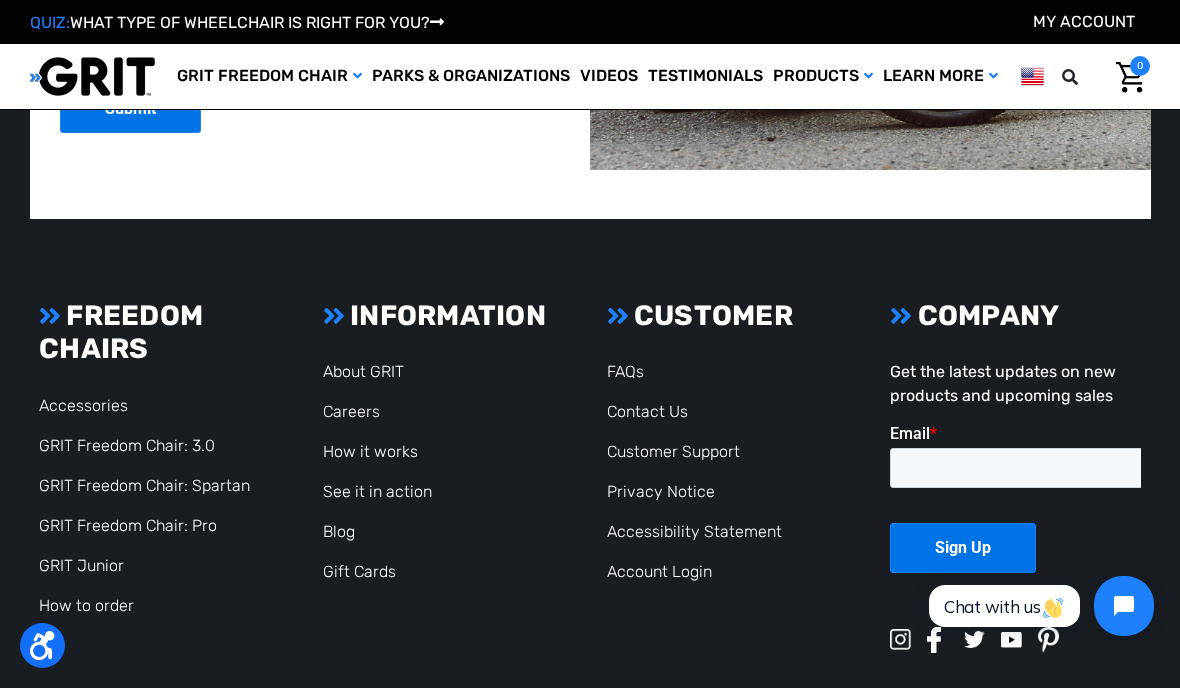 click on "Contact Us" at bounding box center [647, 411] 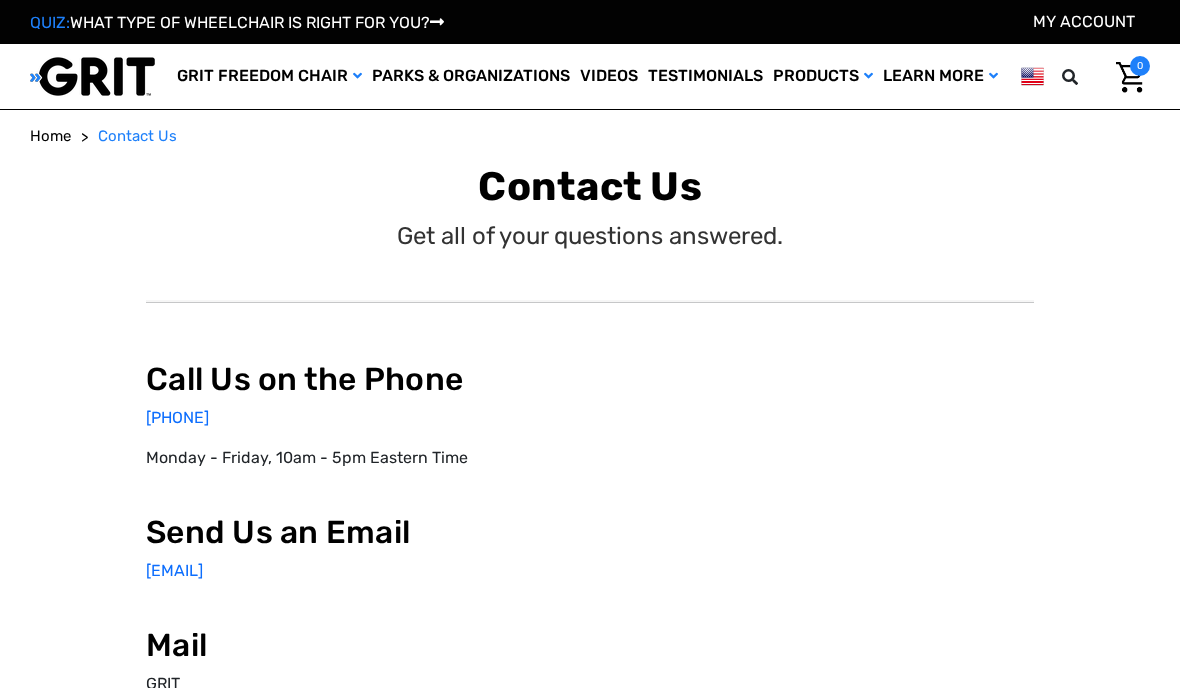 scroll, scrollTop: 0, scrollLeft: 0, axis: both 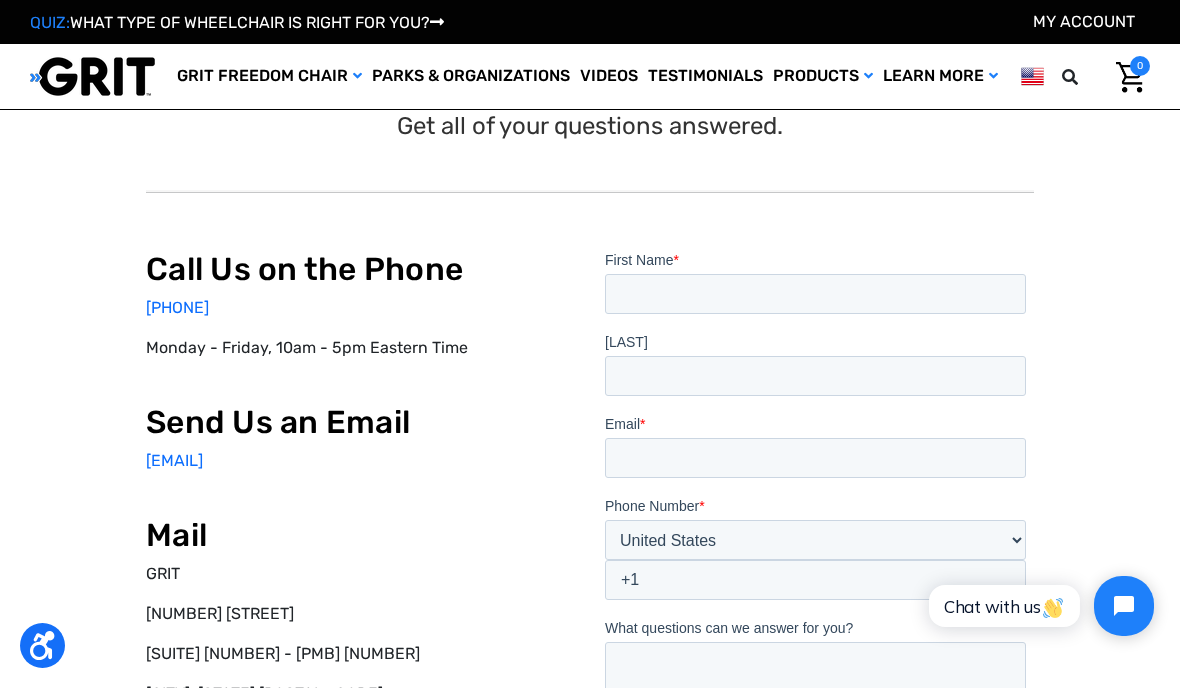 click at bounding box center [0, 0] 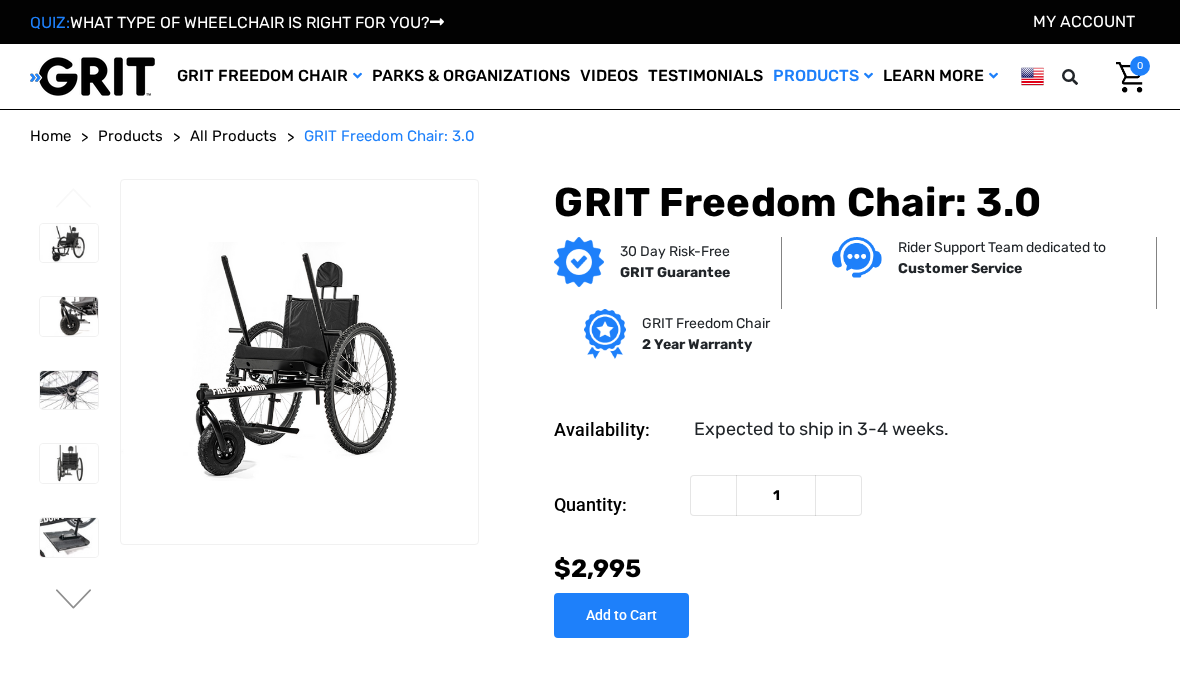 scroll, scrollTop: 0, scrollLeft: 0, axis: both 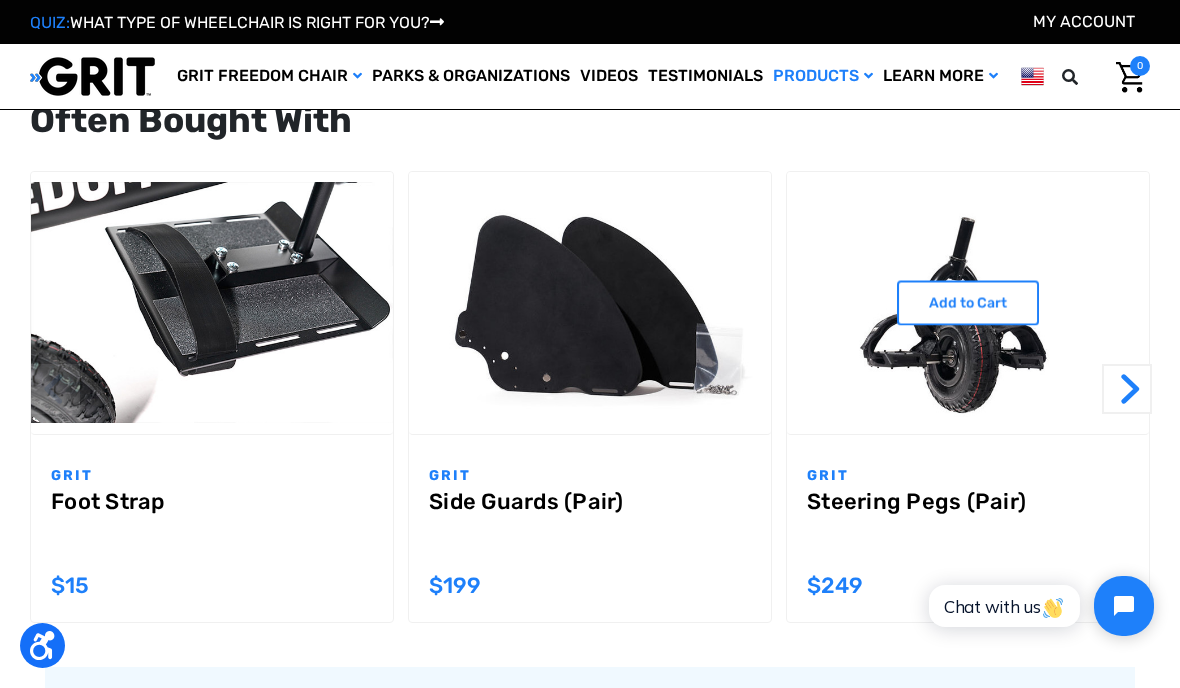 click at bounding box center (968, 303) 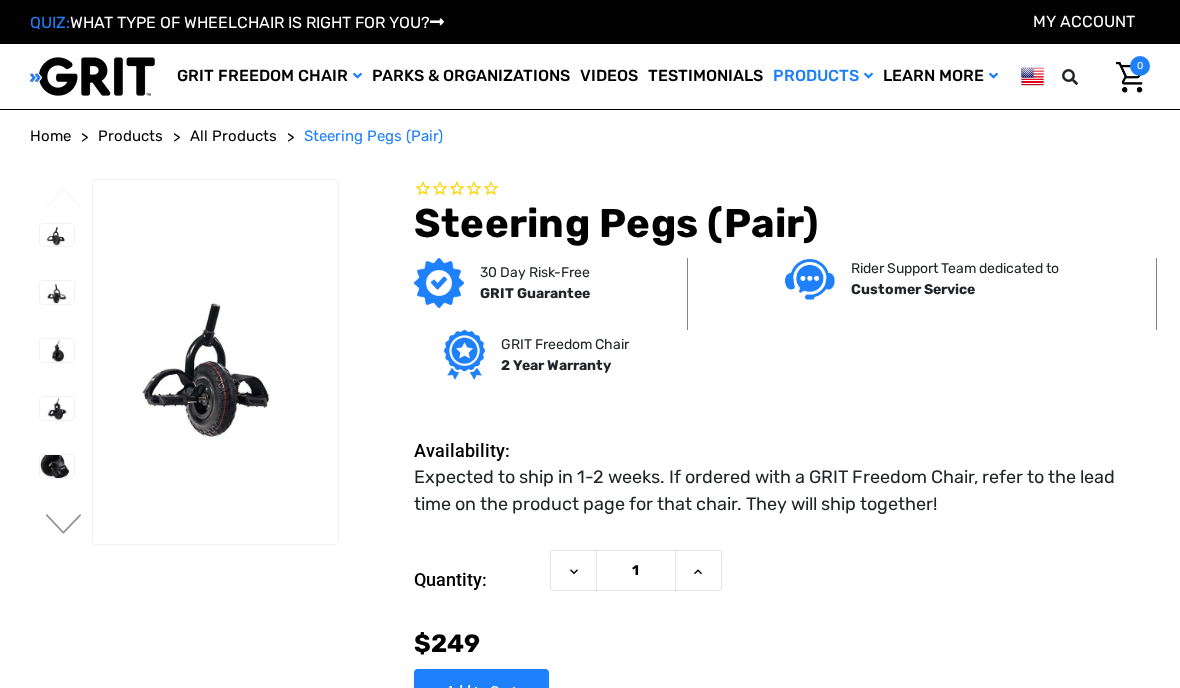 scroll, scrollTop: 0, scrollLeft: 0, axis: both 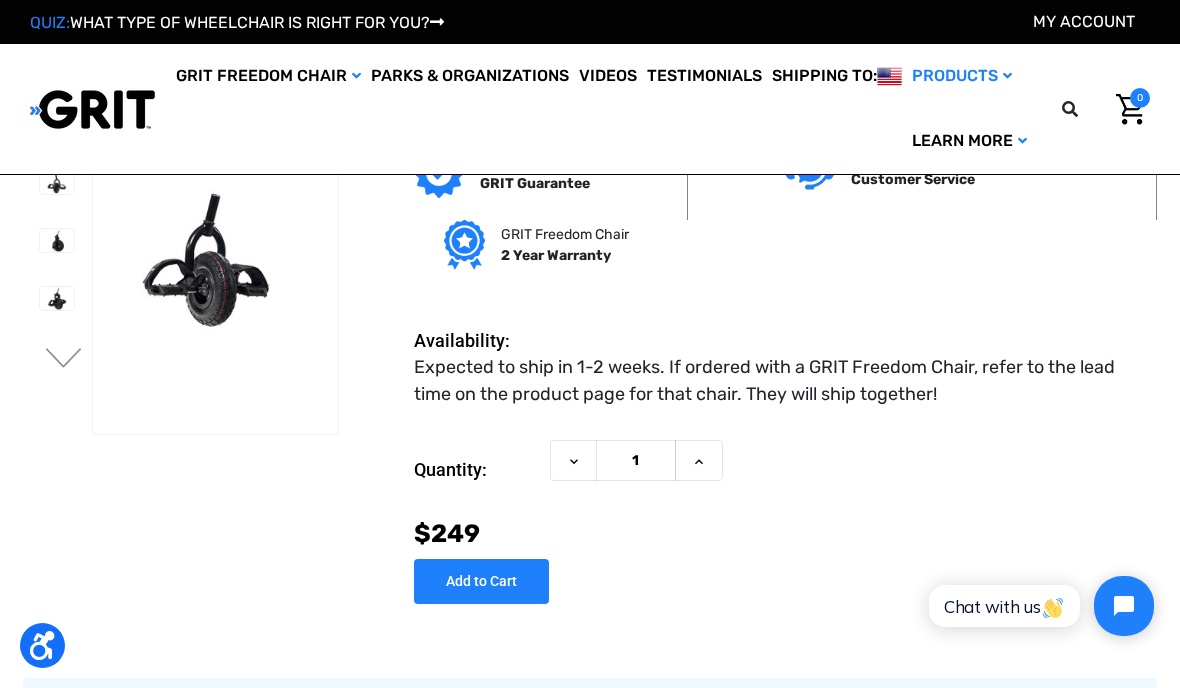 click on "My Account" at bounding box center (1084, 21) 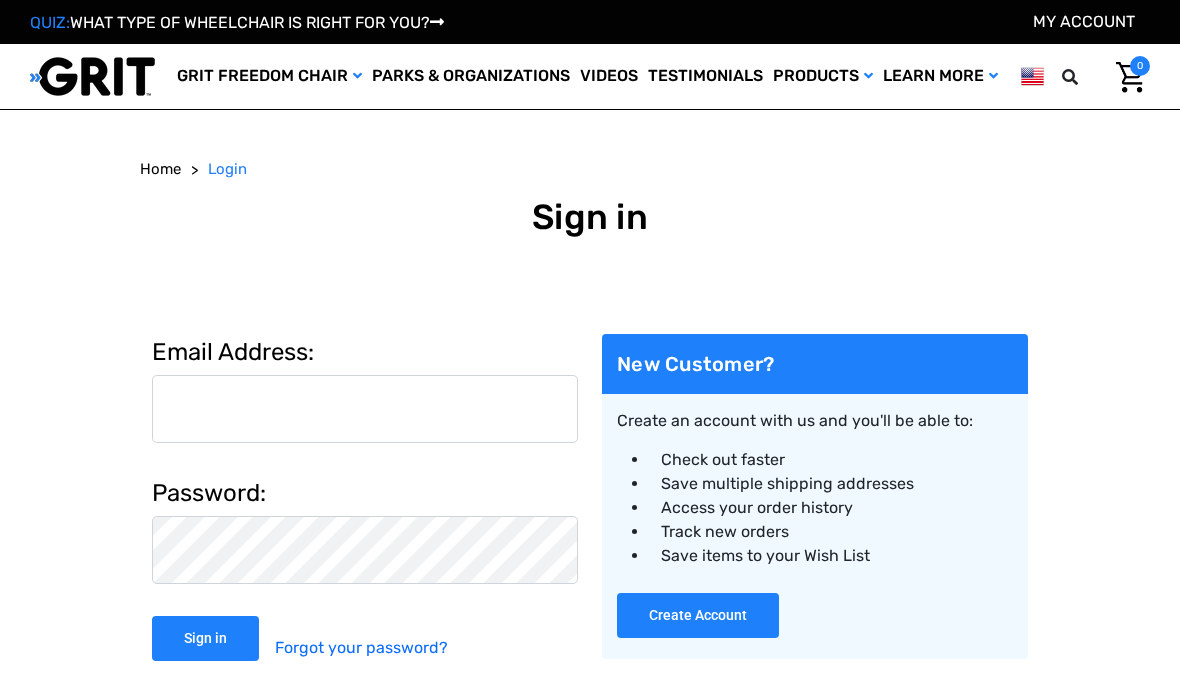 scroll, scrollTop: 0, scrollLeft: 0, axis: both 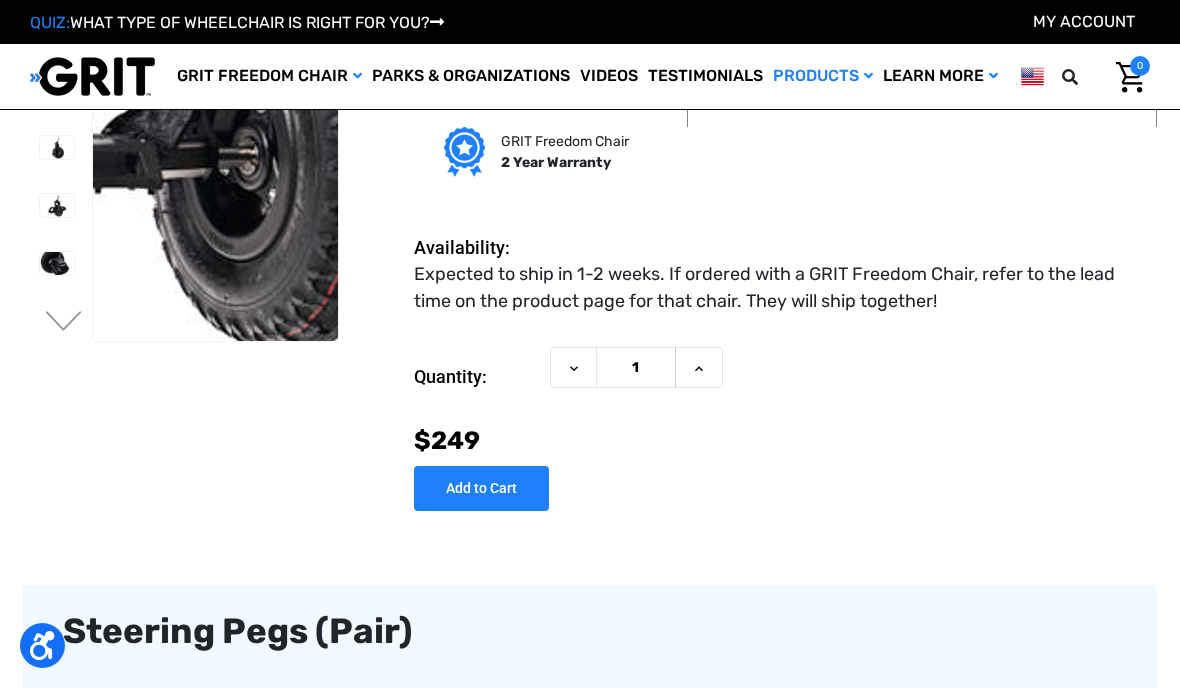 click on "Add to Cart" at bounding box center [481, 488] 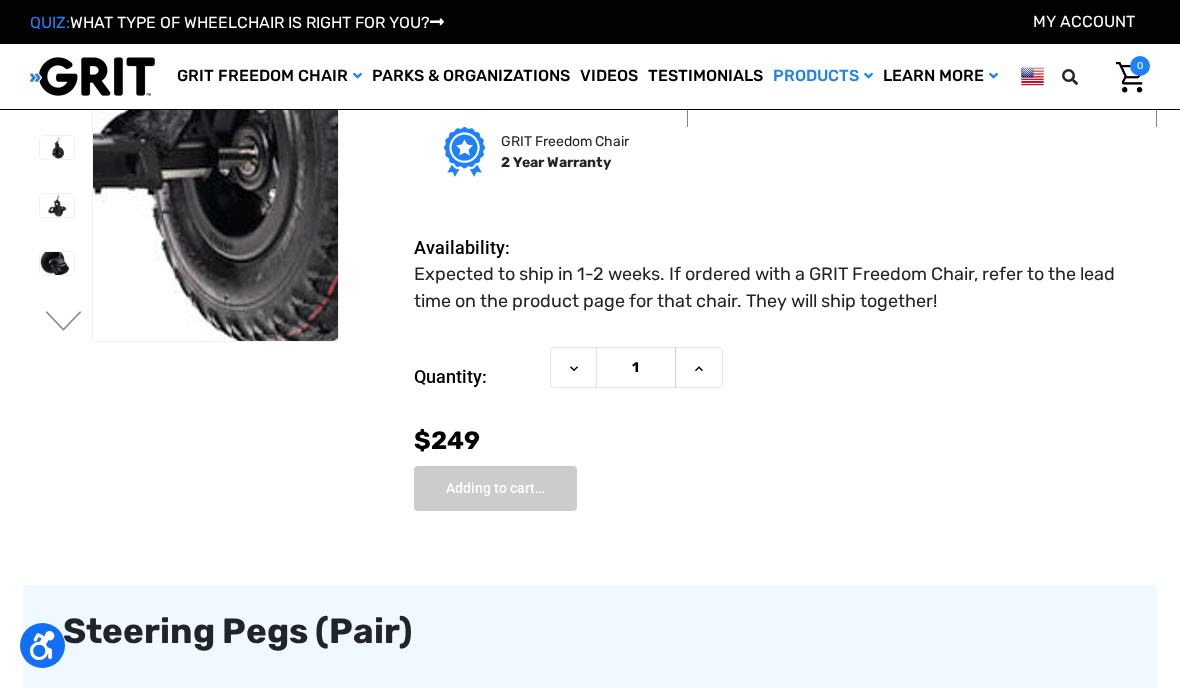 type on "Add to Cart" 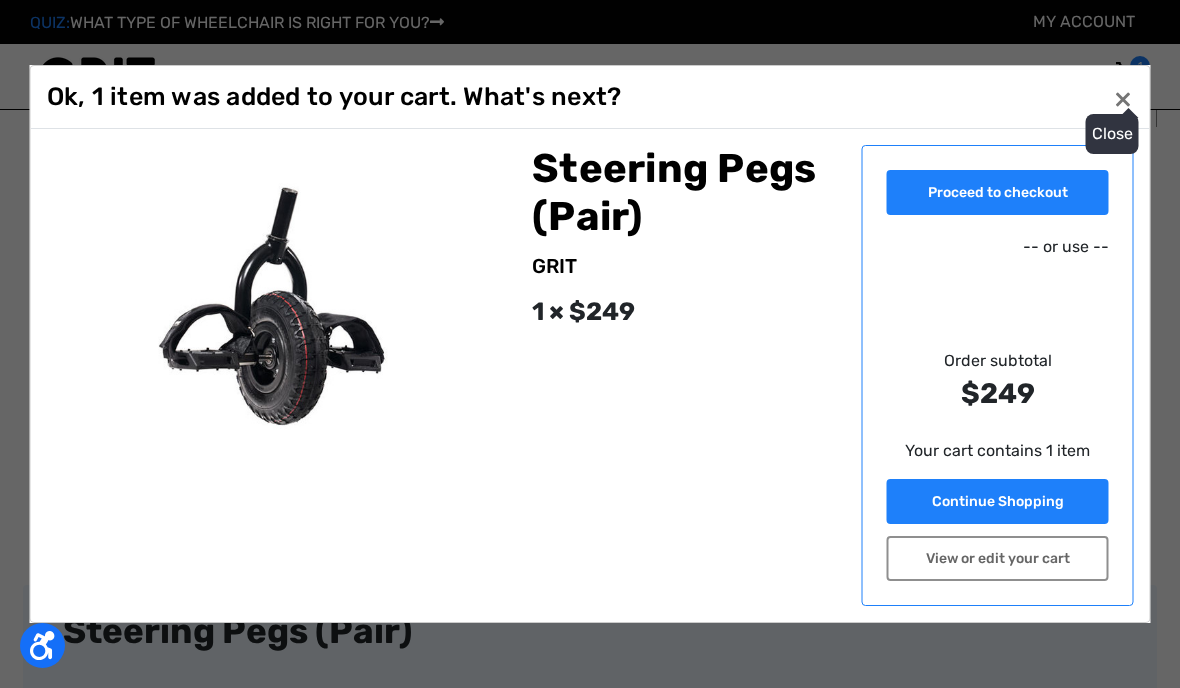 scroll, scrollTop: 0, scrollLeft: 0, axis: both 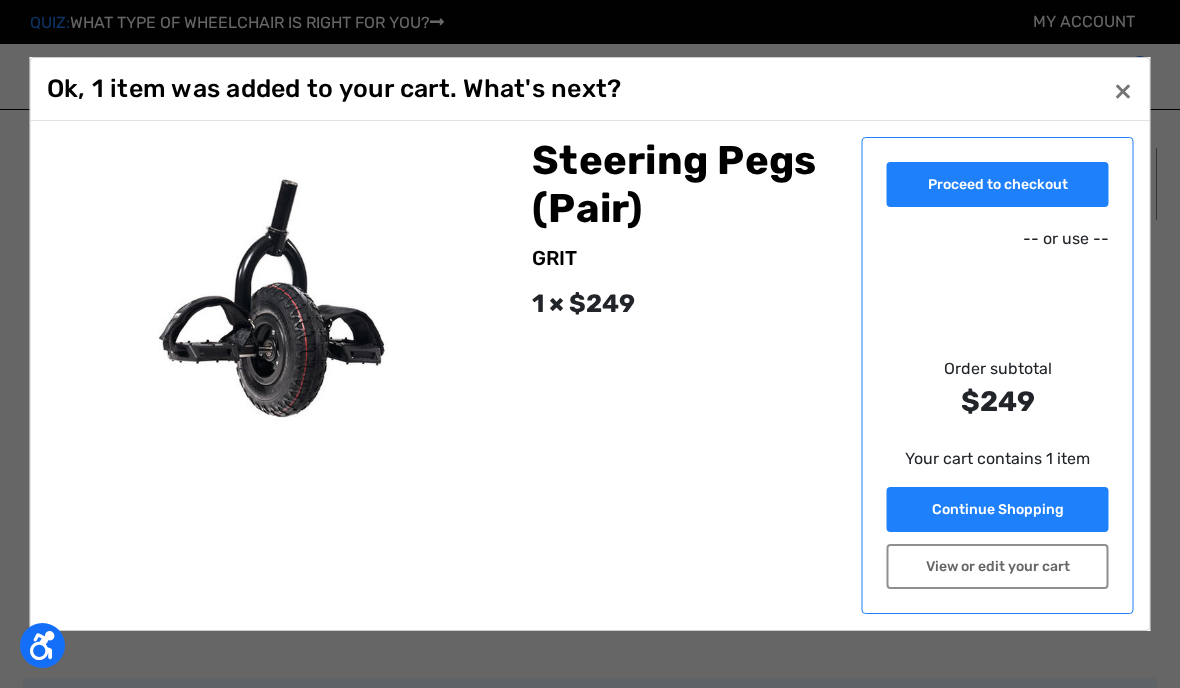 click on "Close
×
Ok, 1 item was added to your cart. What's next?
Proceed to checkout
-- or use --
Order subtotal
$249
Your cart contains 1 item
Continue Shopping
View or edit your cart
Steering Pegs (Pair)" at bounding box center [590, 344] 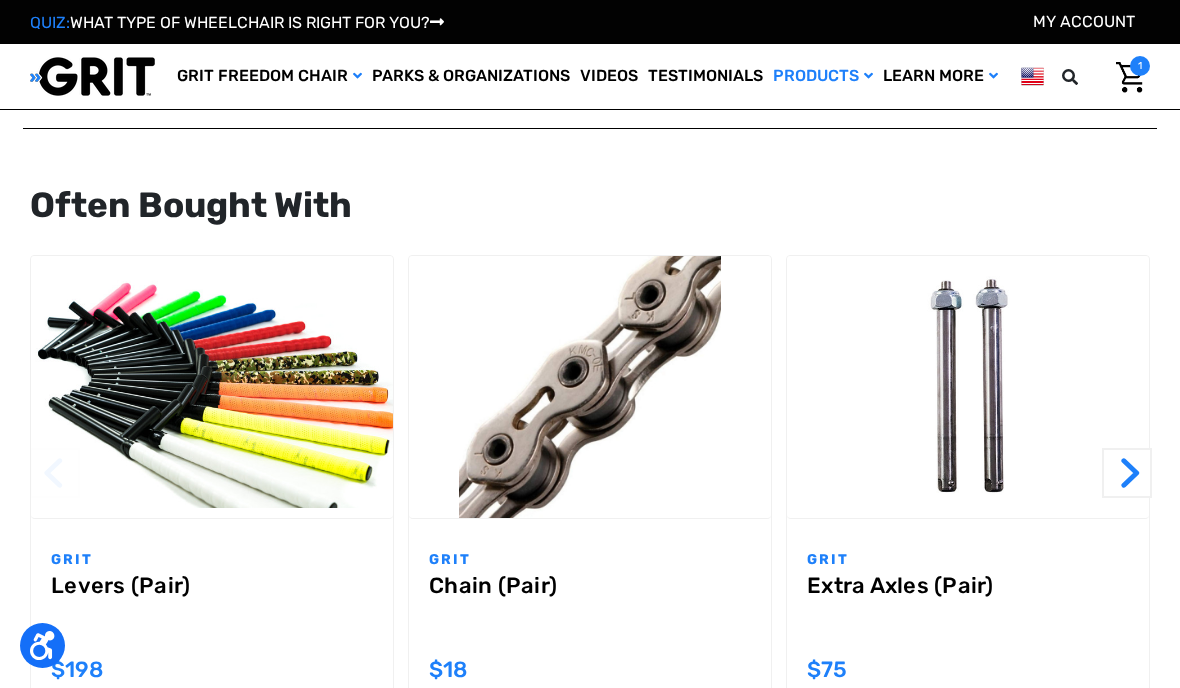 scroll, scrollTop: 1898, scrollLeft: 0, axis: vertical 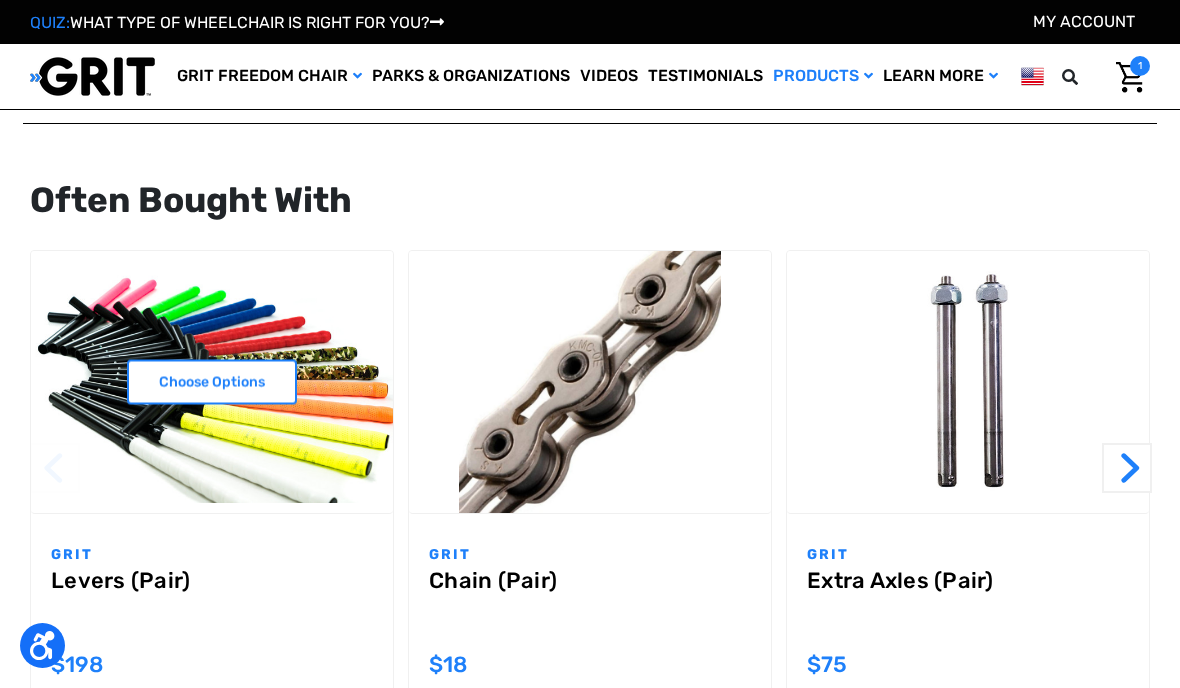 click on "Choose Options" at bounding box center [212, 382] 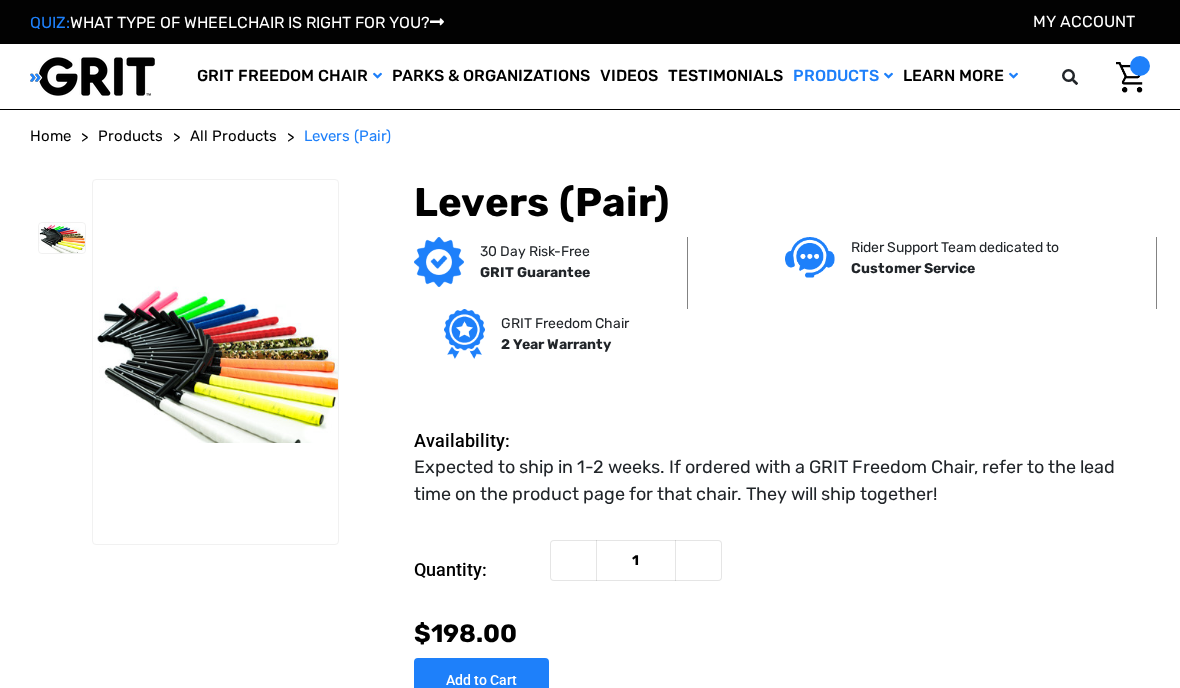 scroll, scrollTop: 0, scrollLeft: 0, axis: both 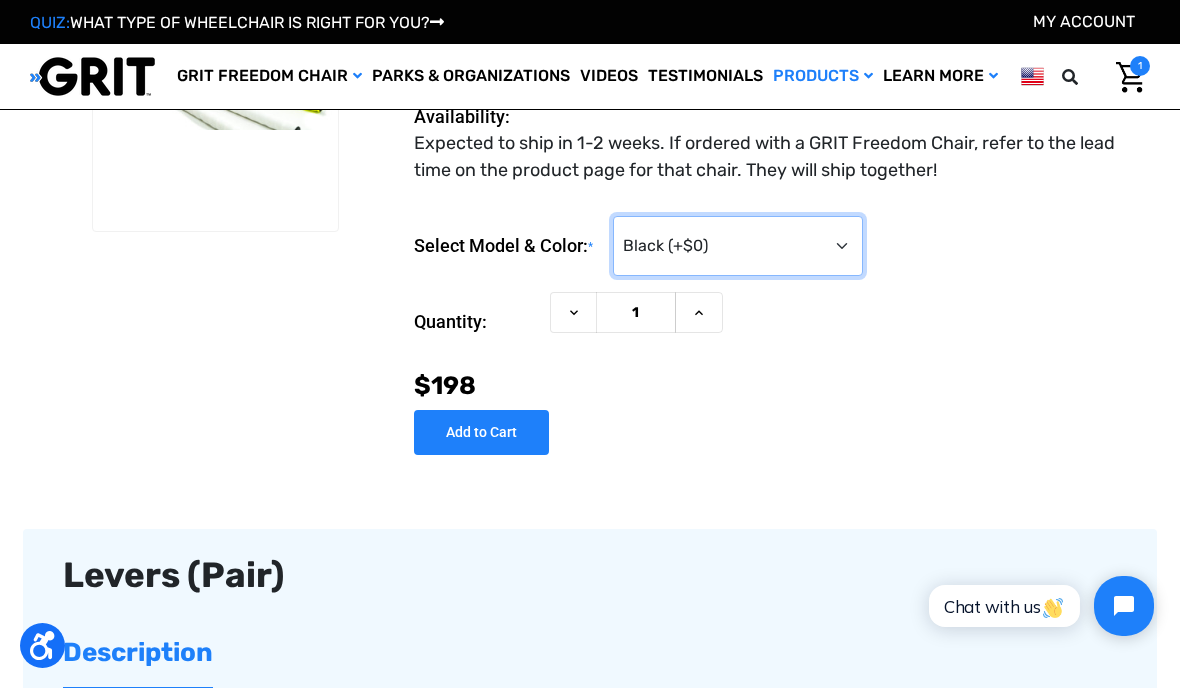 click on "Choose Options
Black (+$0)
Red (+$25)
Blue (+$25)
Camo (+$25)
Green (+$25)
Orange (+$25)
Pink (+$25)
Purple (+$25)
White (+$25)
Yellow (+$25)
GRIT Junior Levers (Black Only, +$0)" at bounding box center (738, 246) 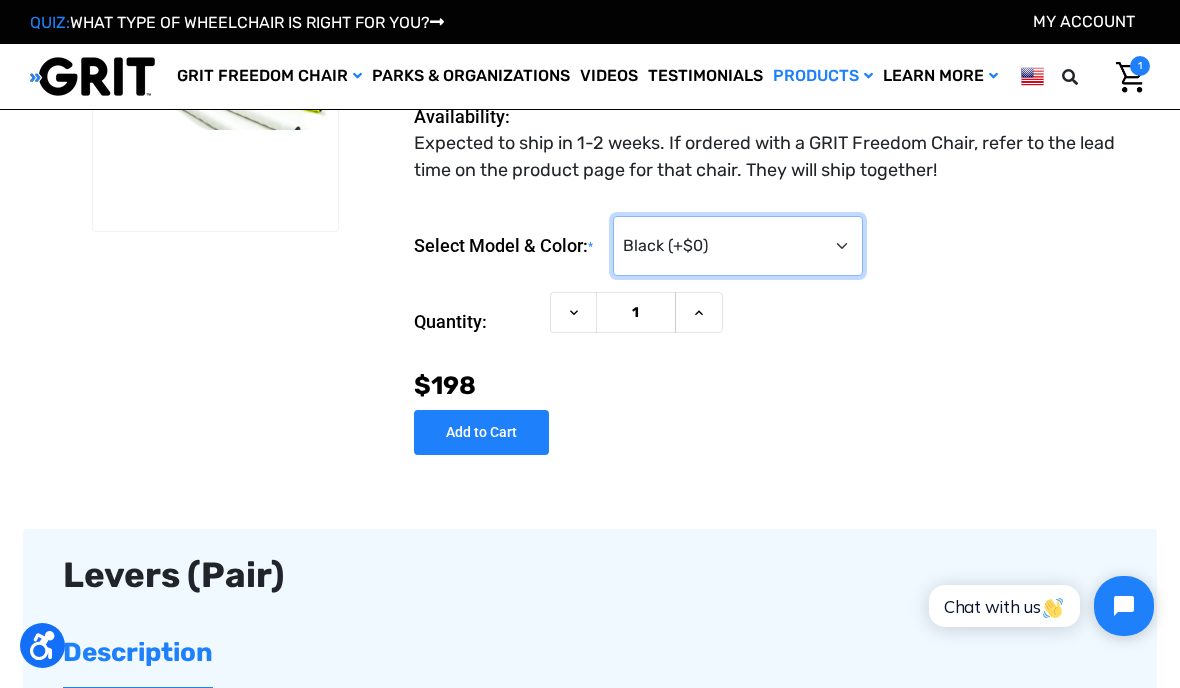 scroll, scrollTop: 0, scrollLeft: 0, axis: both 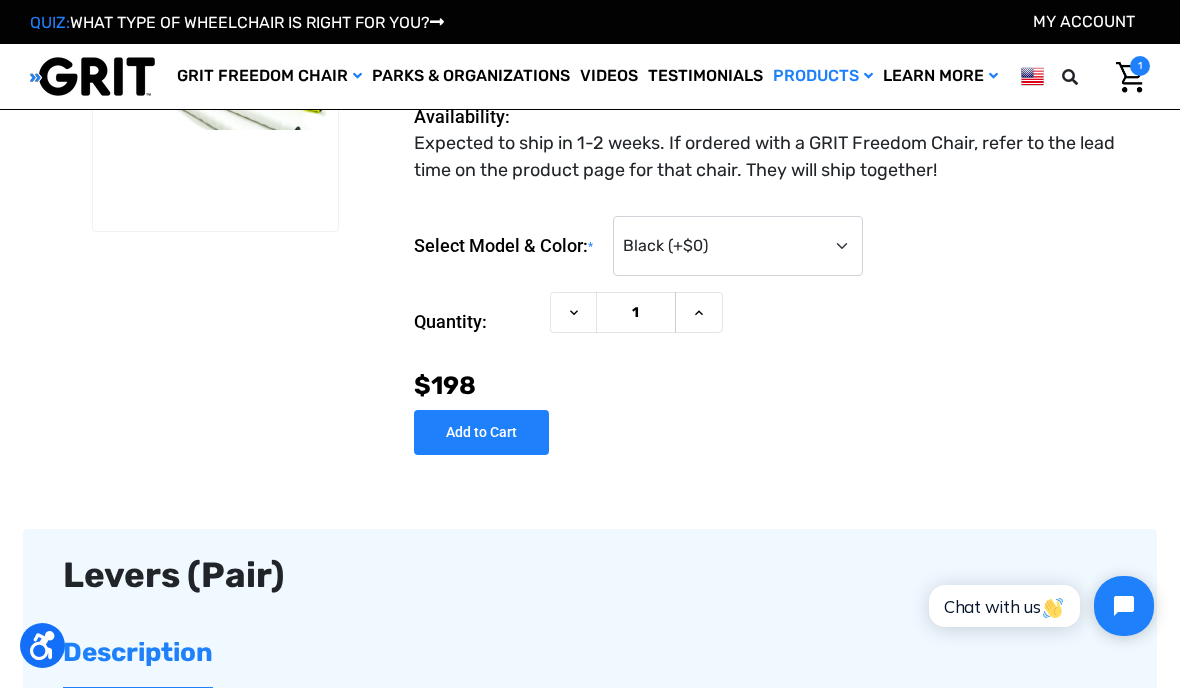 click at bounding box center [184, 149] 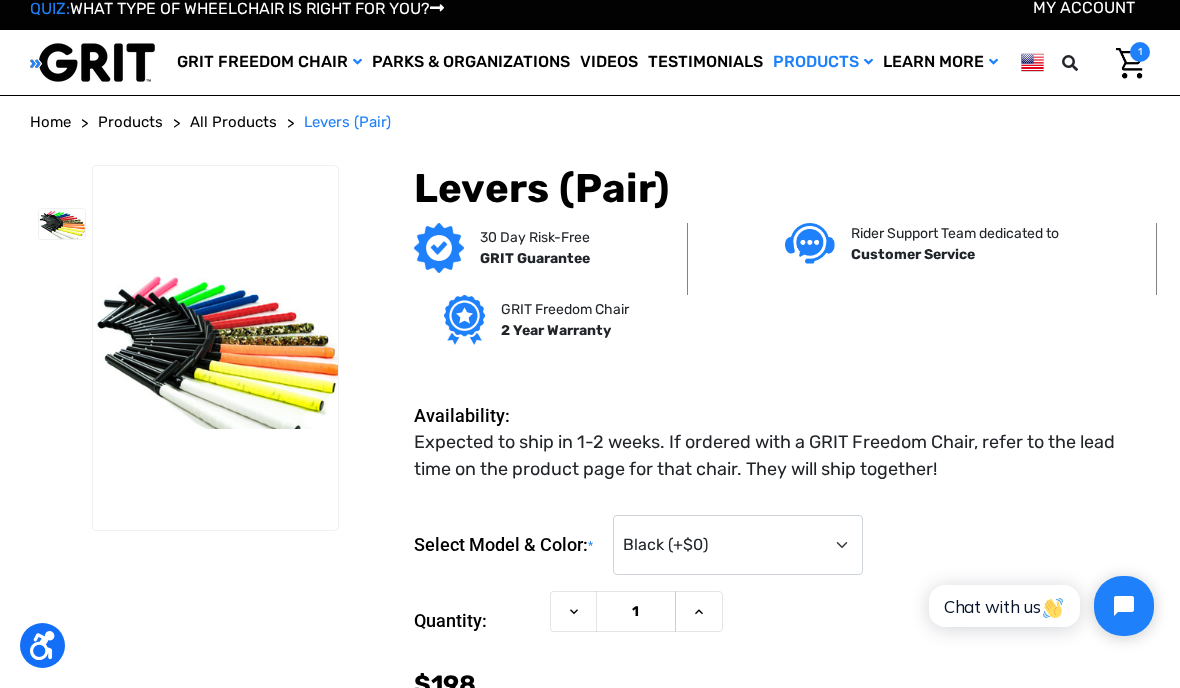 scroll, scrollTop: 0, scrollLeft: 0, axis: both 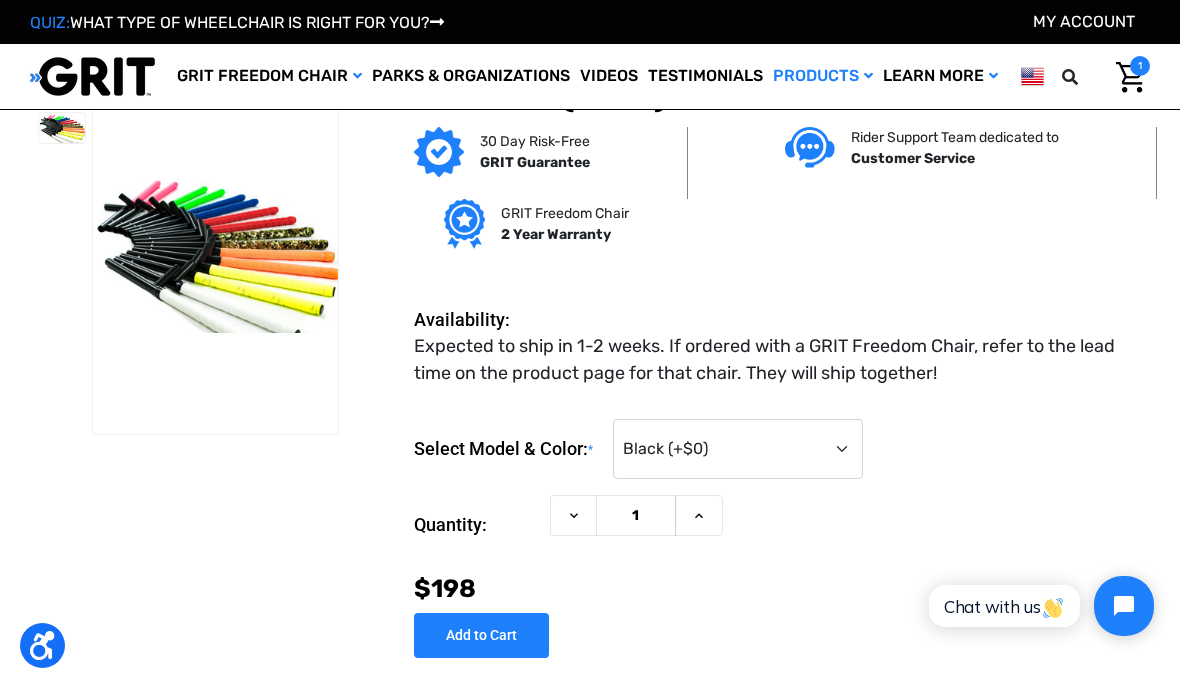 click on "Rollators" at bounding box center [0, 0] 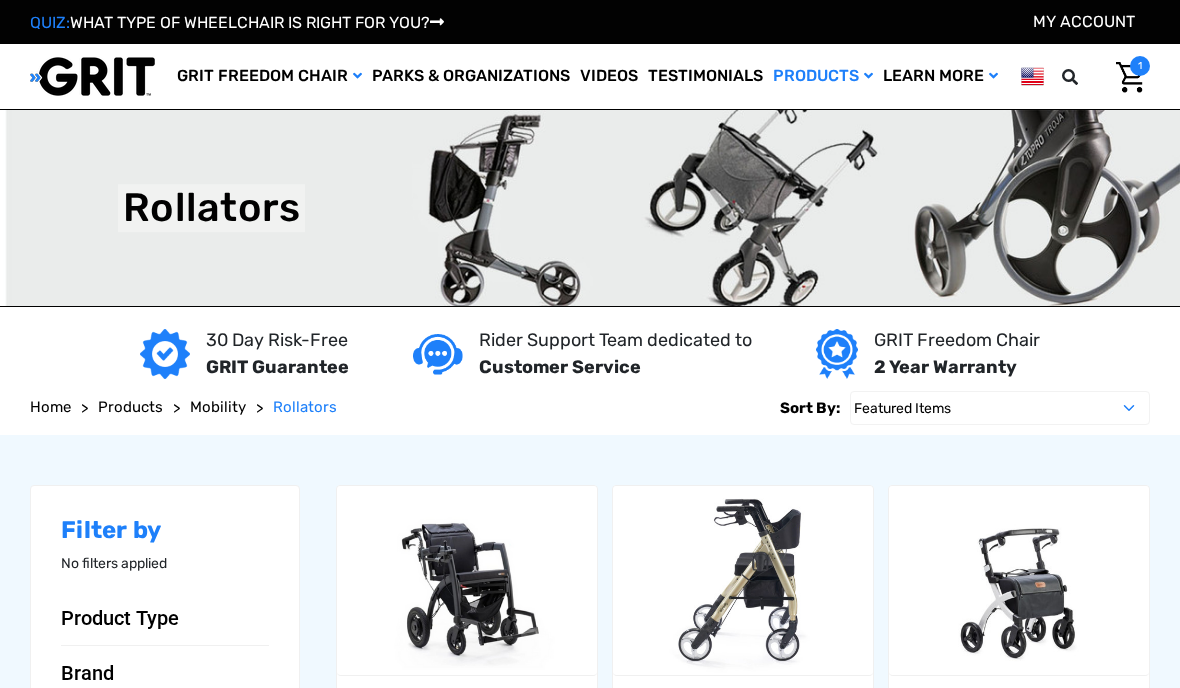 scroll, scrollTop: 0, scrollLeft: 0, axis: both 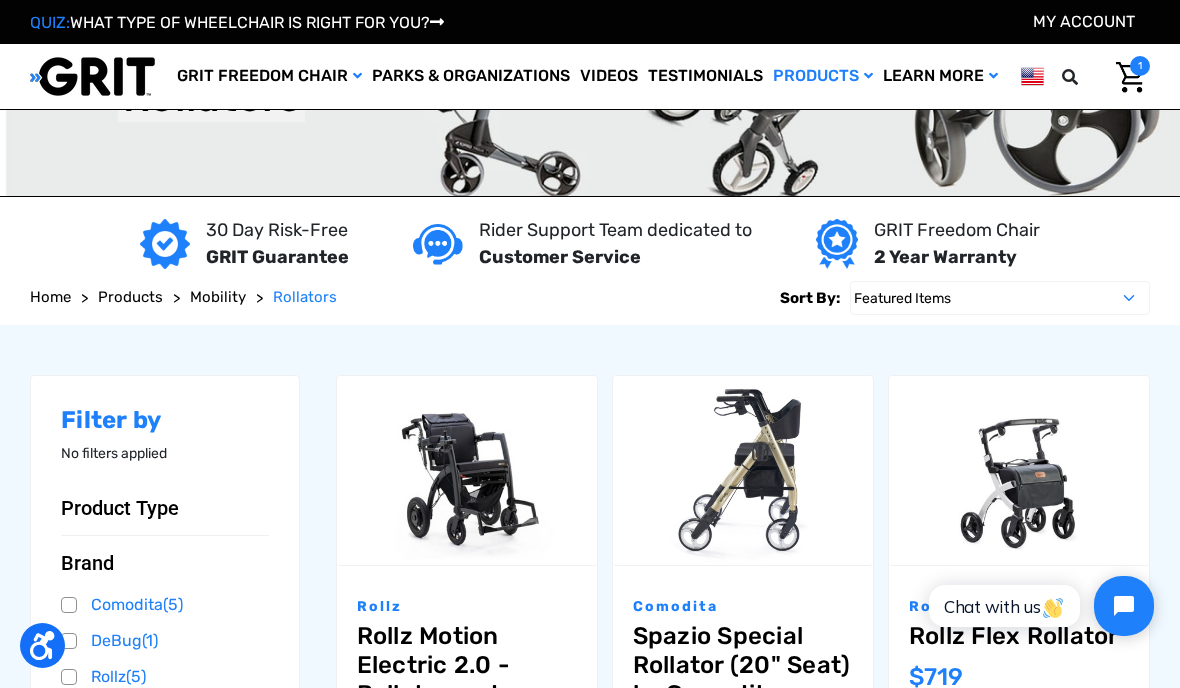 click on "GRIT Freedom Chair" at bounding box center (269, 76) 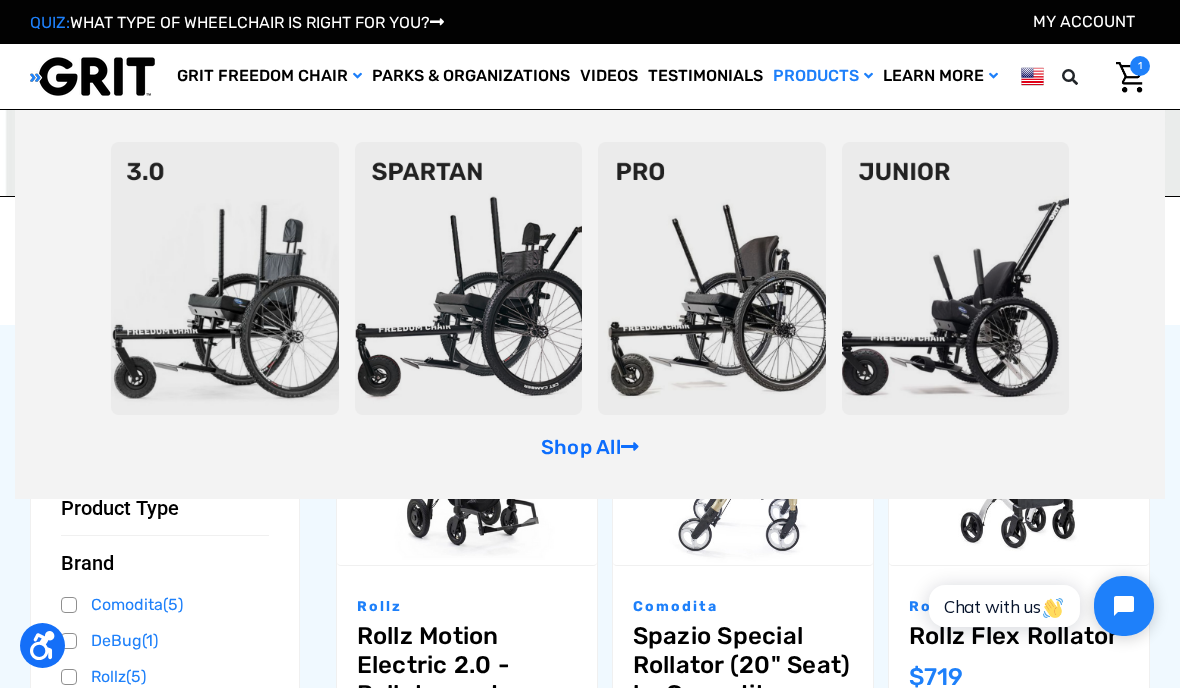 click on "GRIT Freedom Chair" at bounding box center (269, 76) 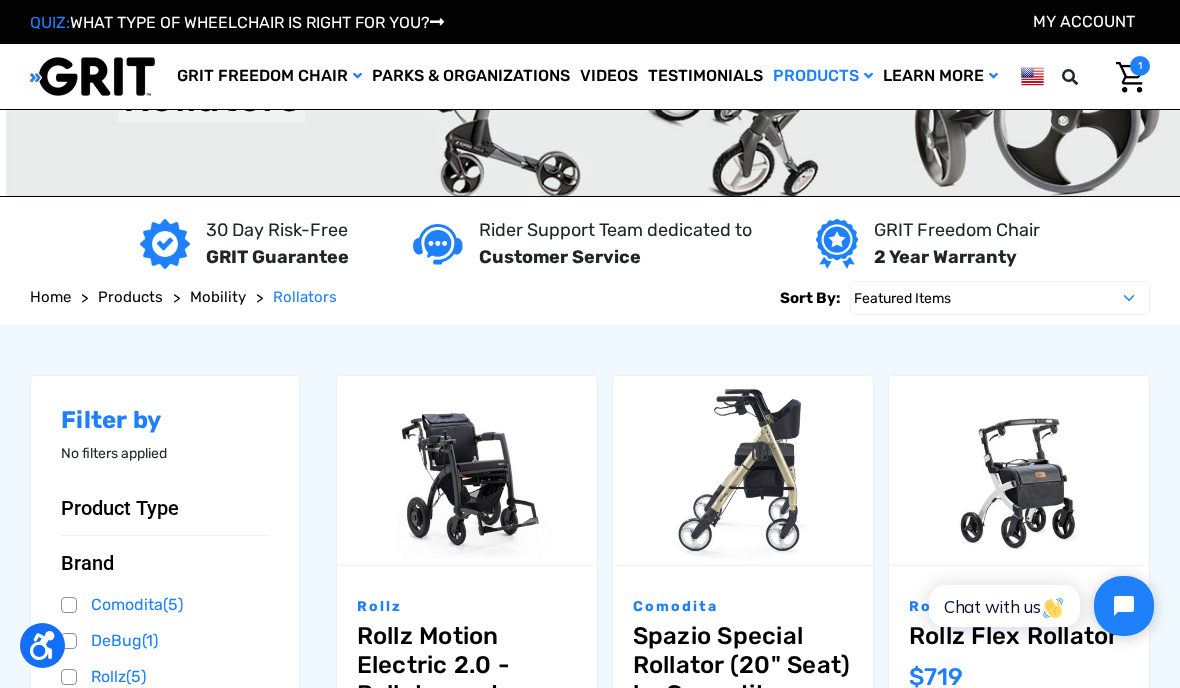 click on "GRIT Freedom Chair" at bounding box center (269, 76) 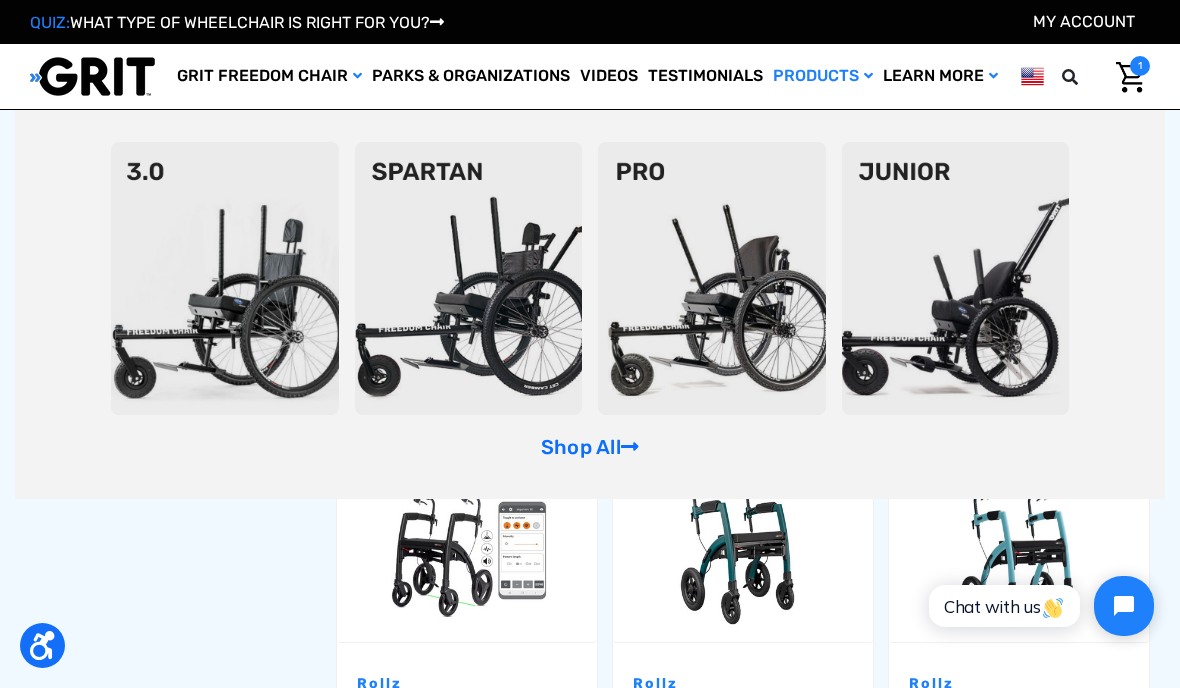 scroll, scrollTop: 349, scrollLeft: 0, axis: vertical 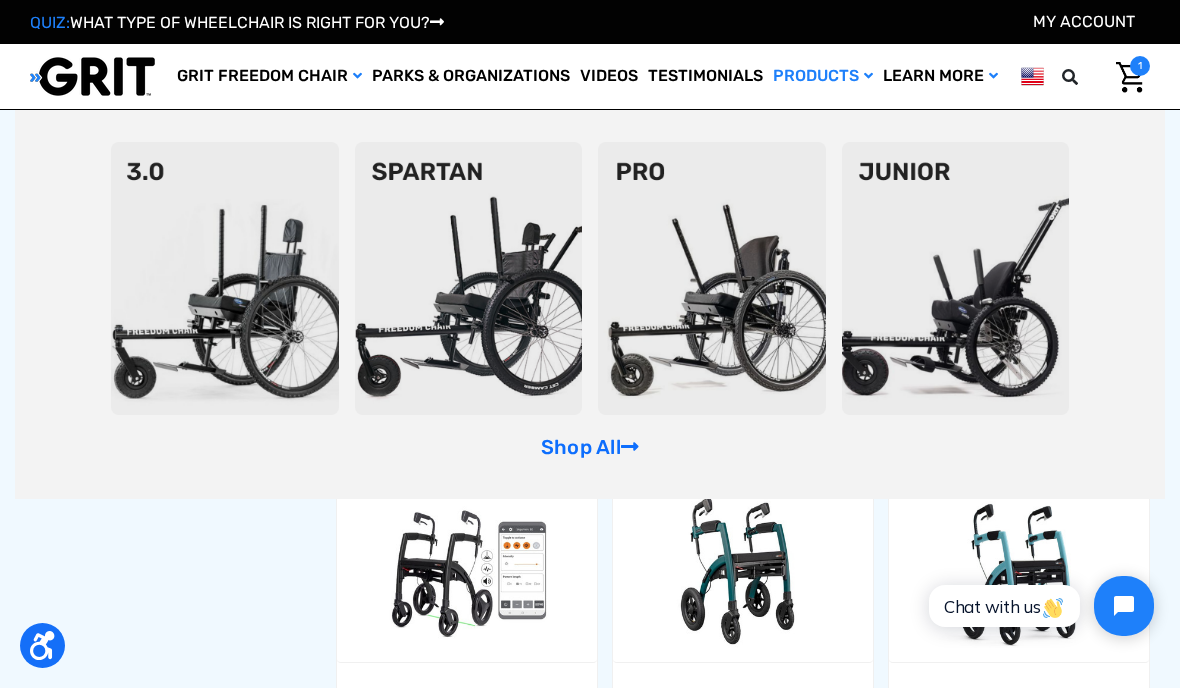 click at bounding box center [225, 278] 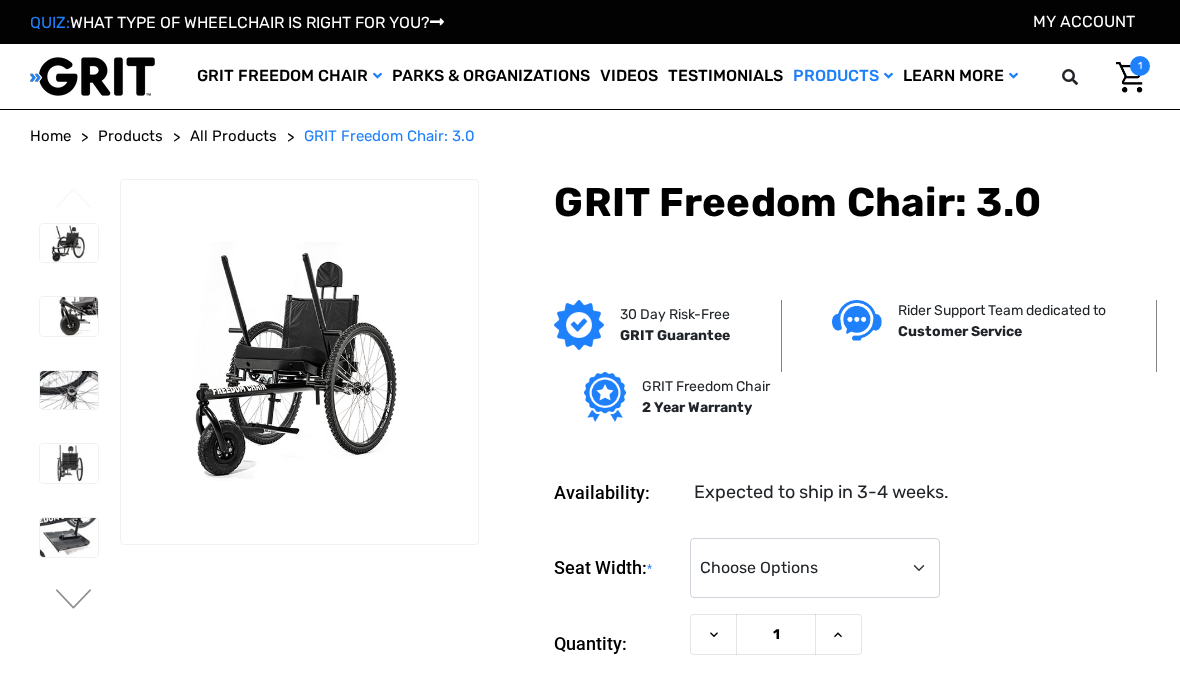 scroll, scrollTop: 0, scrollLeft: 0, axis: both 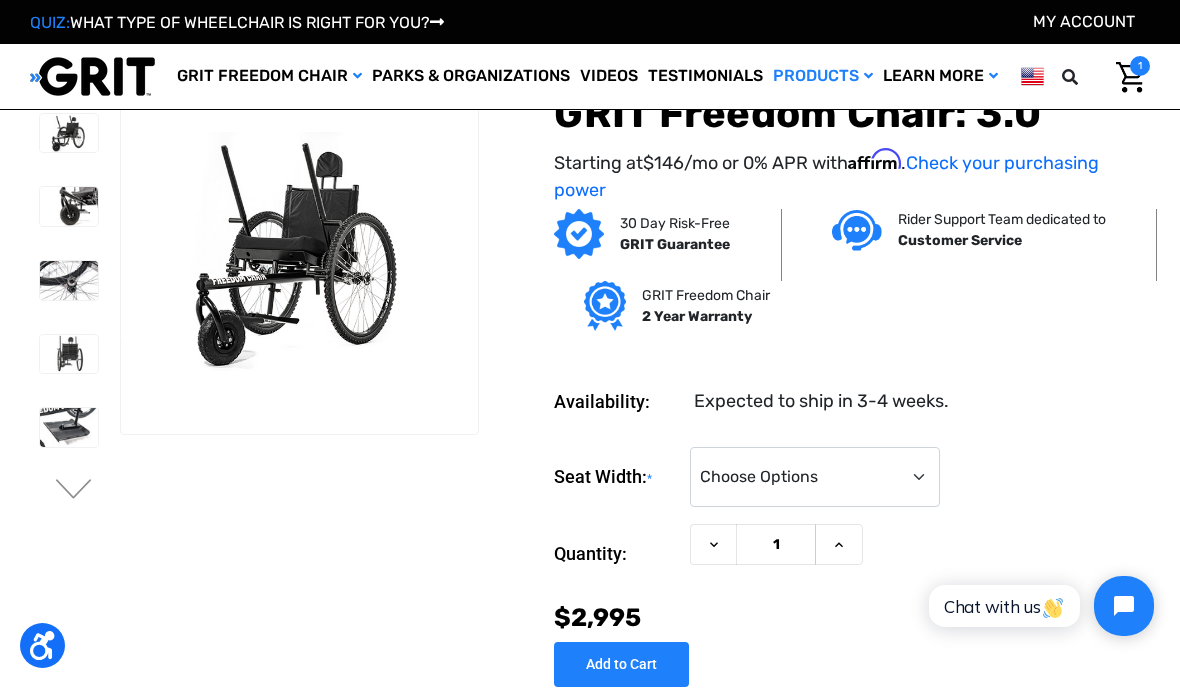 click on "GRIT Freedom Chair" at bounding box center (269, 76) 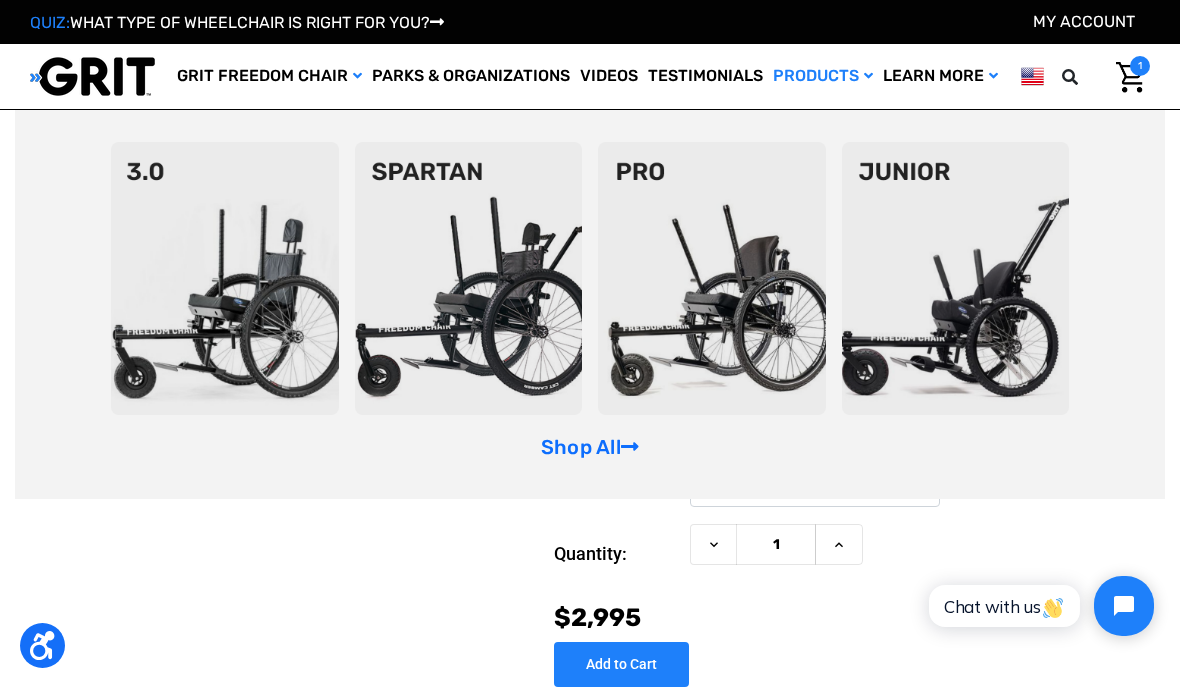 click on "GRIT Freedom Chair" at bounding box center (269, 76) 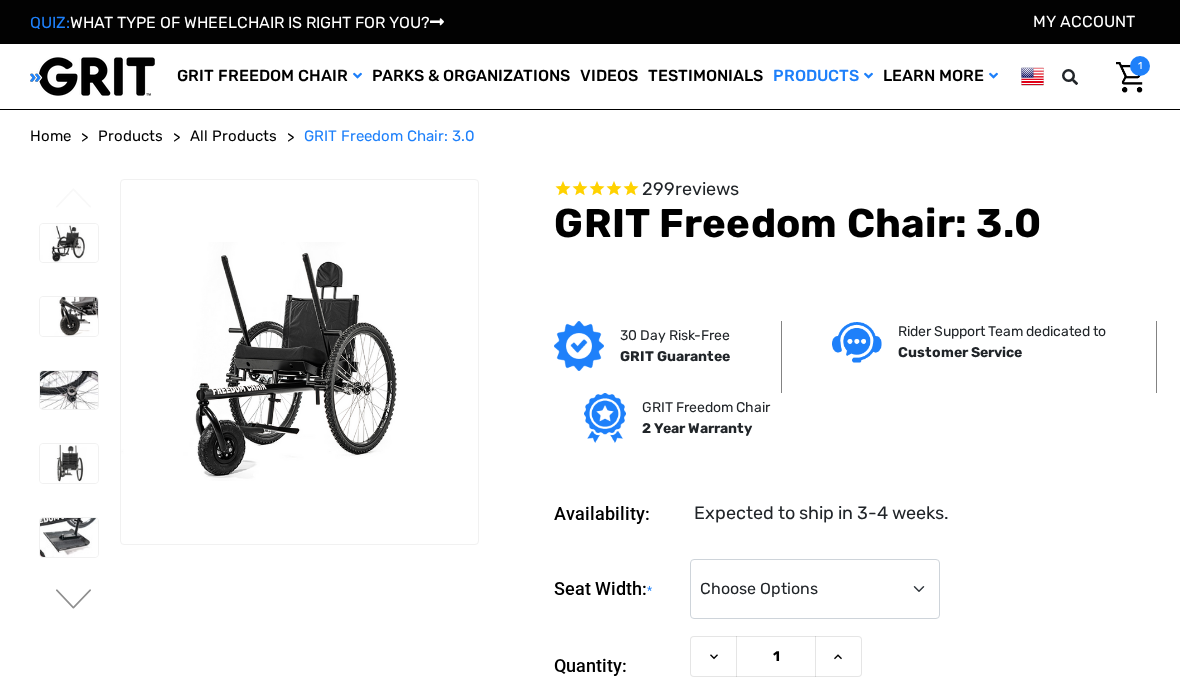 scroll, scrollTop: 0, scrollLeft: 0, axis: both 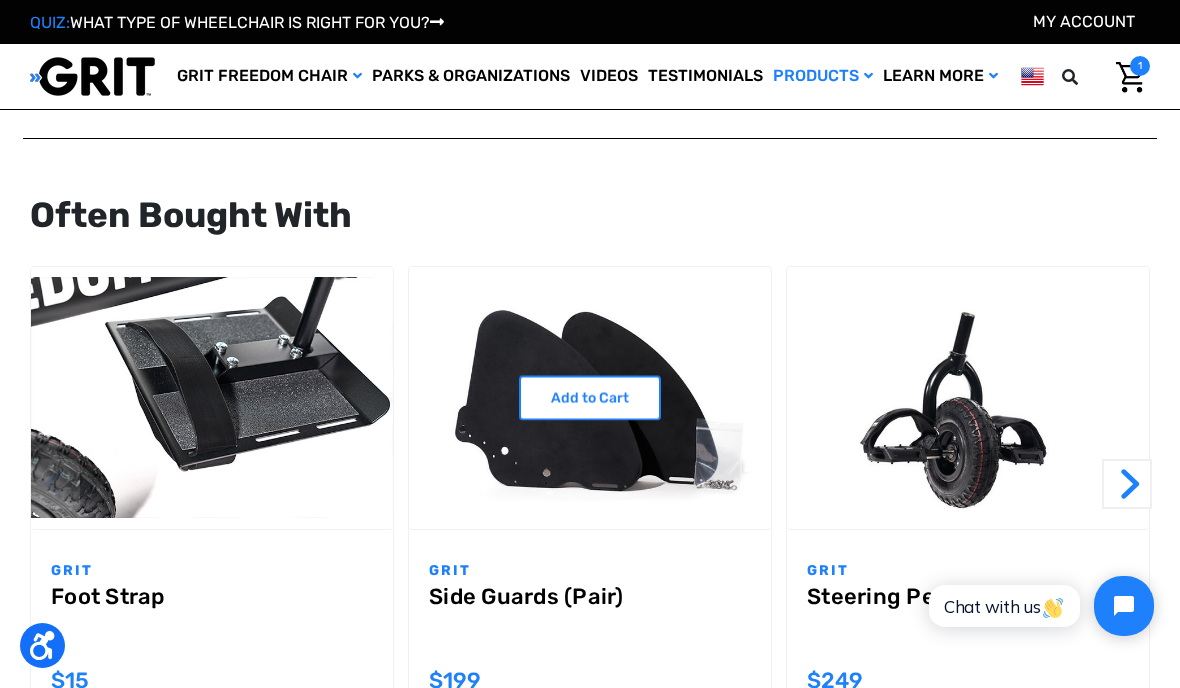 click at bounding box center [590, 398] 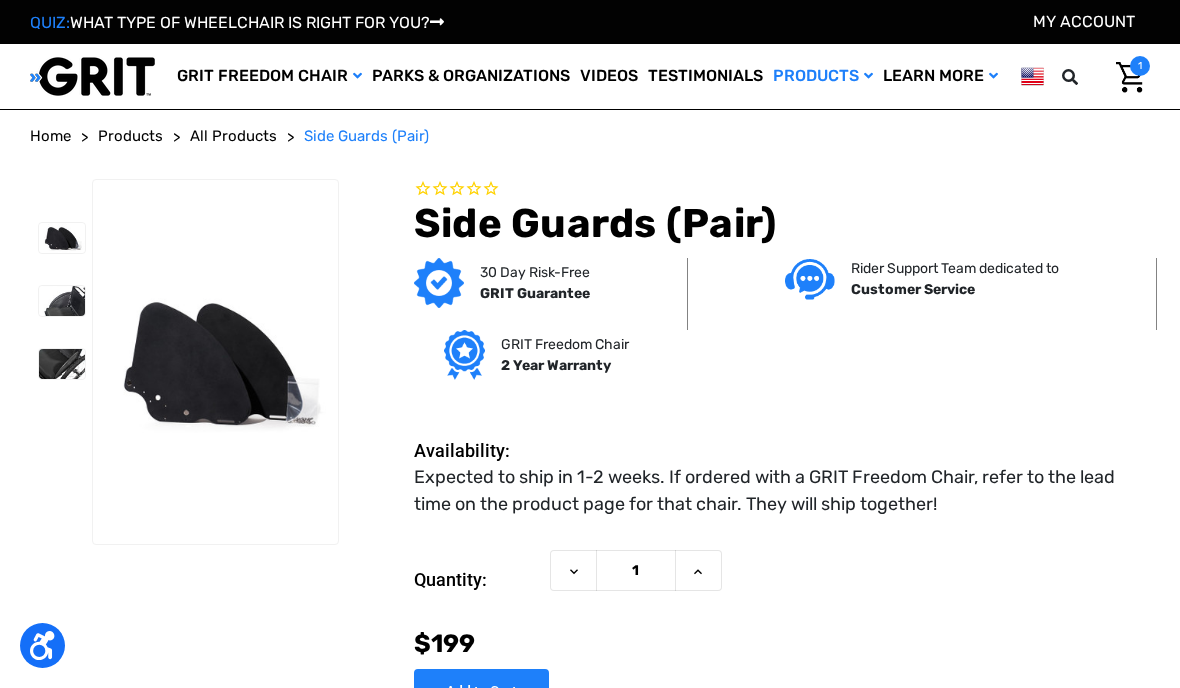 scroll, scrollTop: 0, scrollLeft: 0, axis: both 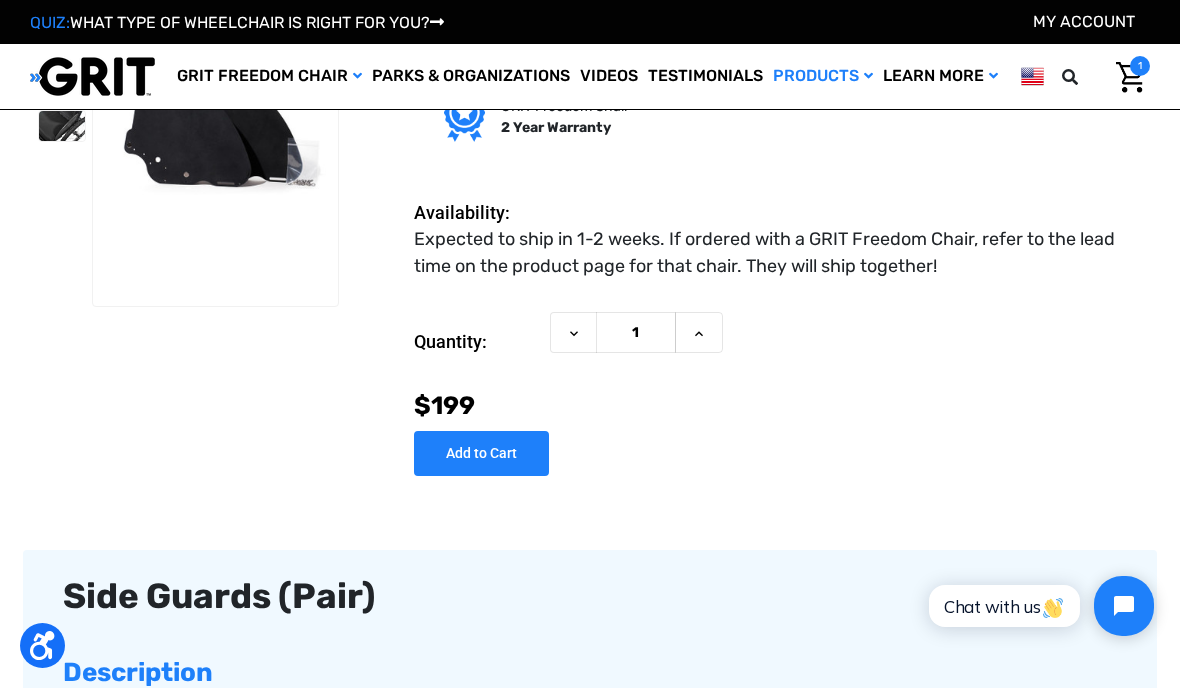 click on "Add to Cart" at bounding box center [481, 453] 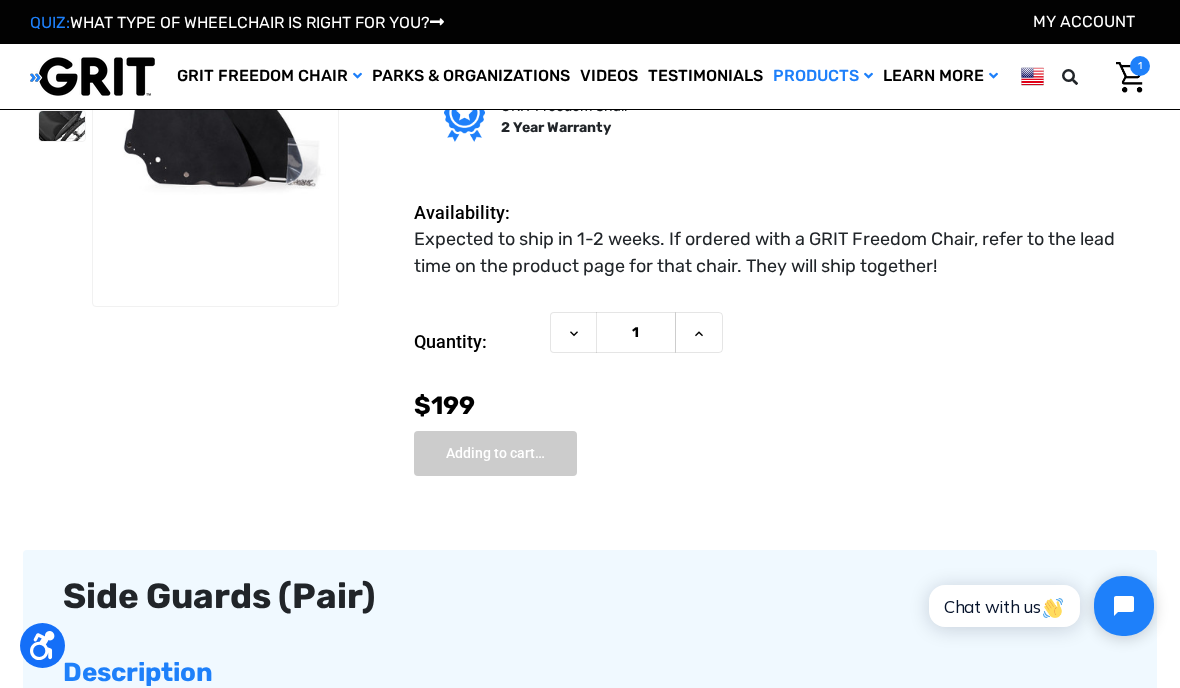 type on "Add to Cart" 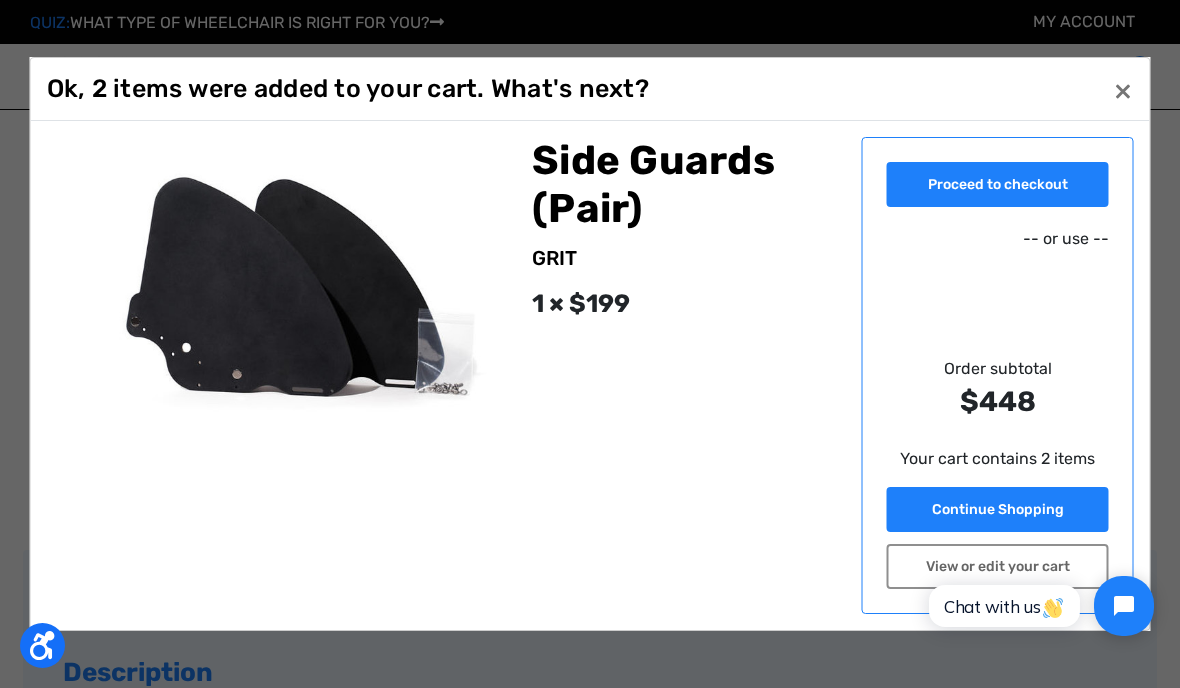 click on "Close
×
Ok, 2 items were added to your cart. What's next?
Proceed to checkout
-- or use --
Order subtotal
$448
Your cart contains 2 items
Continue Shopping
View or edit your cart
Side Guards (Pair)" at bounding box center [590, 344] 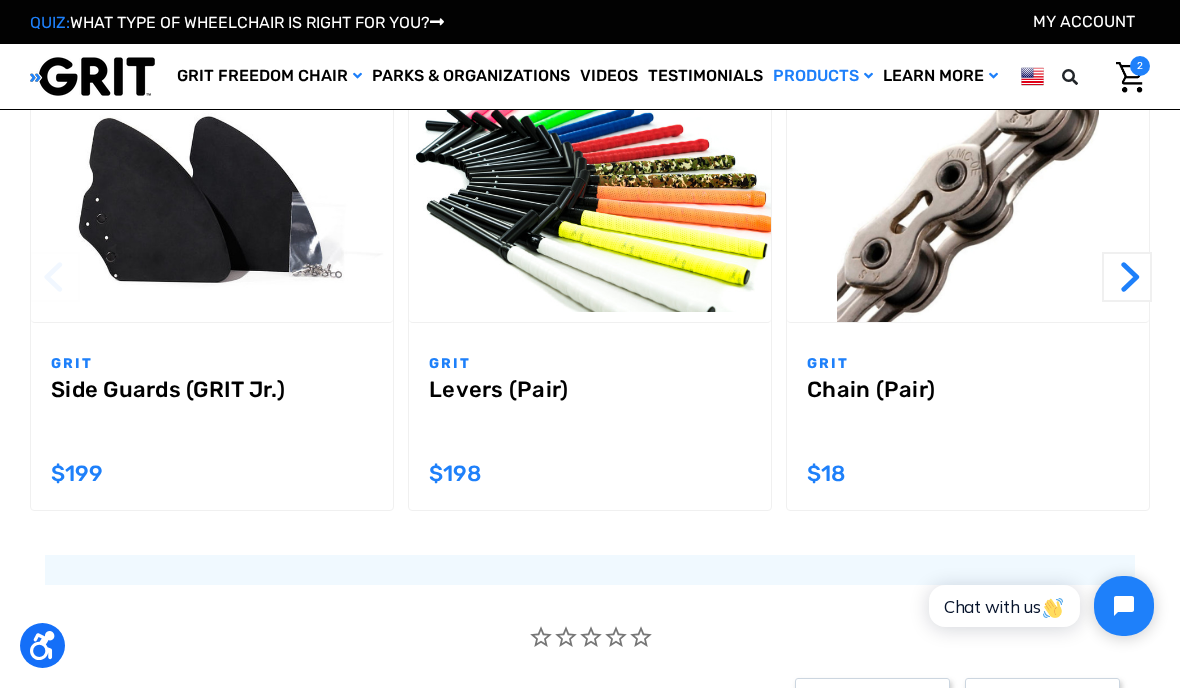 scroll, scrollTop: 2232, scrollLeft: 0, axis: vertical 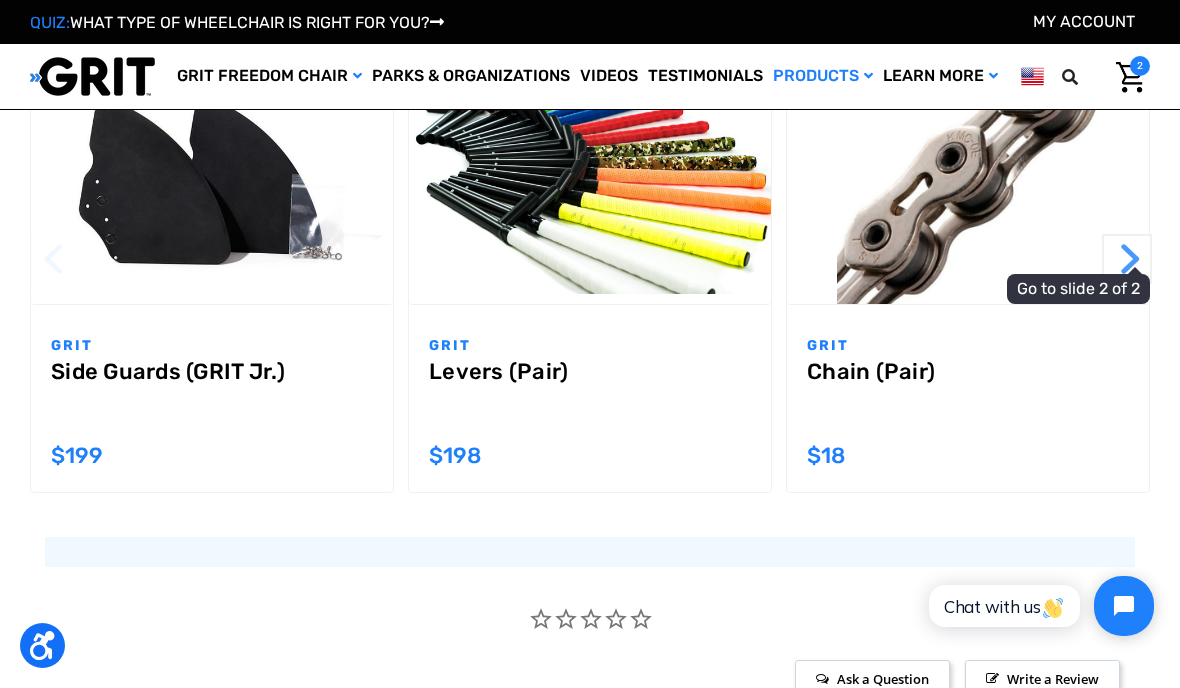 click on "Next" at bounding box center [1127, 259] 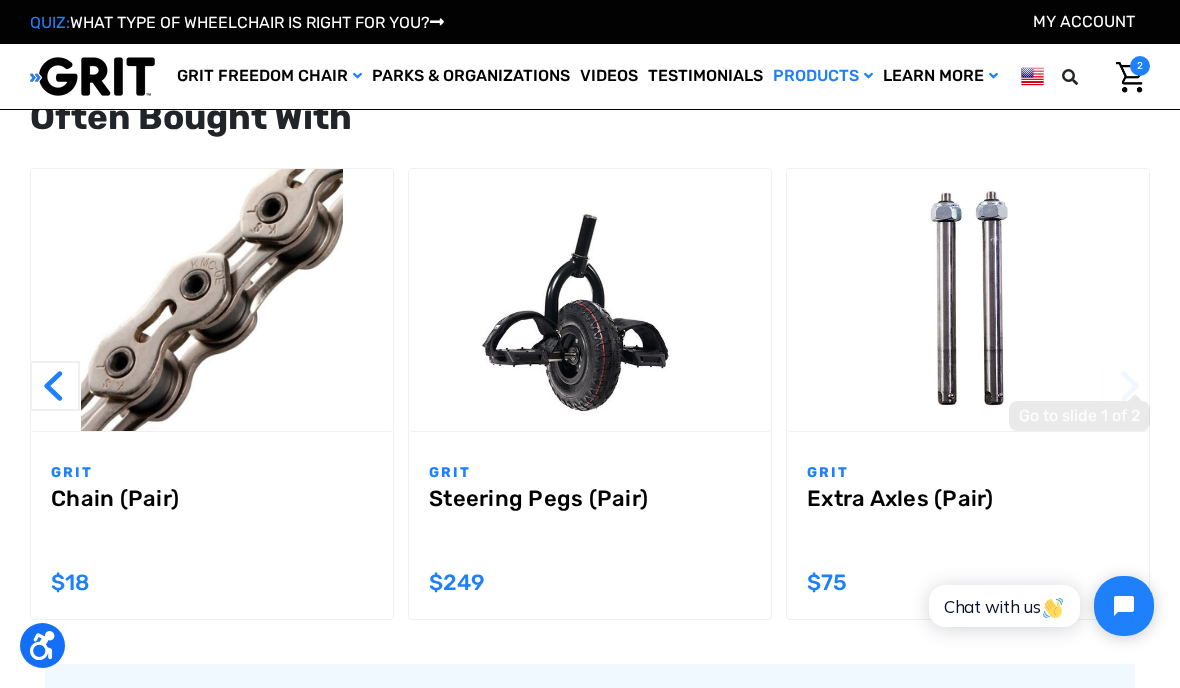 scroll, scrollTop: 2089, scrollLeft: 0, axis: vertical 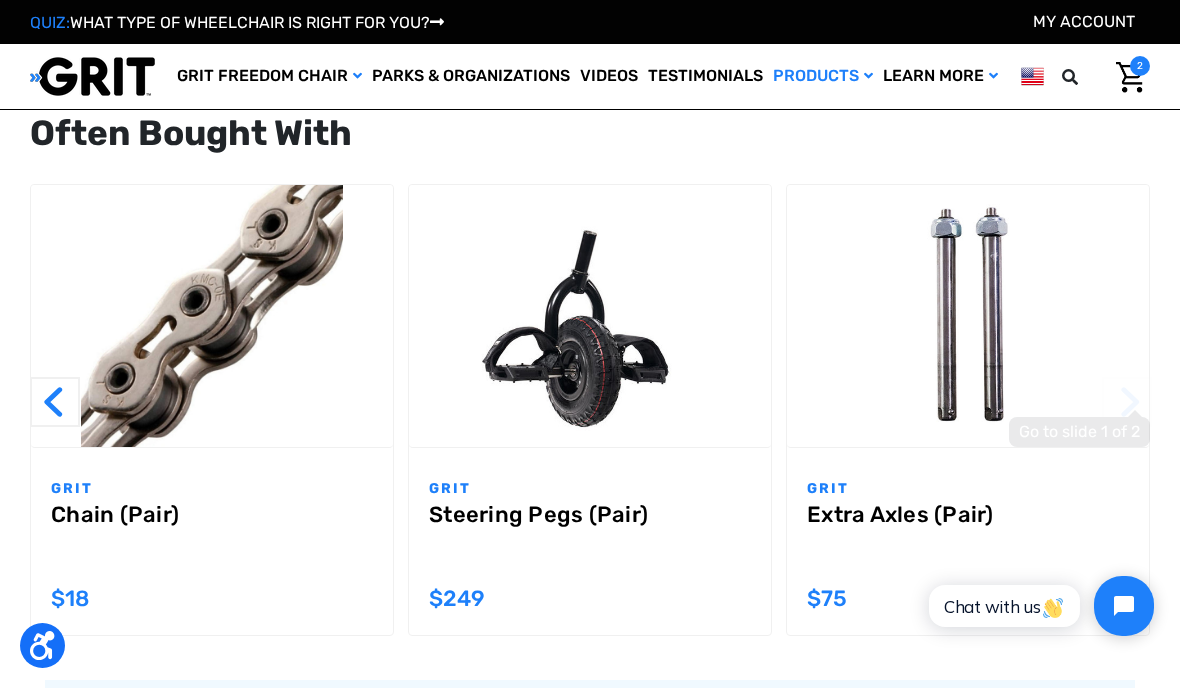 click on "Next" at bounding box center [1127, 402] 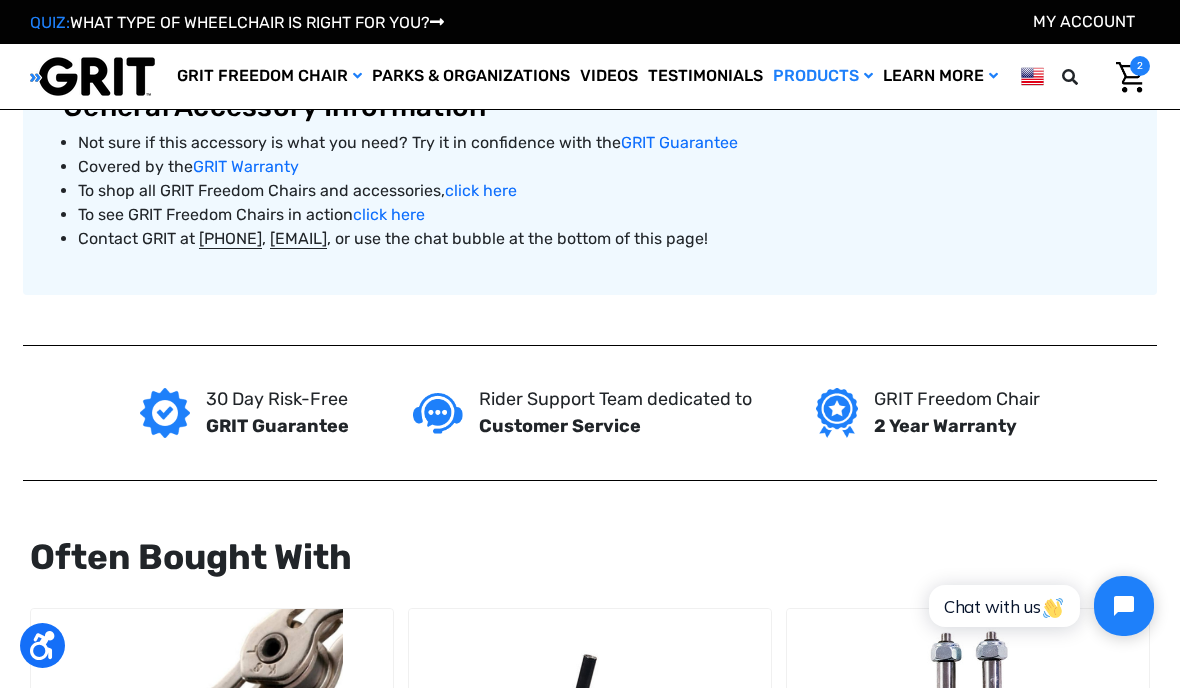 scroll, scrollTop: 1653, scrollLeft: 0, axis: vertical 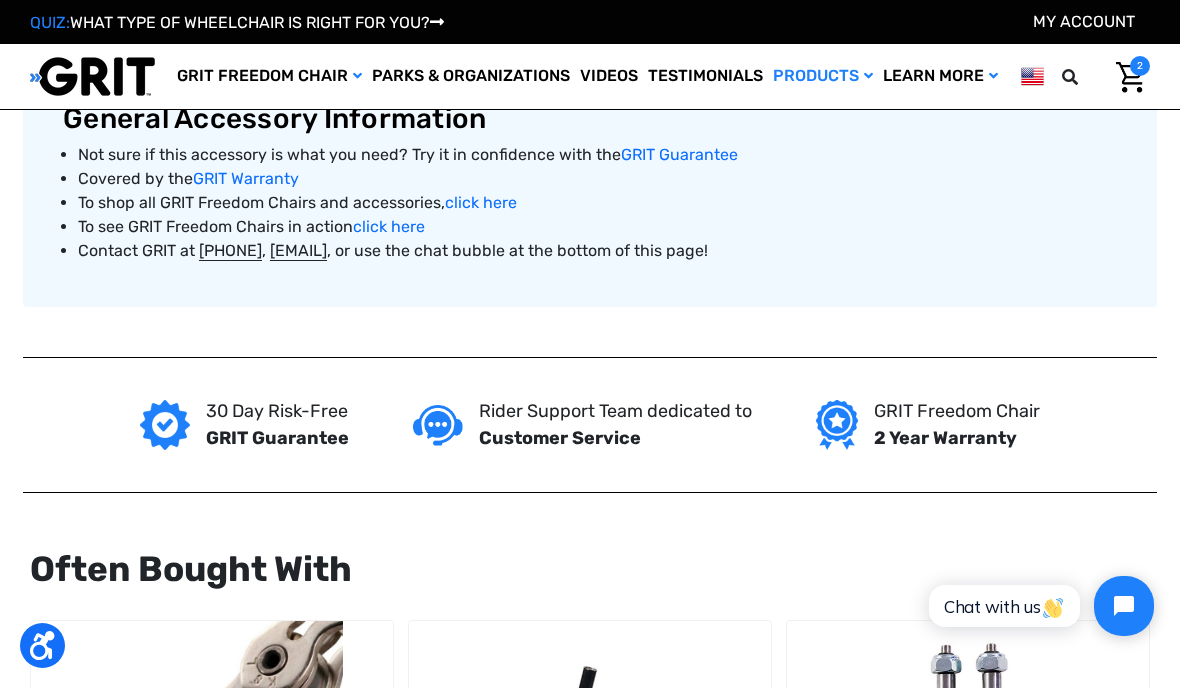 click on "GRIT Freedom Chair" at bounding box center [269, 76] 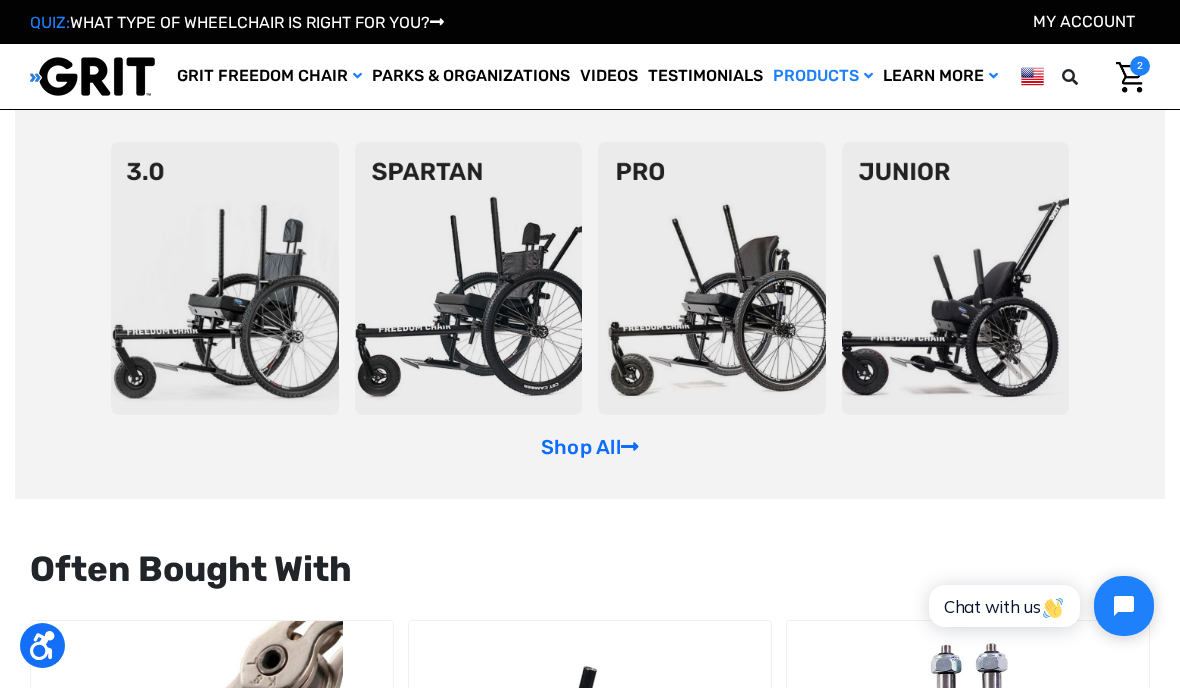 click on "Shop All" at bounding box center [590, 447] 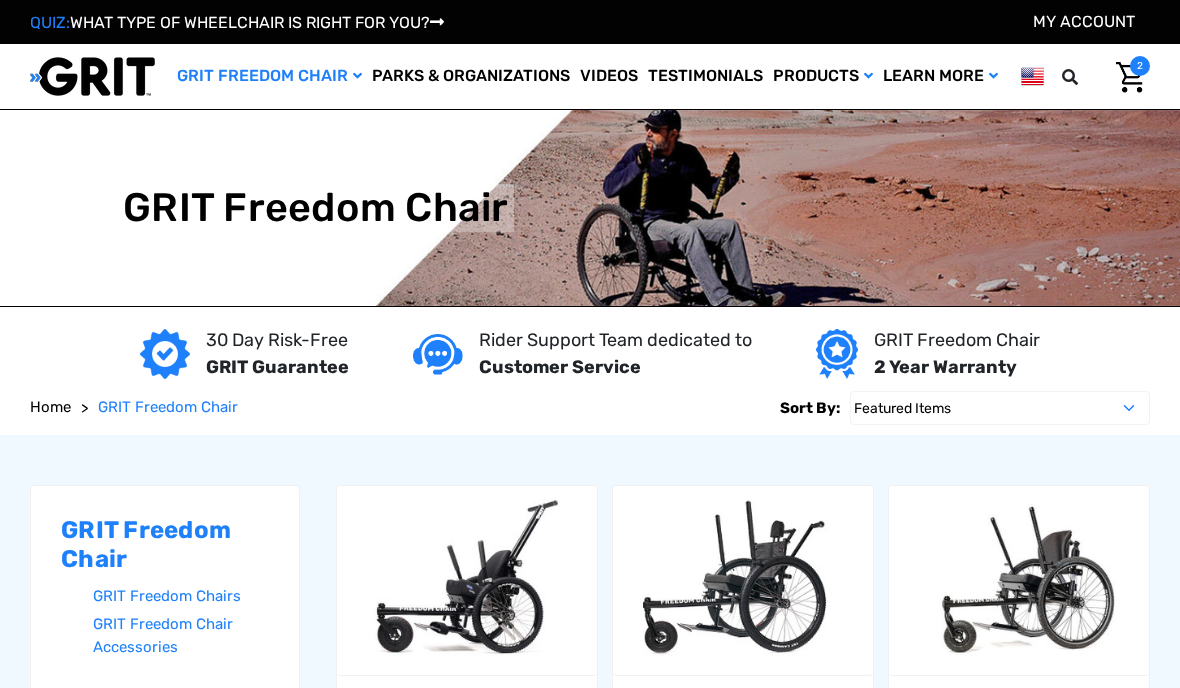 scroll, scrollTop: 0, scrollLeft: 0, axis: both 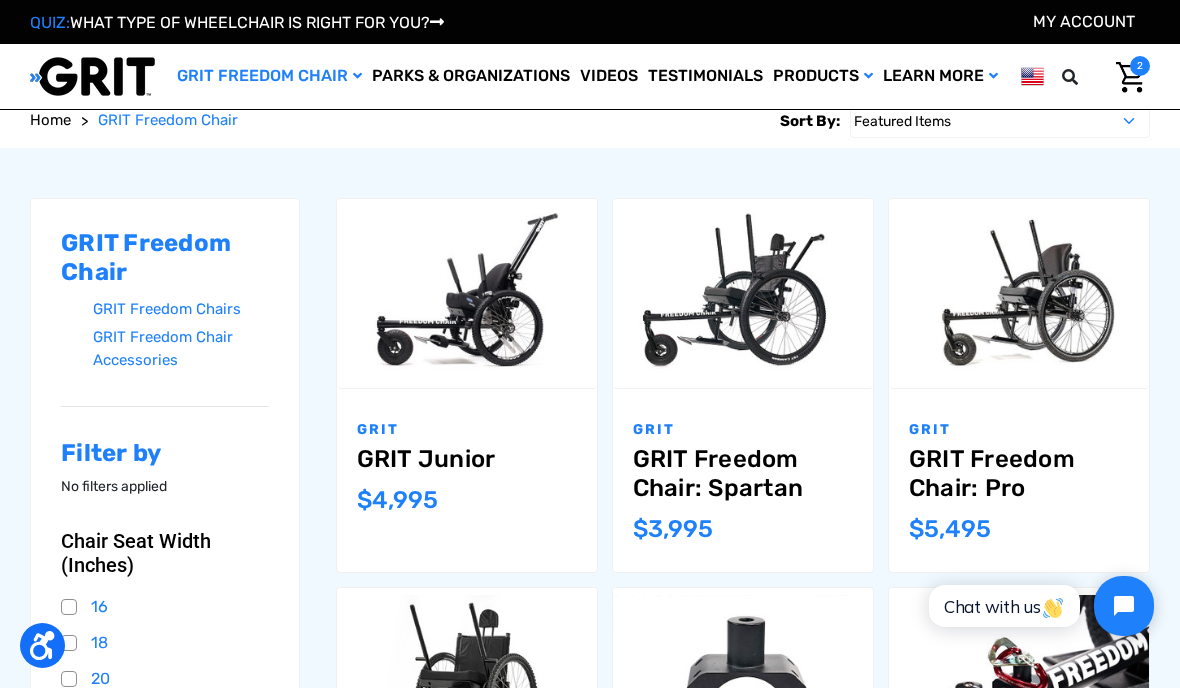 click on "GRIT
GRIT Freedom Chair: Spartan
MSRP:
Was:
Now:
$3,995" at bounding box center [743, 480] 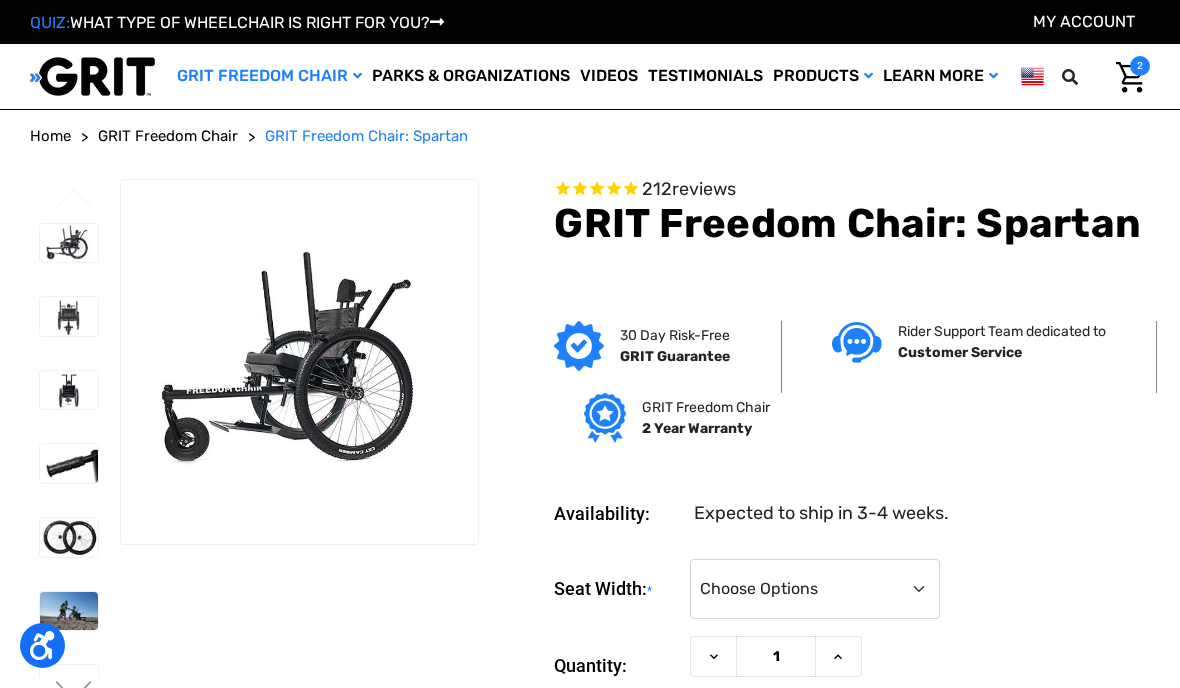 scroll, scrollTop: 0, scrollLeft: 0, axis: both 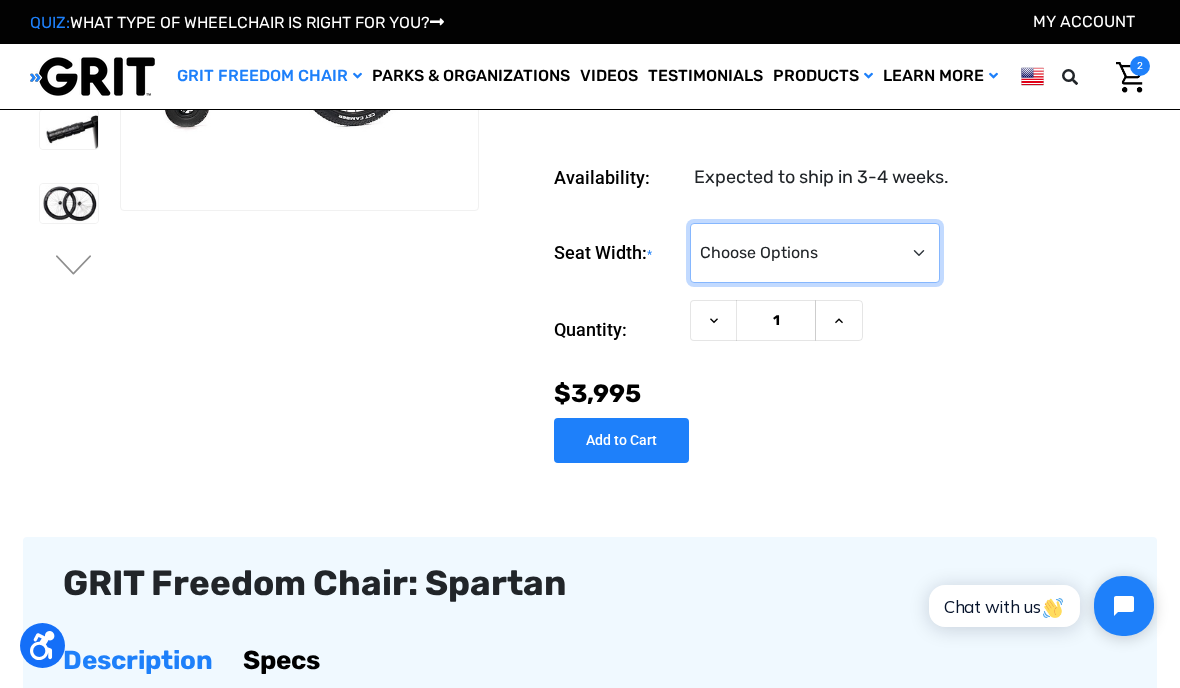 click on "Choose Options
16"
18"
20"" at bounding box center (815, 253) 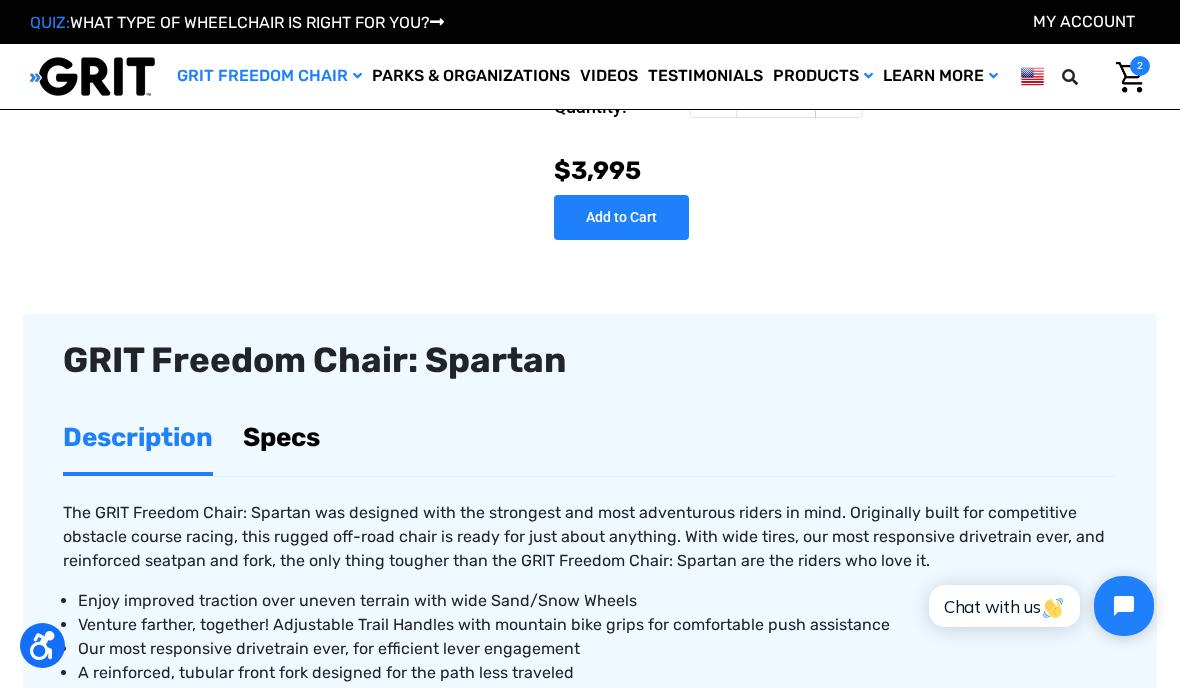 scroll, scrollTop: 463, scrollLeft: 0, axis: vertical 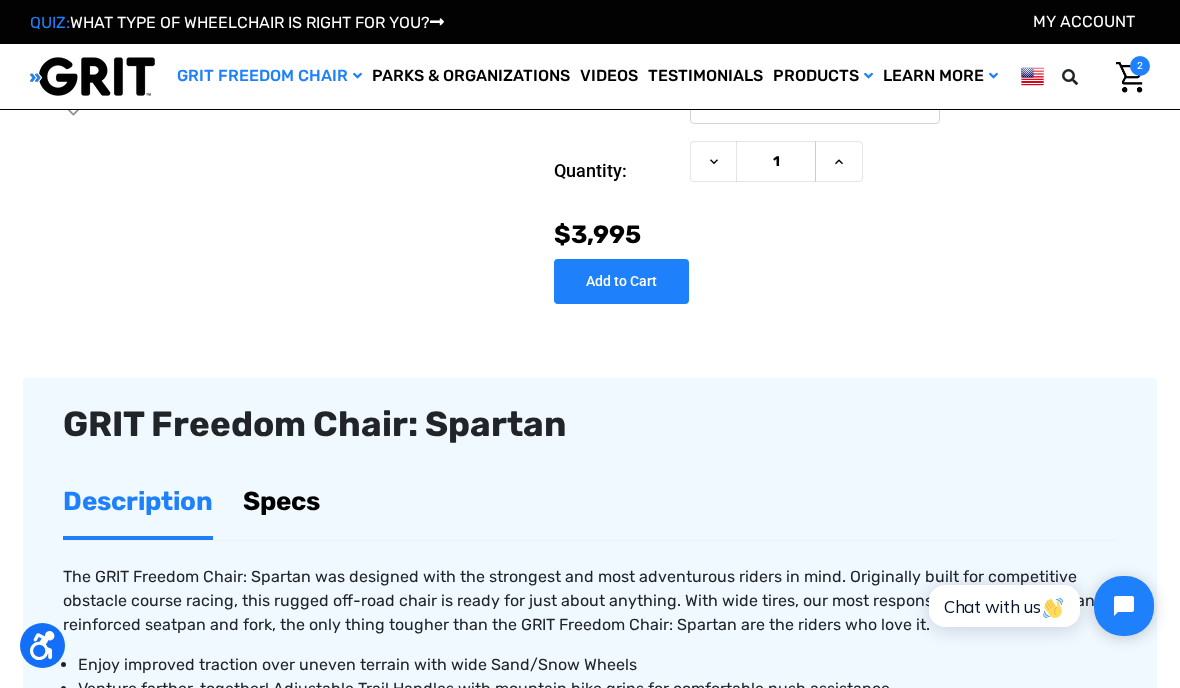 click on "Specs" at bounding box center (281, 501) 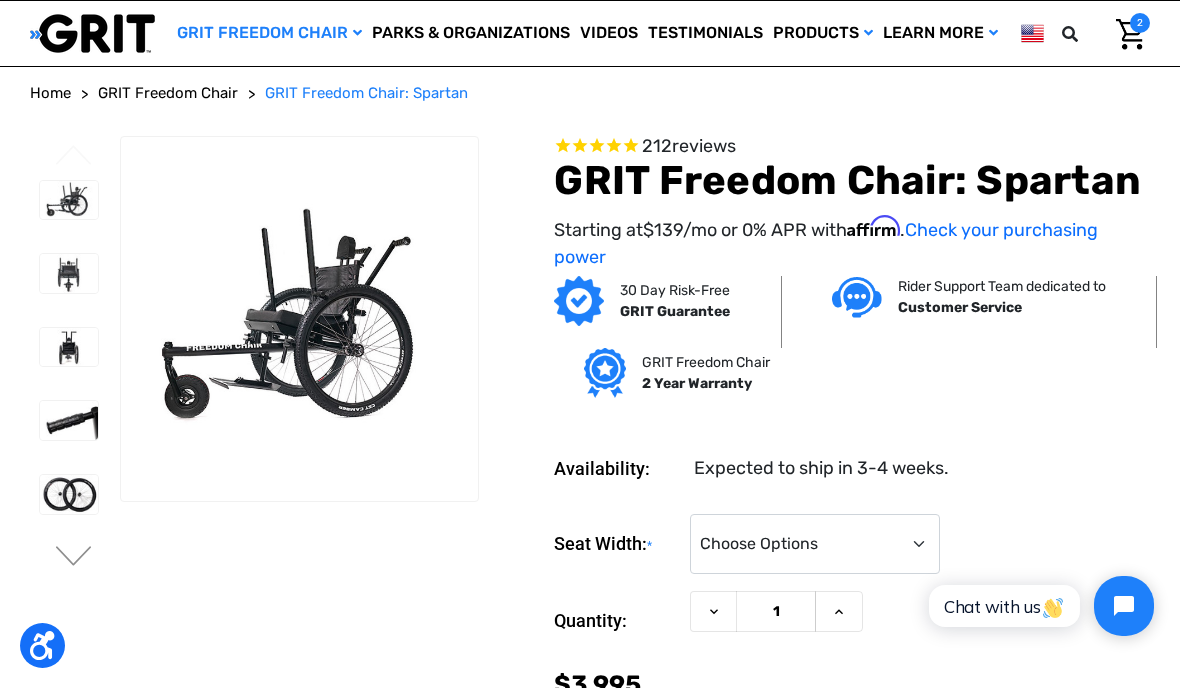 scroll, scrollTop: 0, scrollLeft: 0, axis: both 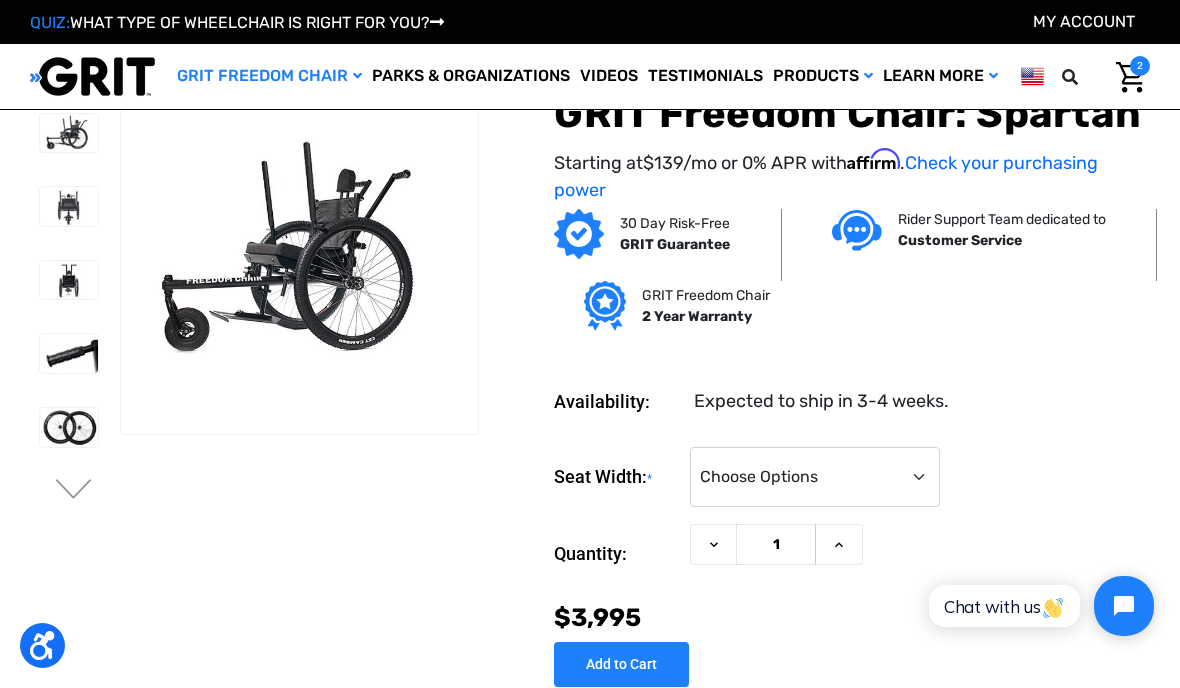 click at bounding box center [0, 0] 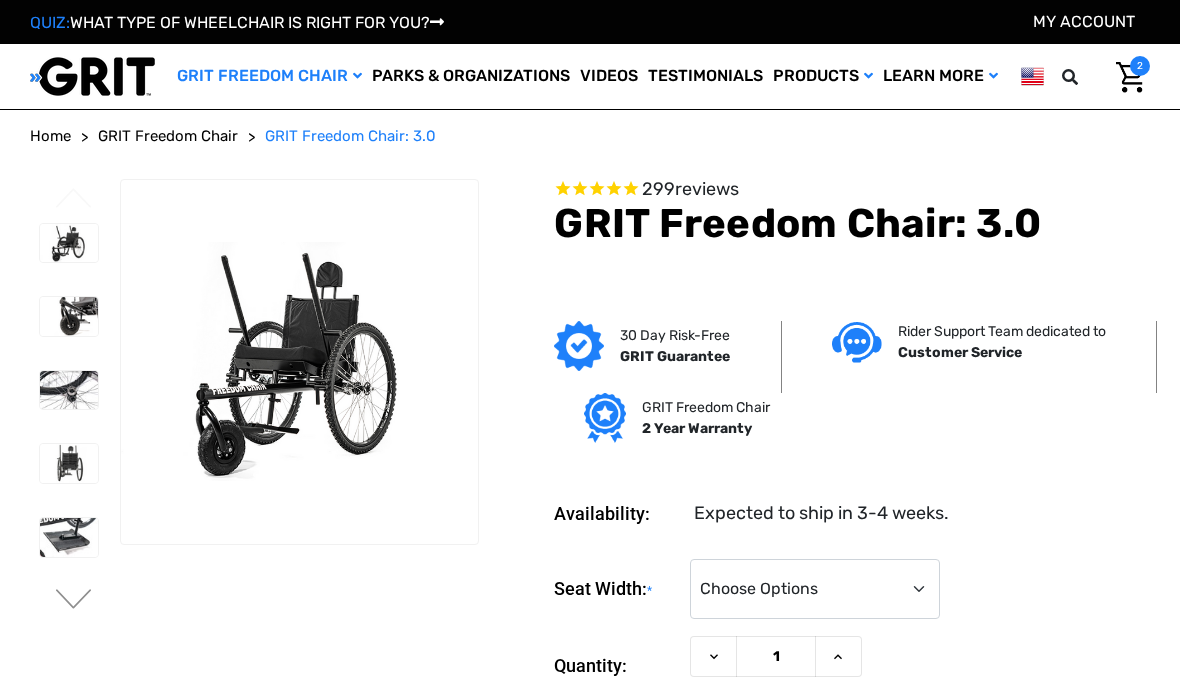 scroll, scrollTop: 0, scrollLeft: 0, axis: both 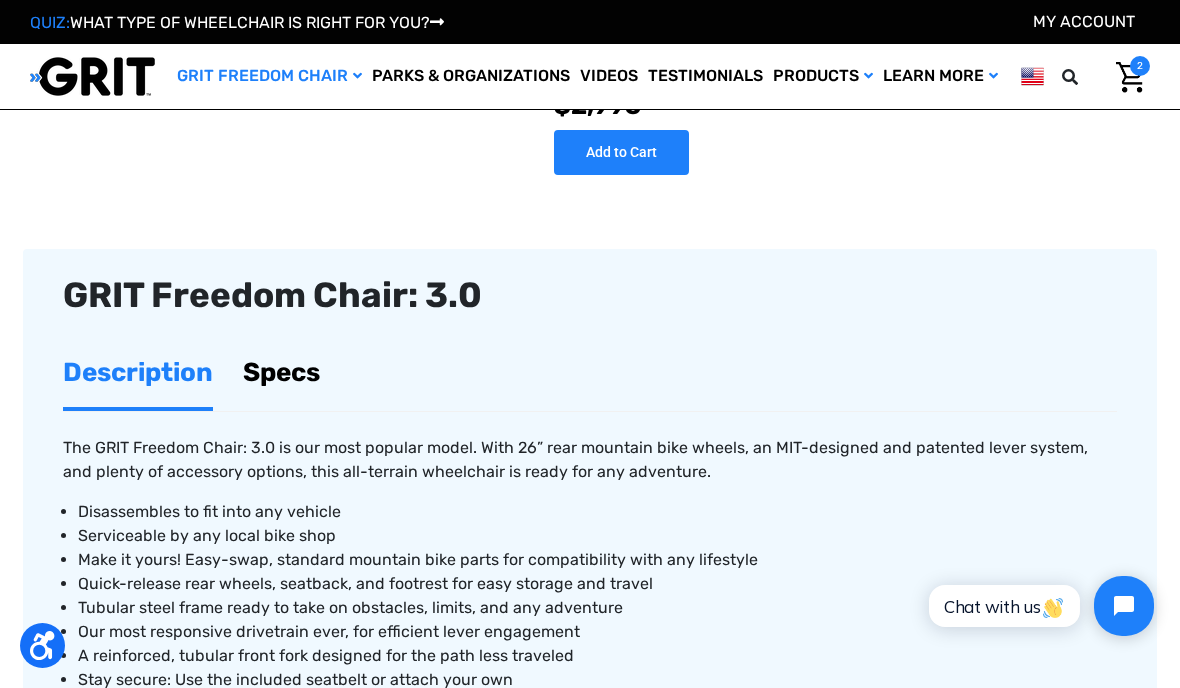 click on "Specs" at bounding box center [281, 372] 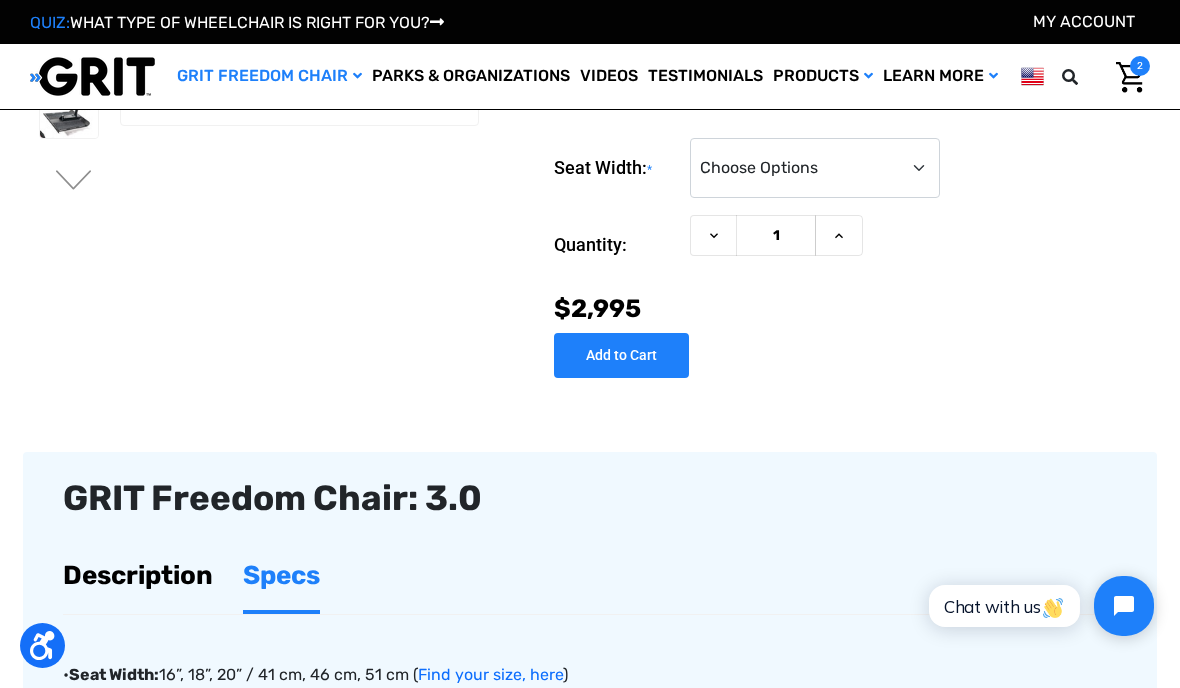 scroll, scrollTop: 282, scrollLeft: 0, axis: vertical 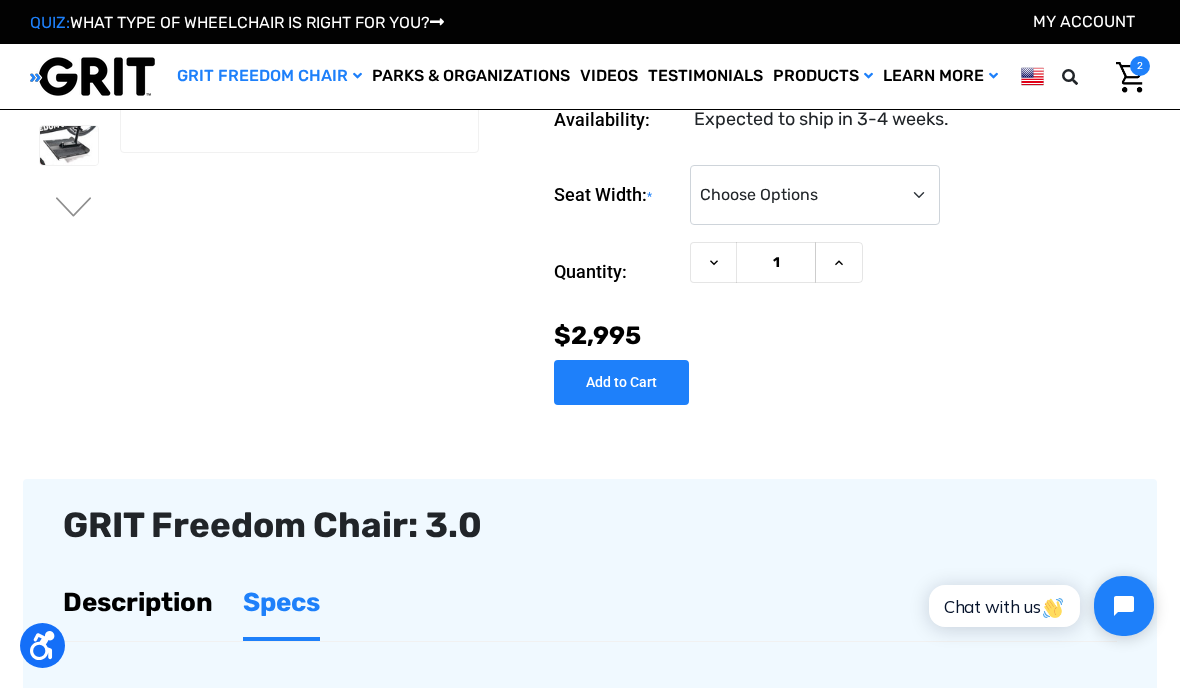 click on "Toggle menu
My Cart
2
Search
GRIT Freedom Chair
Shop All
Parks & Organizations
Videos
Testimonials" at bounding box center [590, 76] 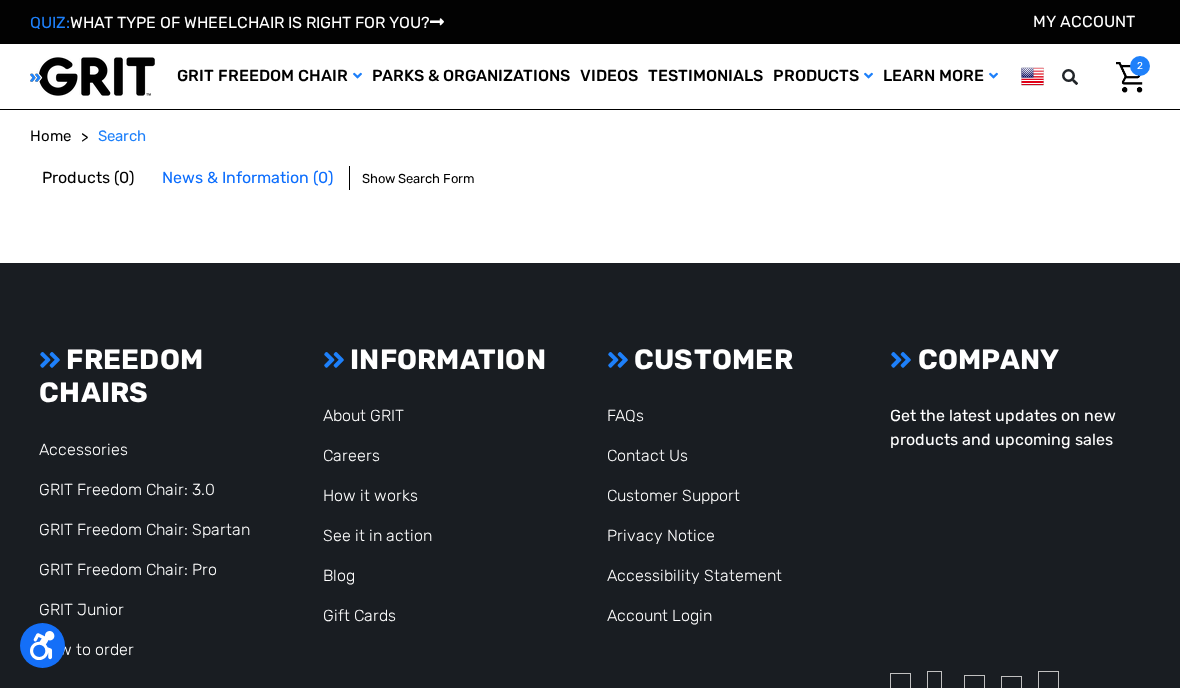 scroll, scrollTop: 0, scrollLeft: 0, axis: both 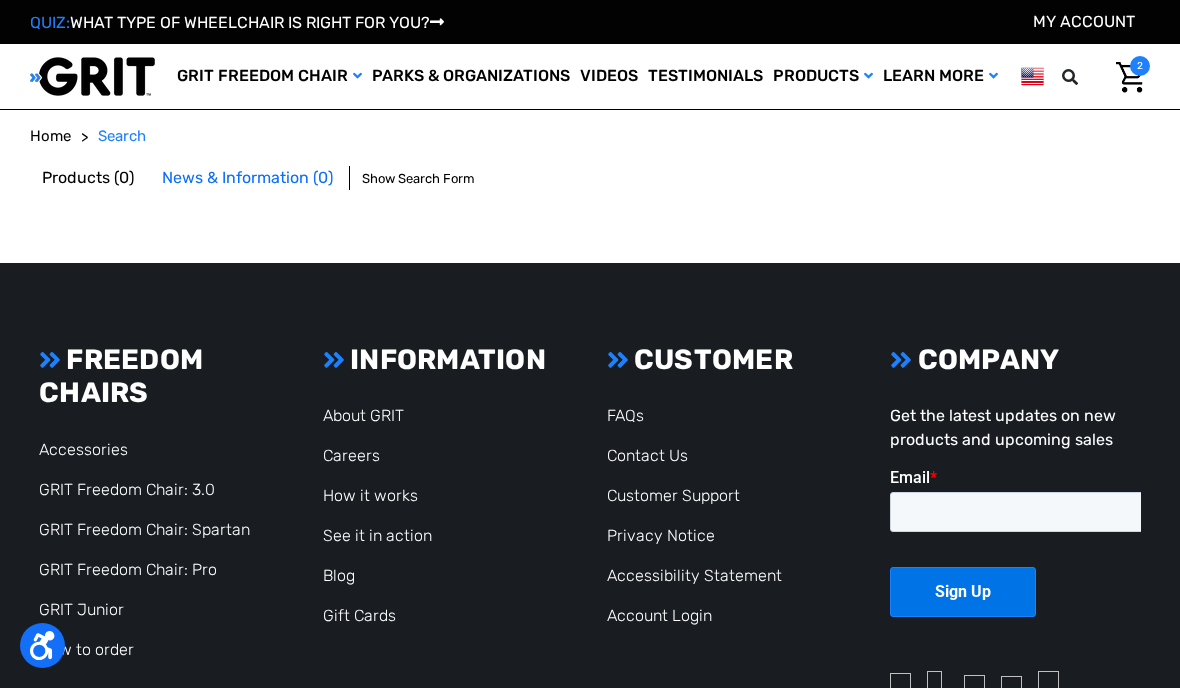 click on "My Cart
2" at bounding box center (1105, 77) 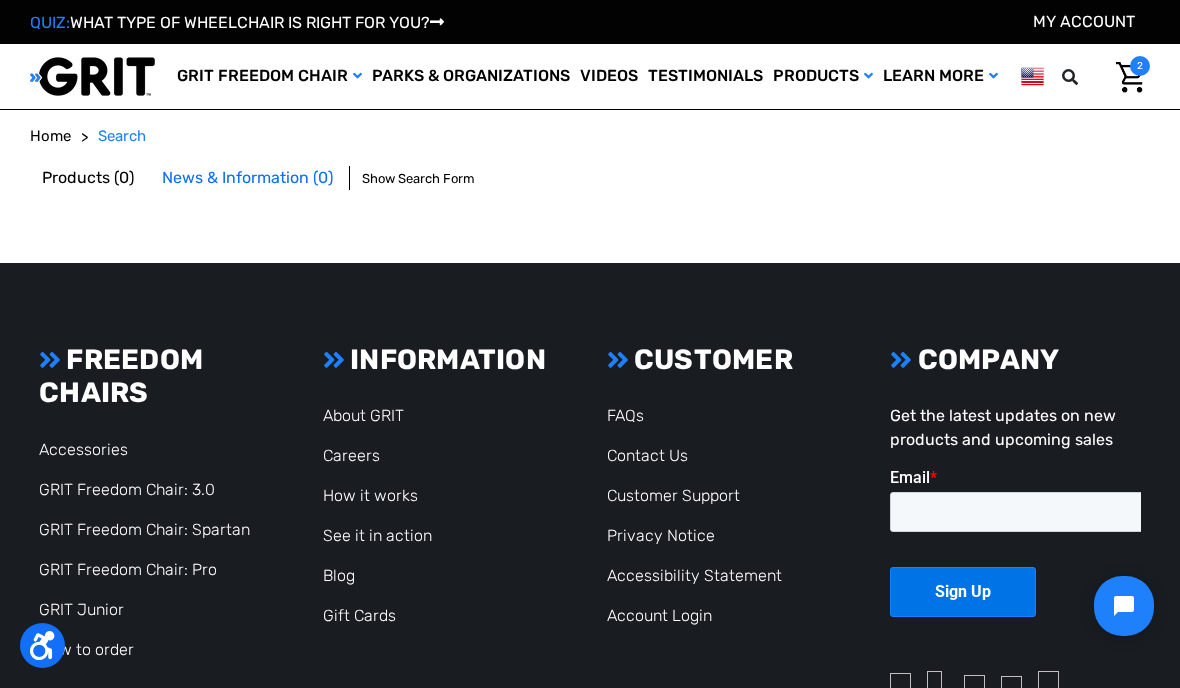 scroll, scrollTop: 0, scrollLeft: 0, axis: both 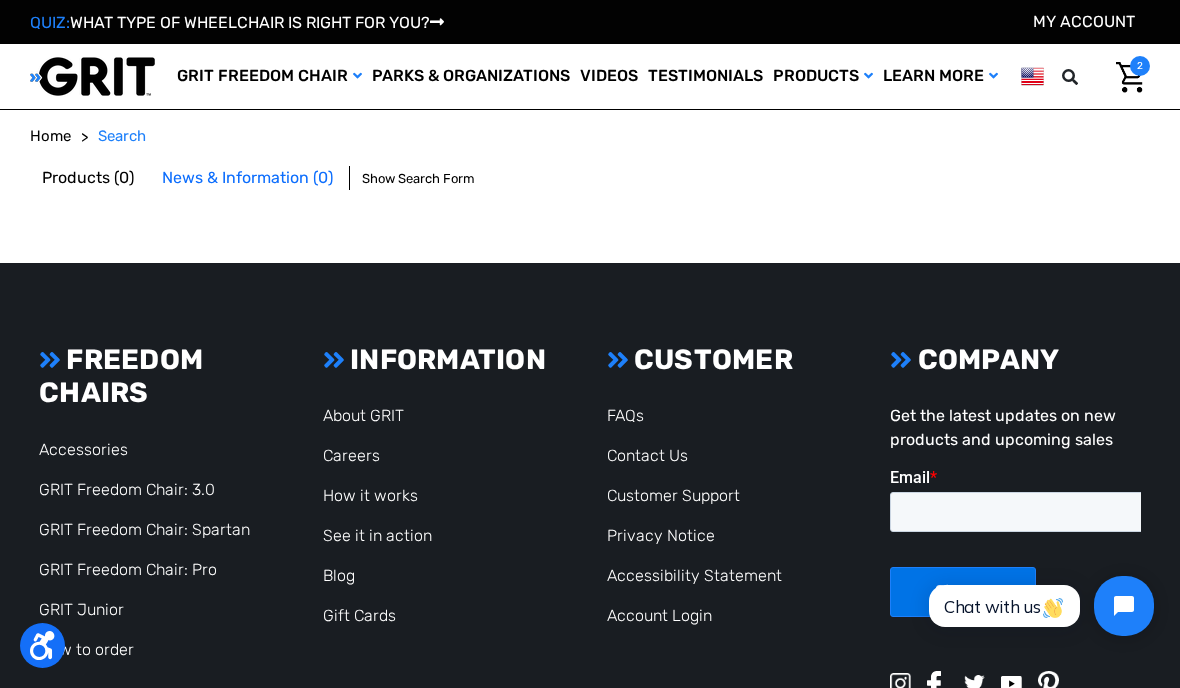 click on "Toggle menu
My Cart
2
Search
GRIT Freedom Chair
Shop All
Parks & Organizations
Videos
Testimonials" at bounding box center (590, 76) 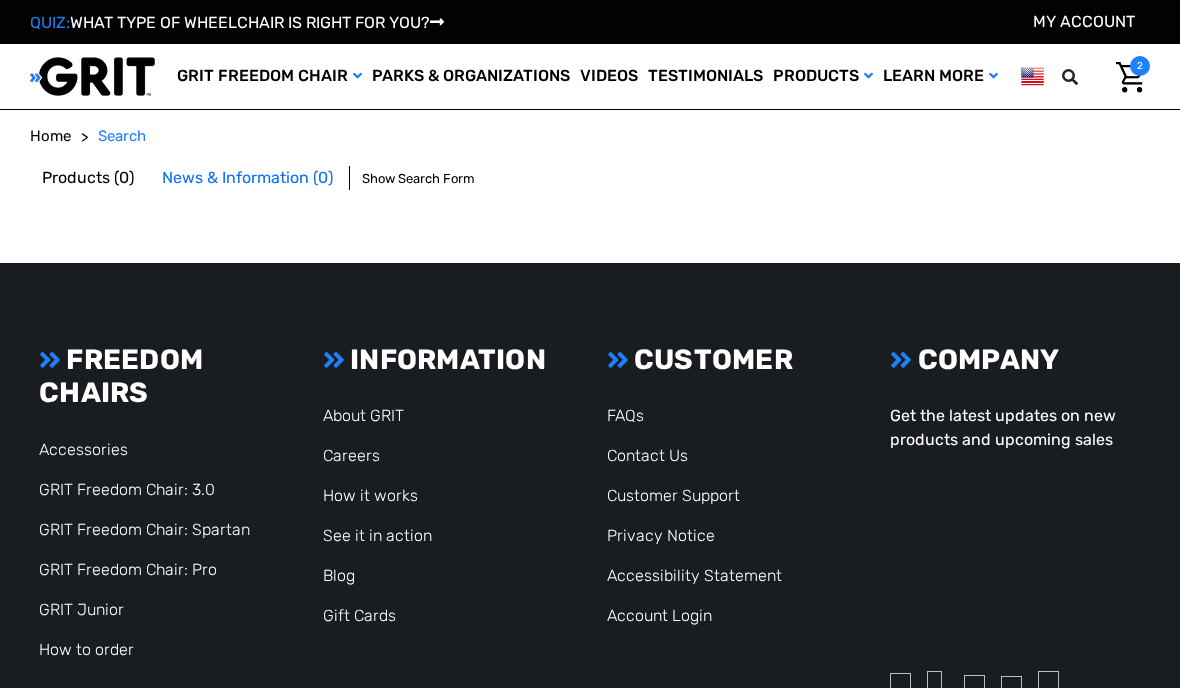 scroll, scrollTop: 0, scrollLeft: 0, axis: both 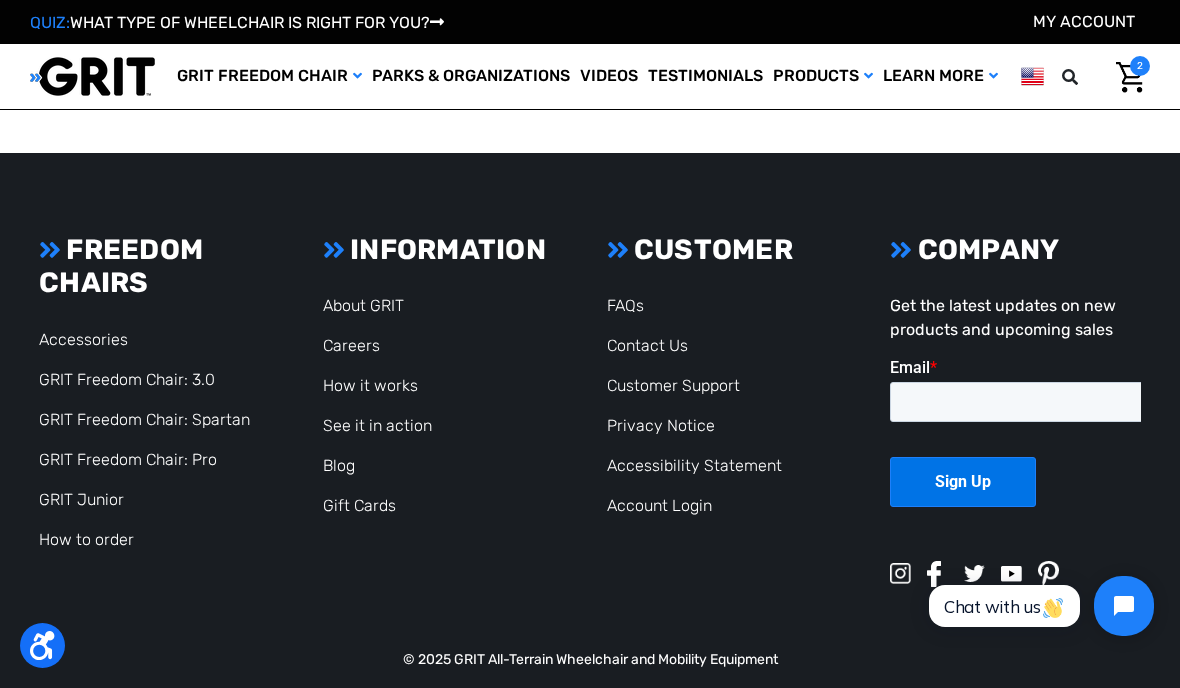 click on "Toggle menu
My Cart
2
Search
GRIT Freedom Chair
Shop All
Parks & Organizations
Videos
Testimonials" at bounding box center (590, 76) 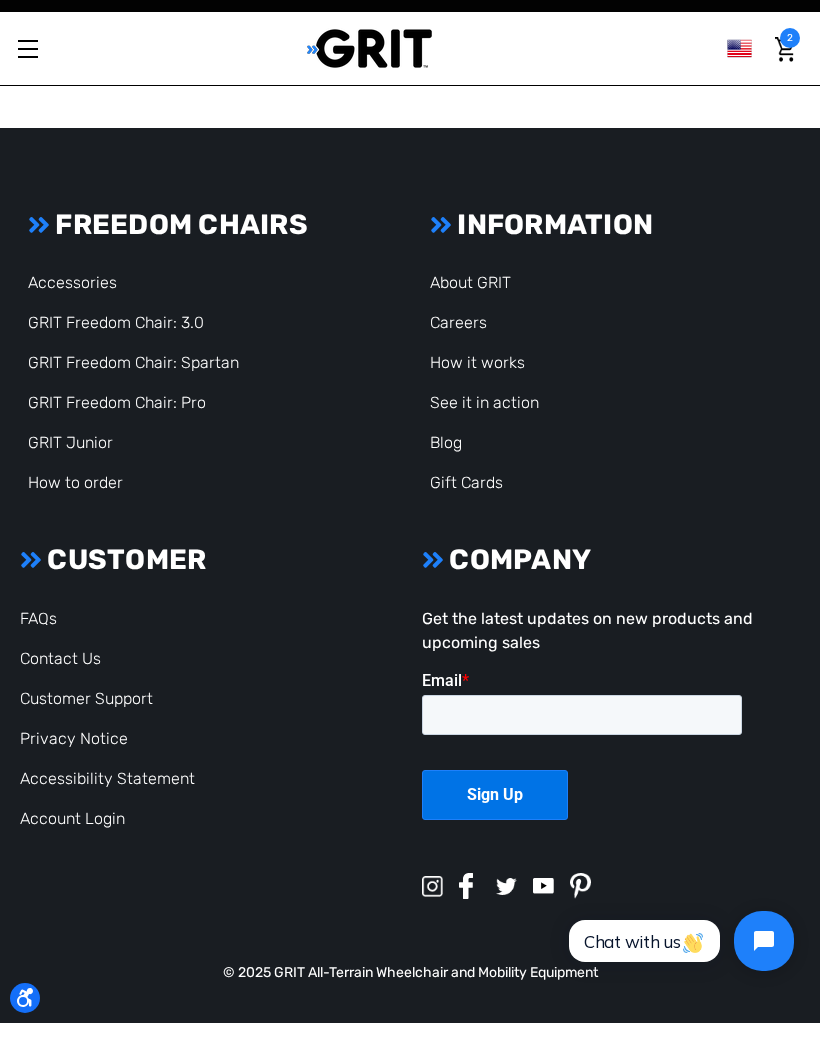 click on "Accessibility Screen-Reader Guide, Feedback, and Issue Reporting | New window 0 results
QUIZ:  WHAT TYPE OF WHEELCHAIR IS RIGHT FOR YOU?
My Account
Toggle menu
My Cart
2
Search" at bounding box center [410, 531] 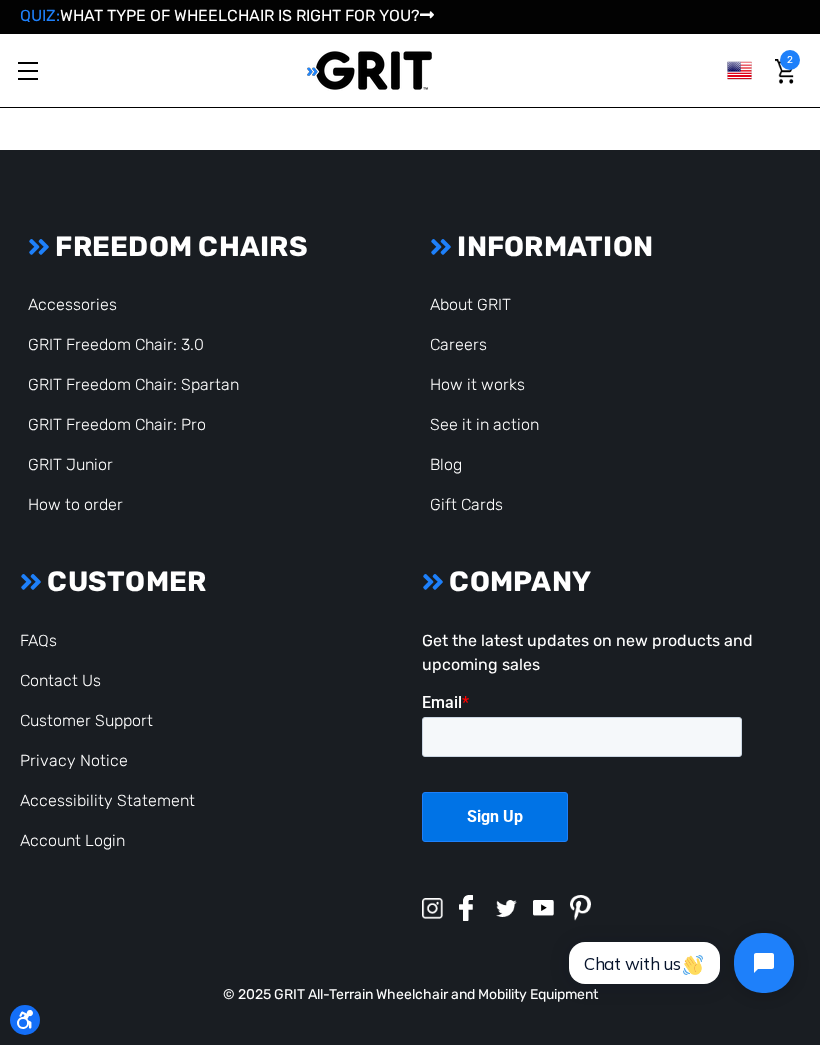 click on "Toggle menu" at bounding box center (27, 73) 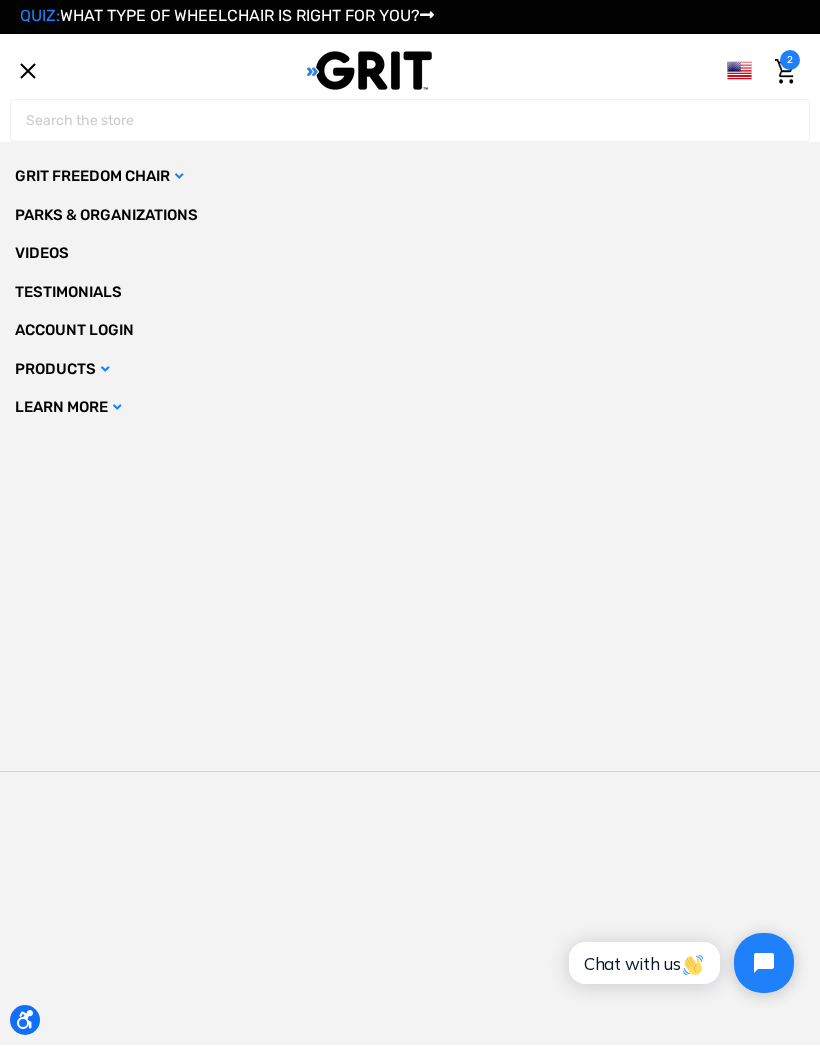 click at bounding box center (785, 74) 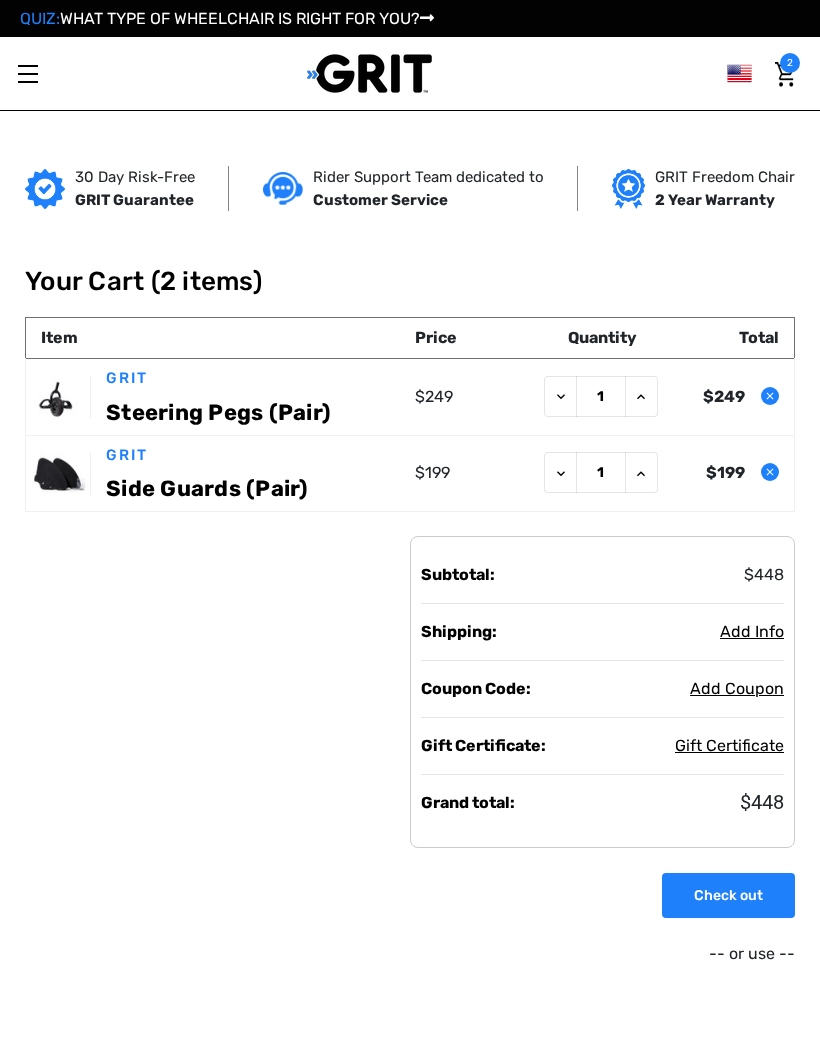 scroll, scrollTop: 0, scrollLeft: 0, axis: both 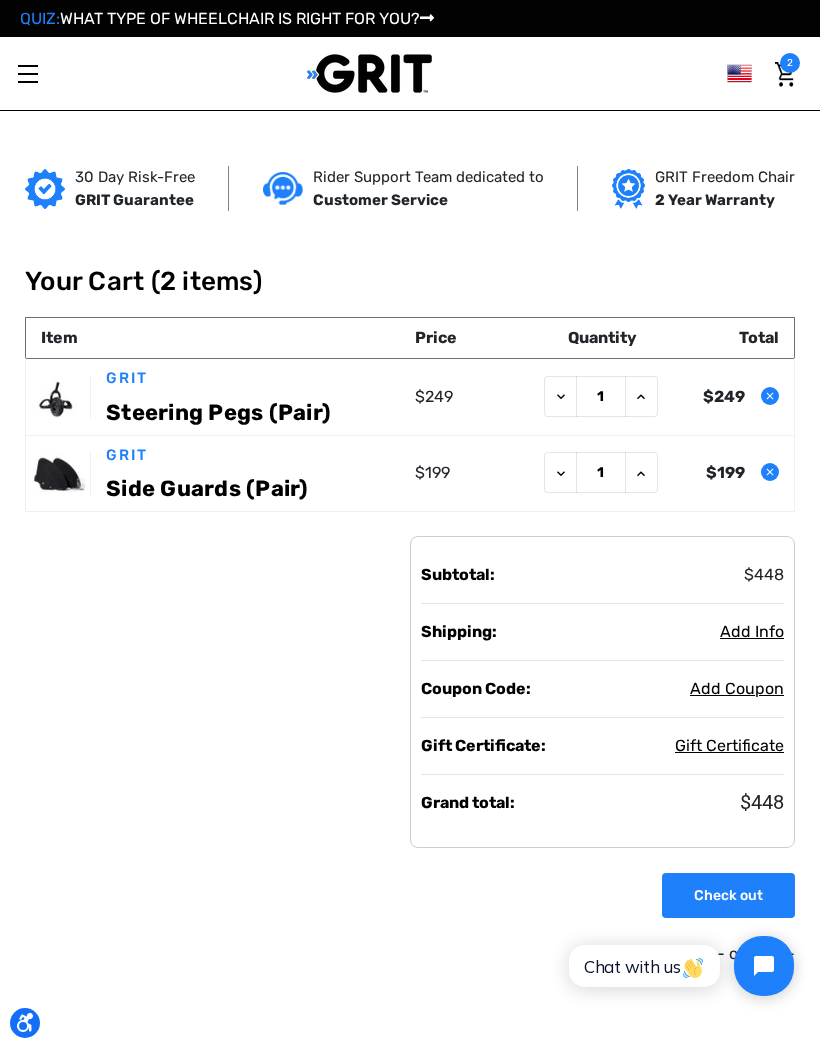 click on "Add Info" at bounding box center [752, 631] 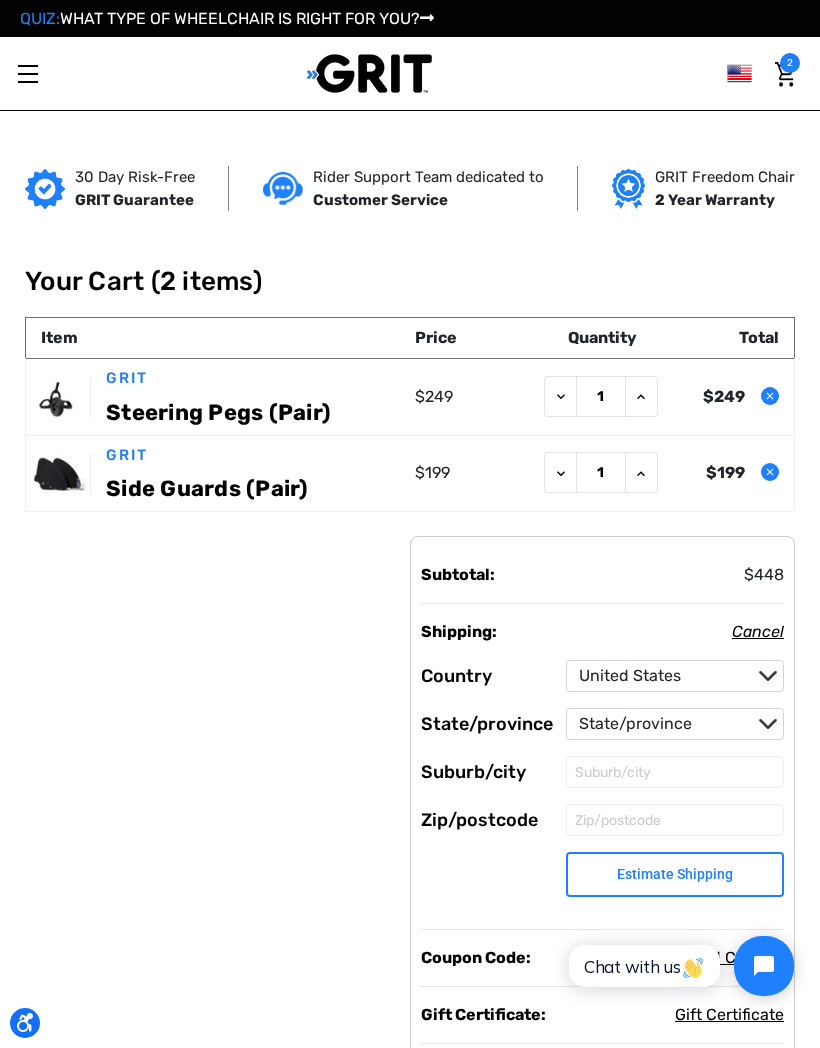 click on "State/province
Alabama
Alaska
American Samoa
Arizona
Arkansas
Armed Forces Africa
Armed Forces Americas
Armed Forces Canada
Armed Forces Europe" at bounding box center (675, 724) 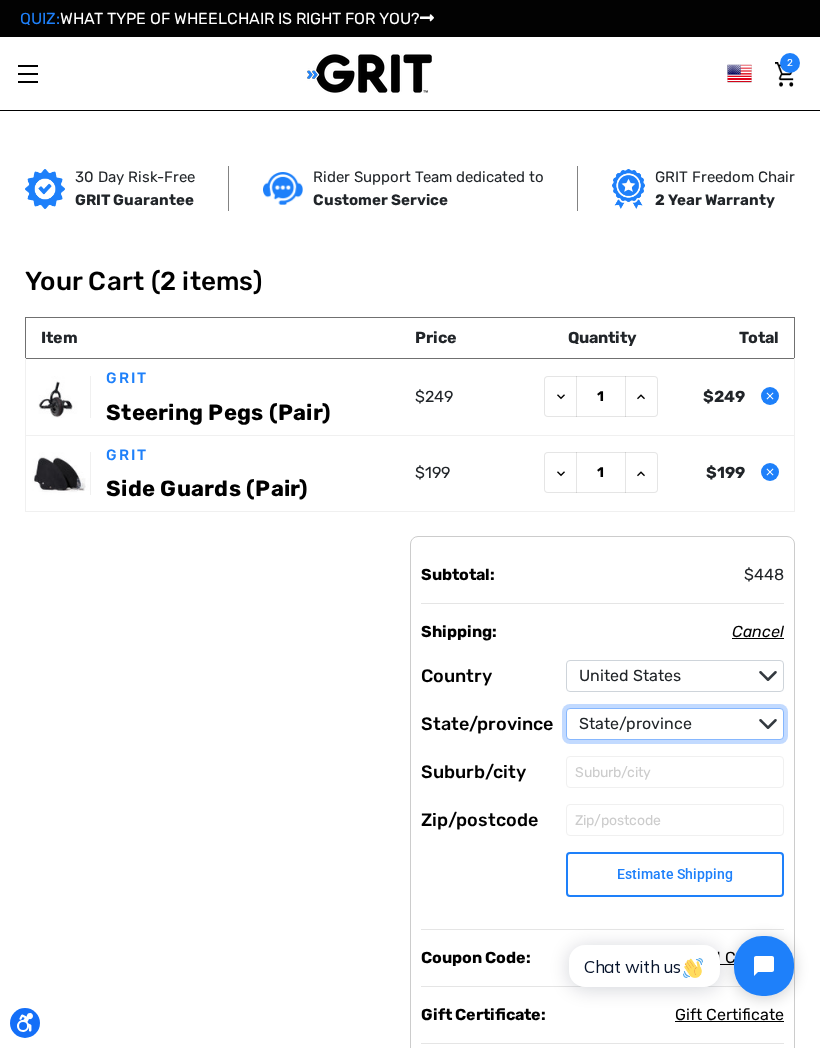 select on "23" 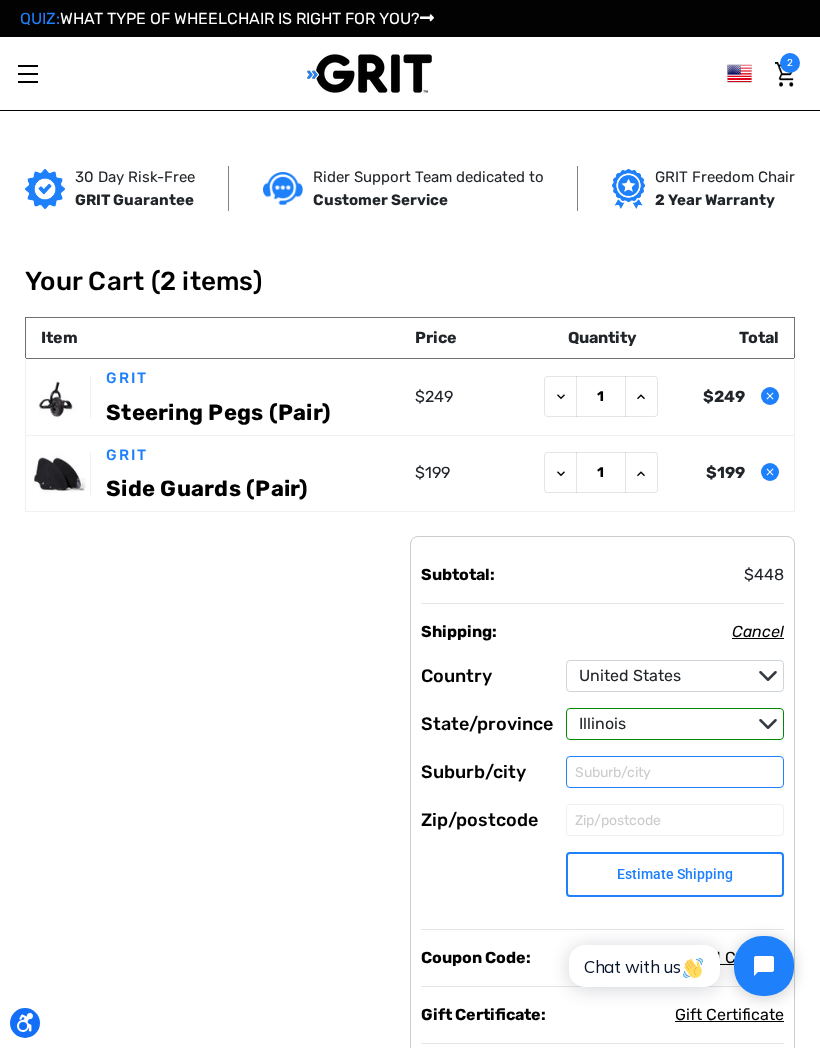 click on "Suburb/city" at bounding box center [675, 772] 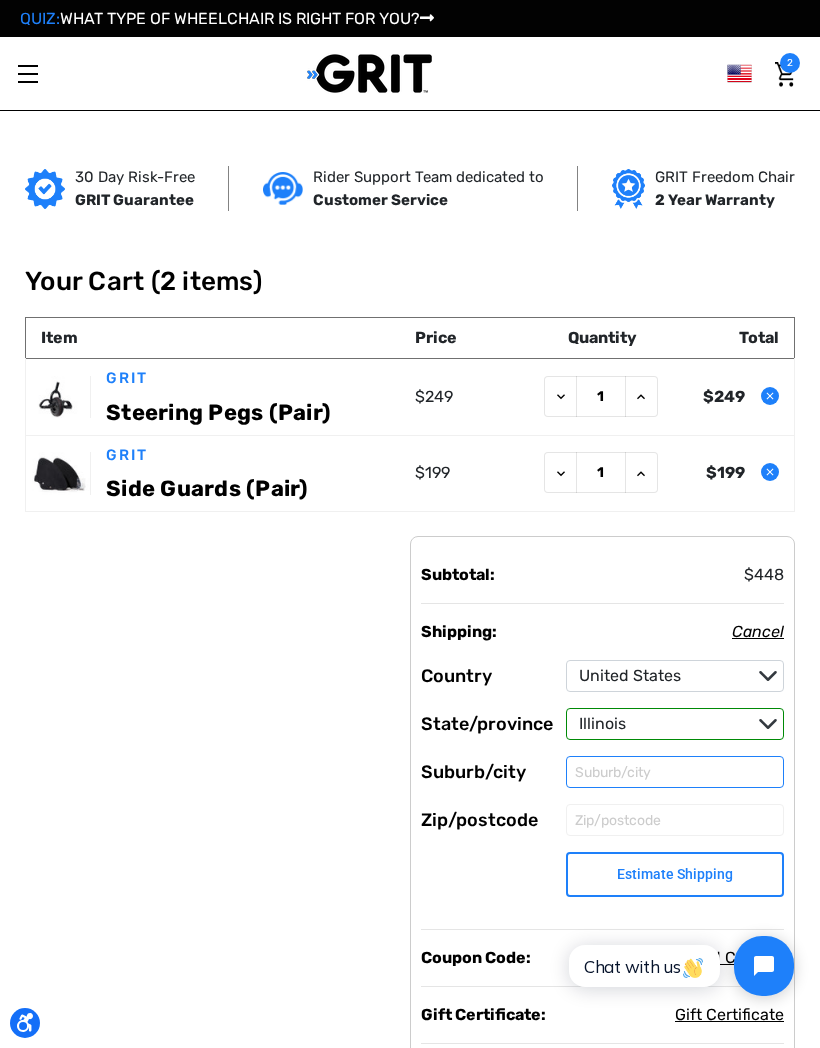 scroll, scrollTop: 55, scrollLeft: 0, axis: vertical 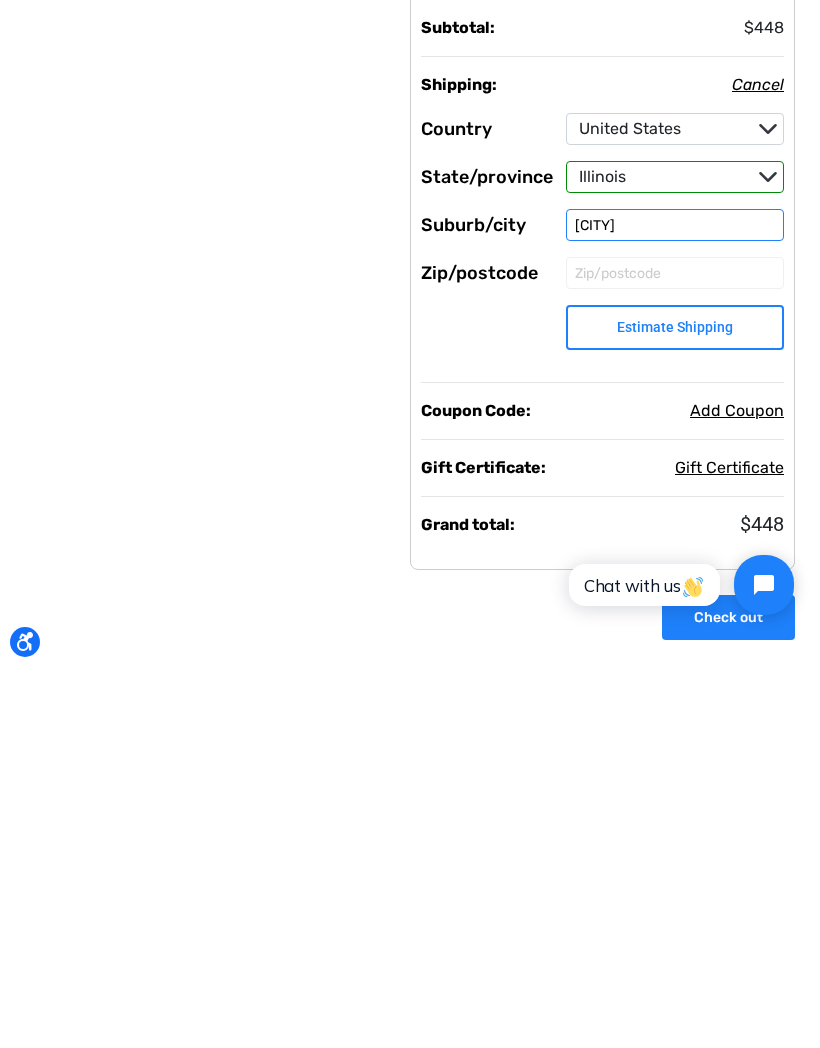 type on "Chicago" 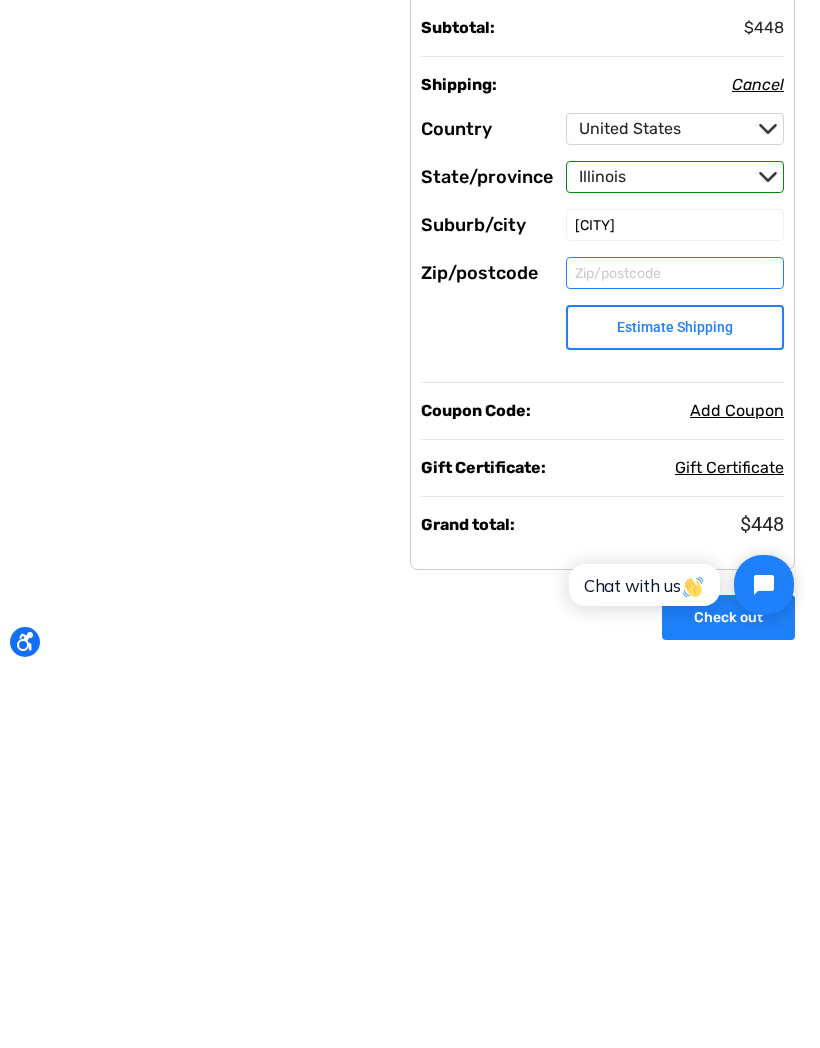 click on "Zip/postcode" at bounding box center [675, 654] 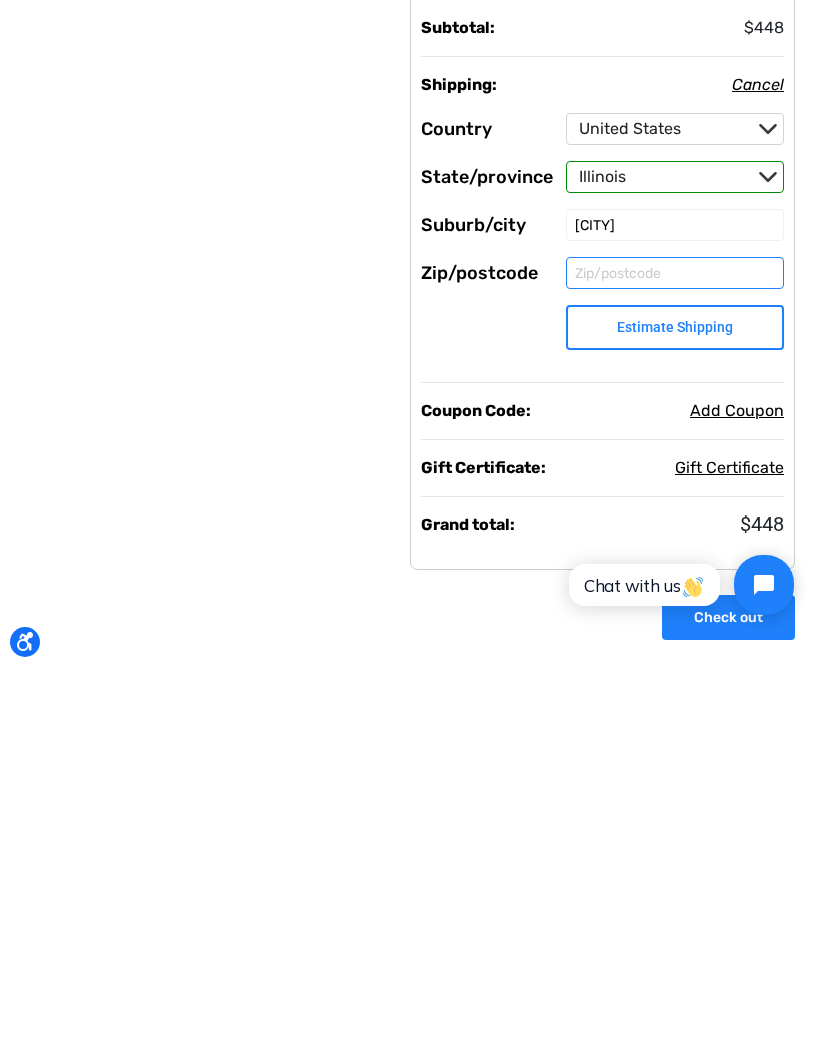 scroll, scrollTop: 0, scrollLeft: 0, axis: both 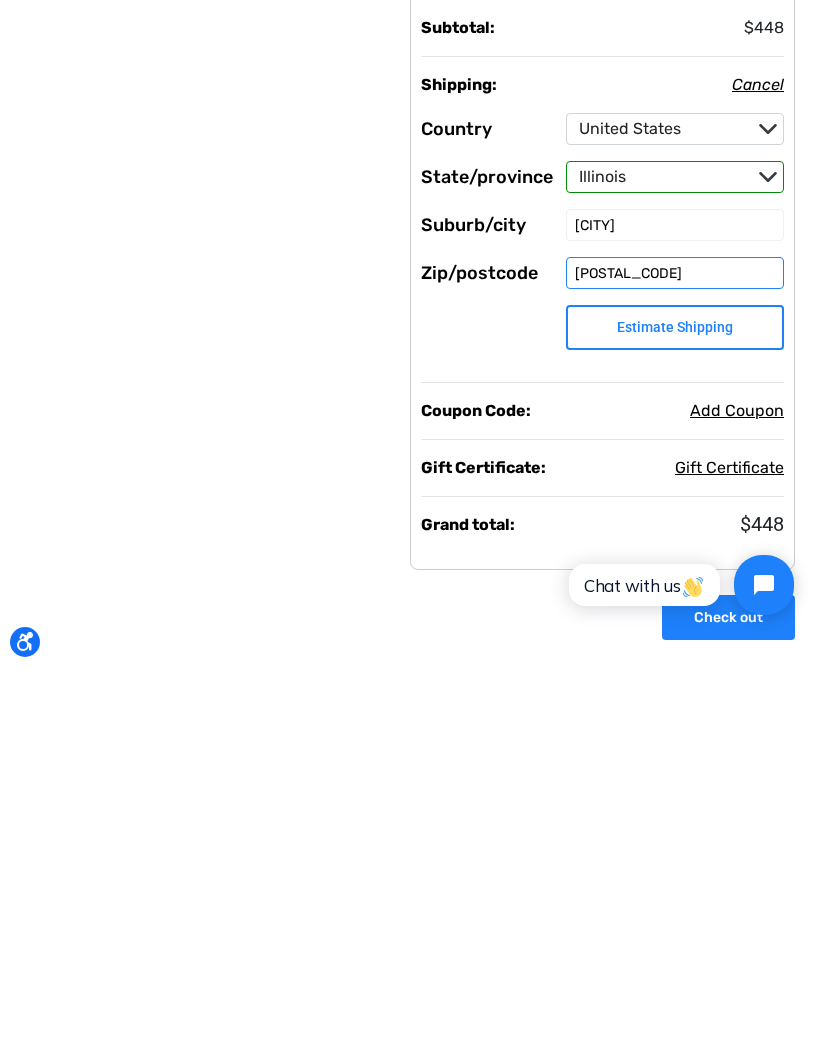 type on "60625" 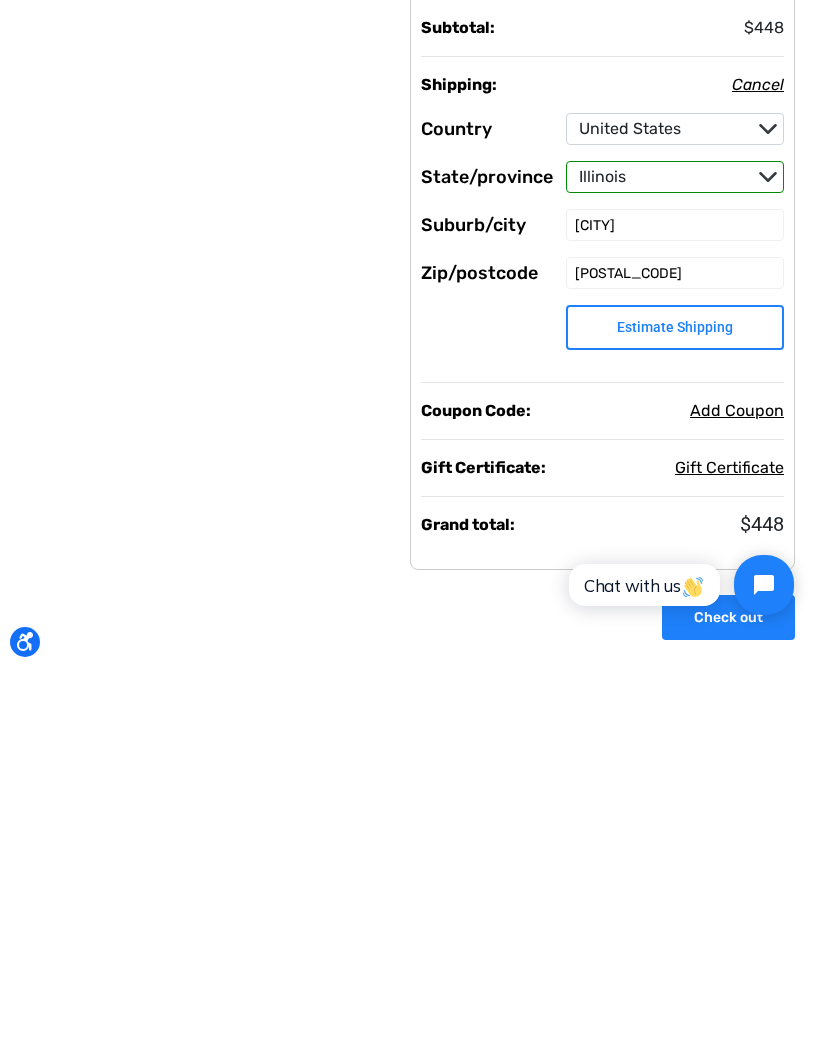 click on "Estimate Shipping" at bounding box center (675, 708) 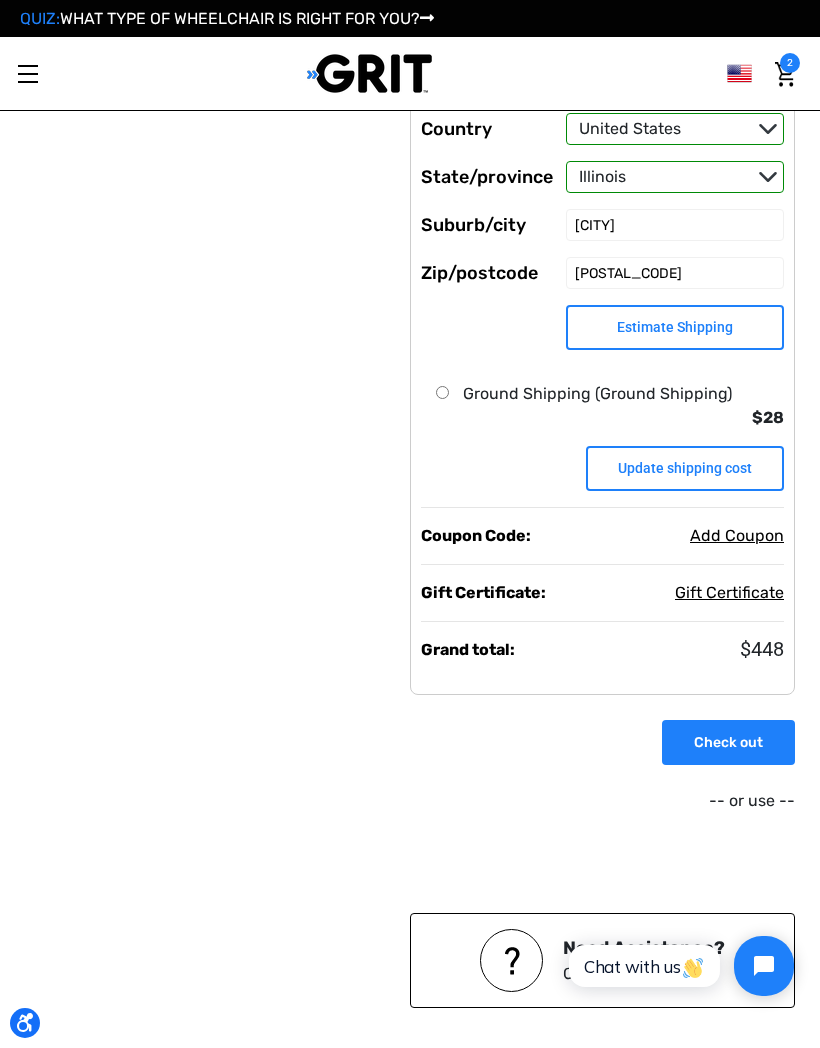 click on "Country
Country
Afghanistan
Åland Islands
Albania
Algeria
American Samoa
Andorra
Angola
Anguilla
Antarctica" at bounding box center (602, 282) 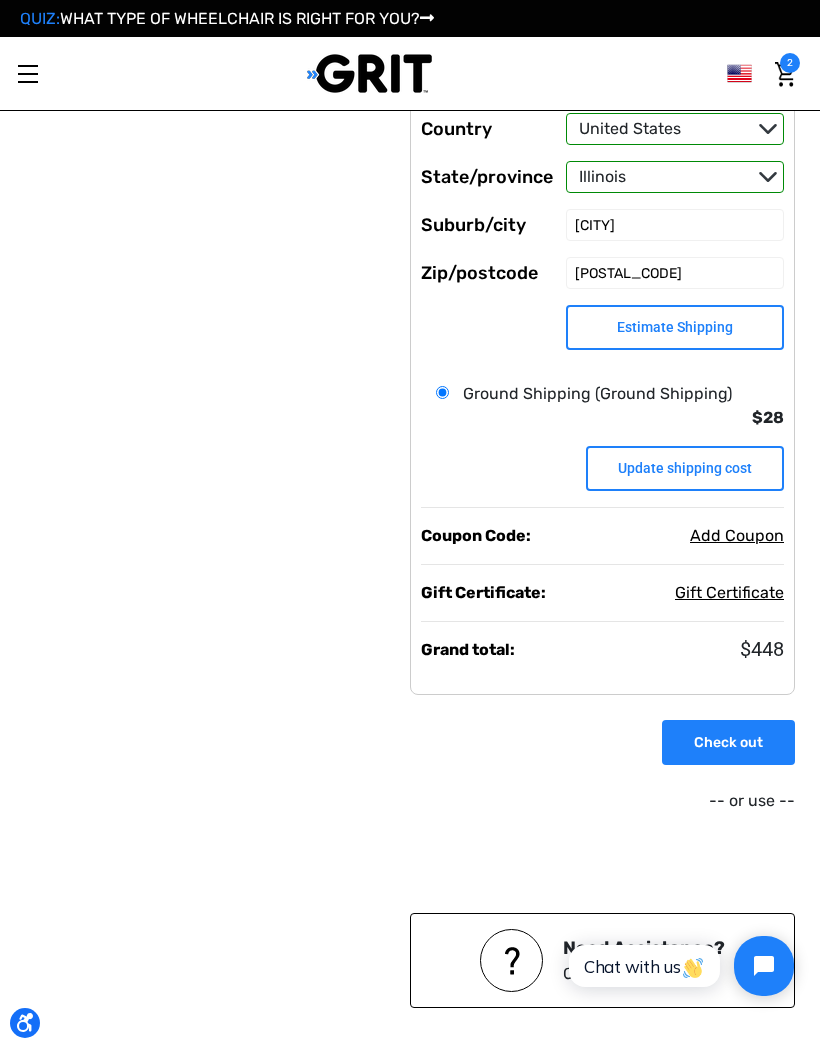 click on "Update shipping cost" at bounding box center (685, 468) 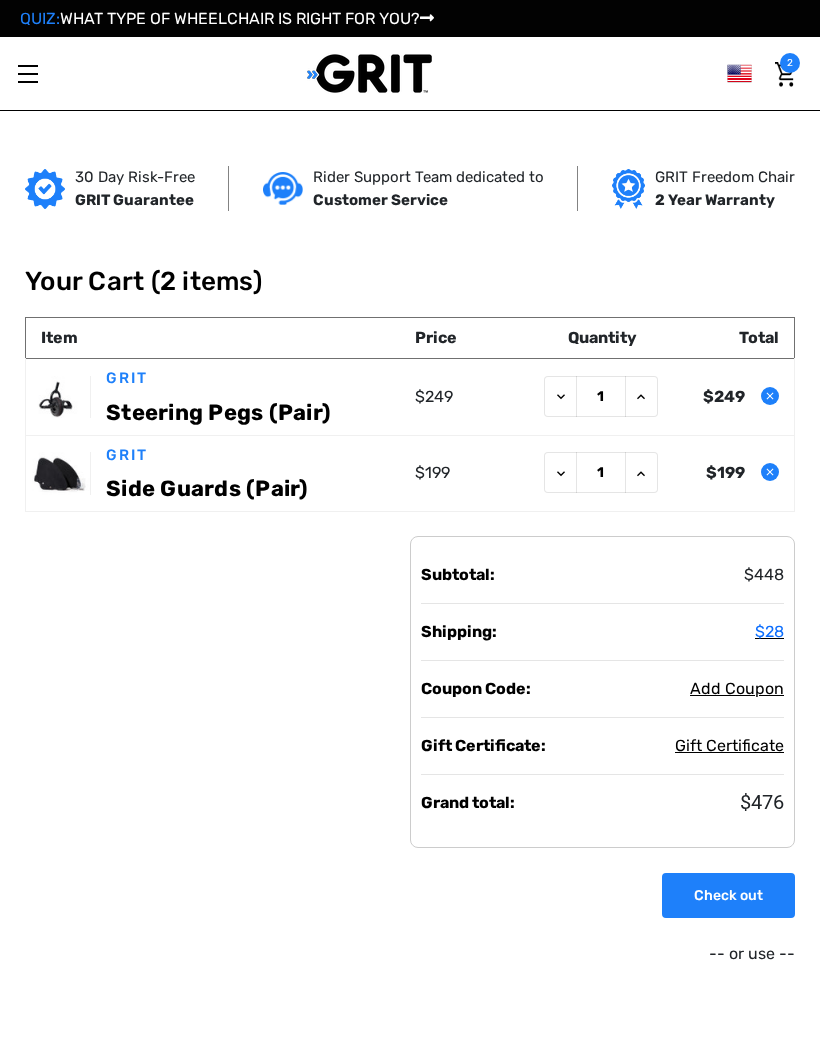 scroll, scrollTop: 0, scrollLeft: 0, axis: both 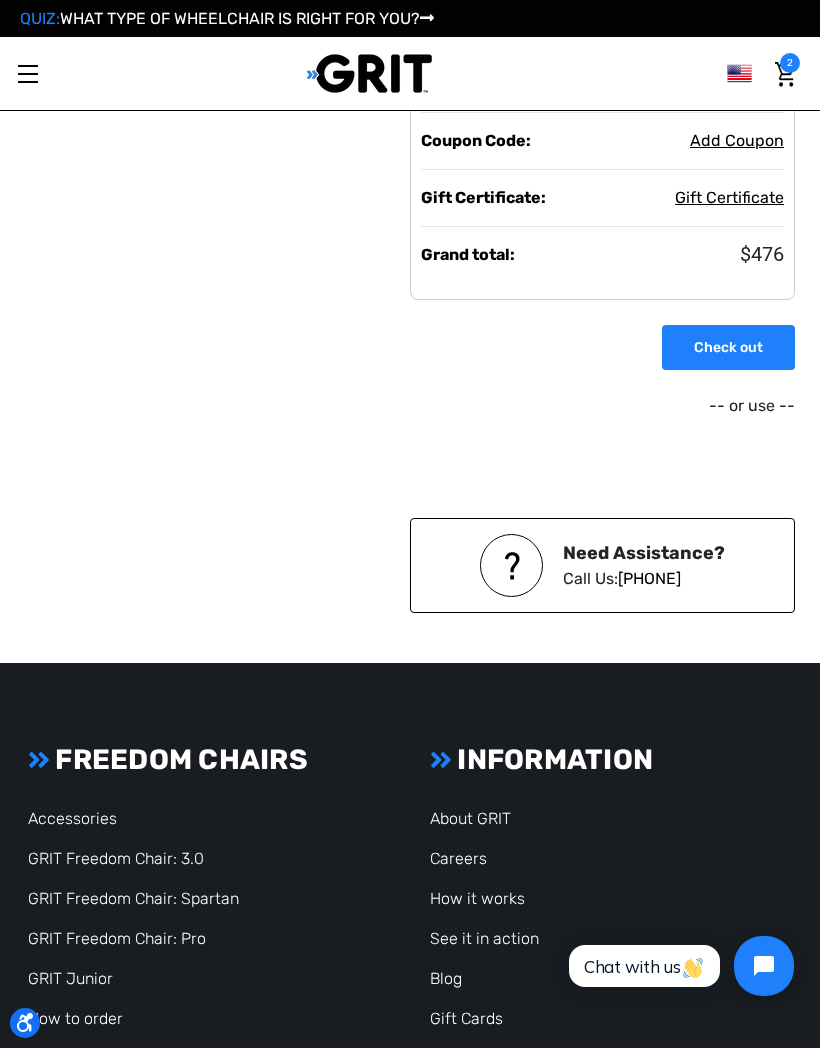 click on "Chat with us" at bounding box center (644, 966) 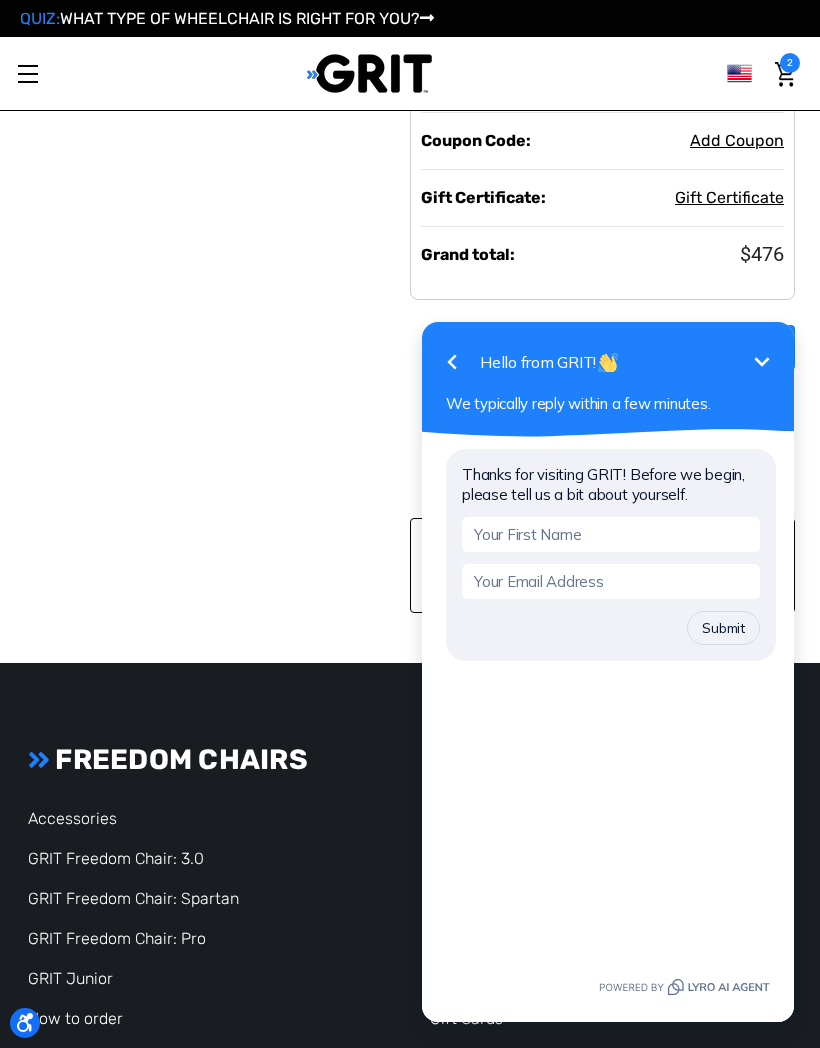 click at bounding box center [611, 534] 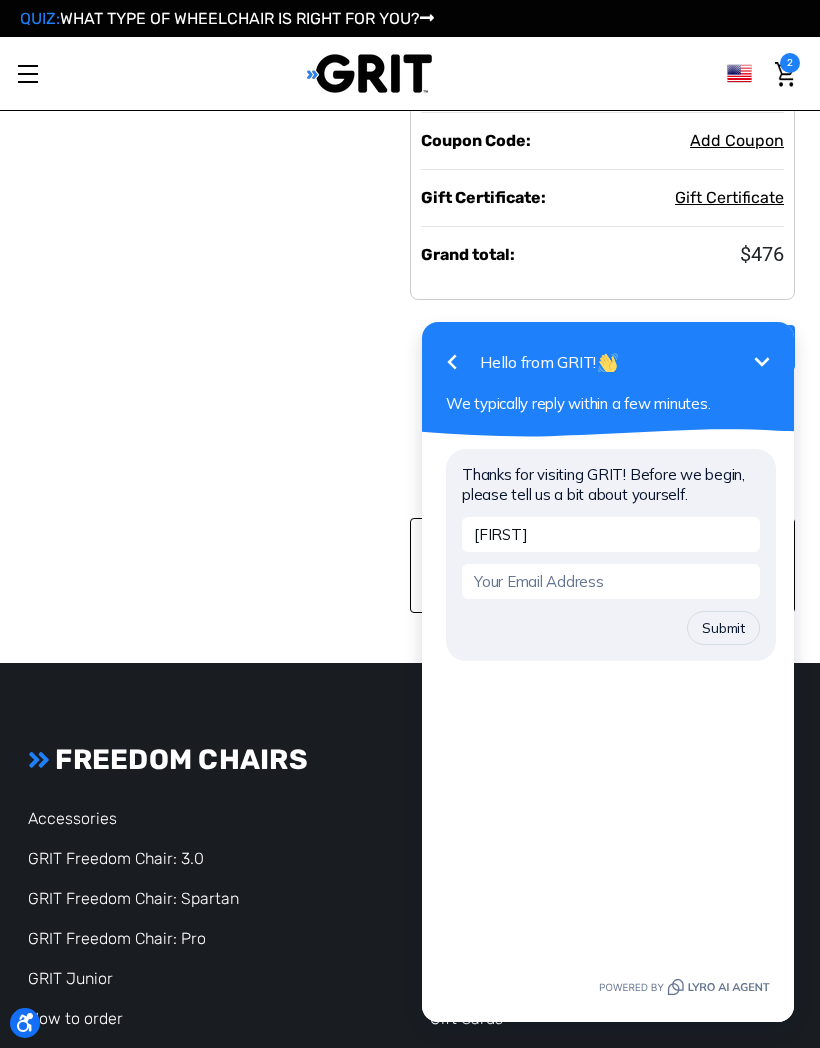 type on "[FIRST]" 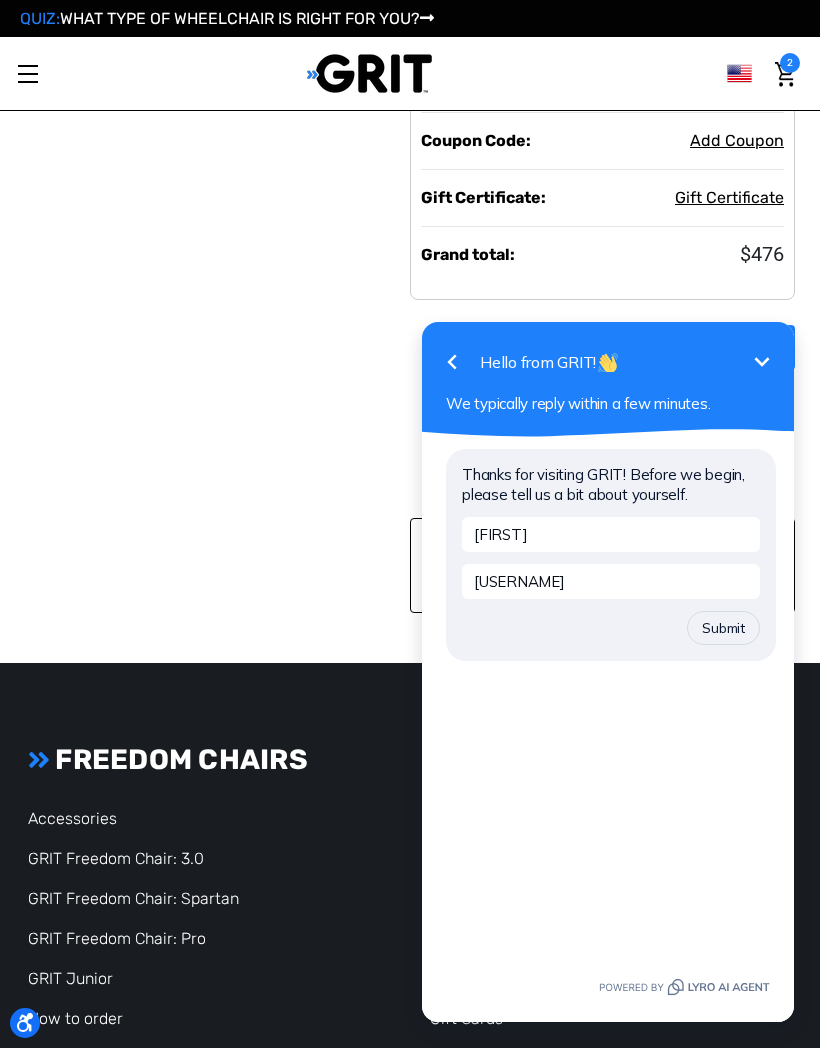 scroll, scrollTop: 0, scrollLeft: 0, axis: both 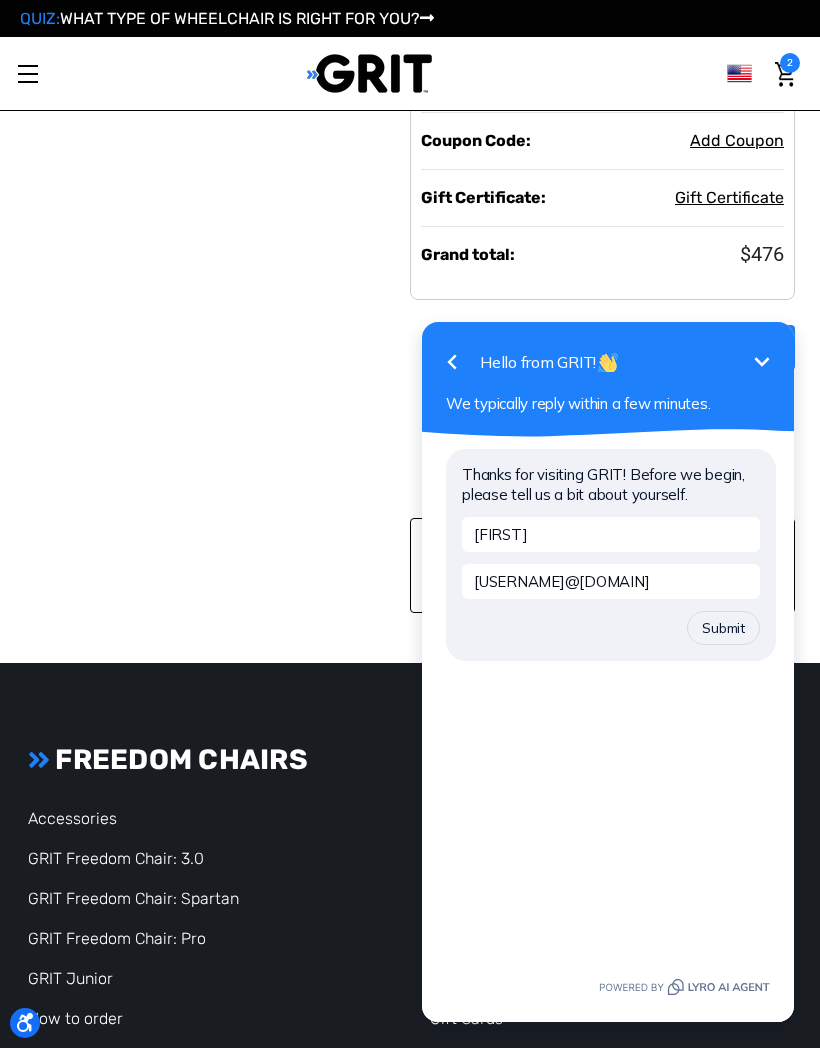 type on "[EMAIL]" 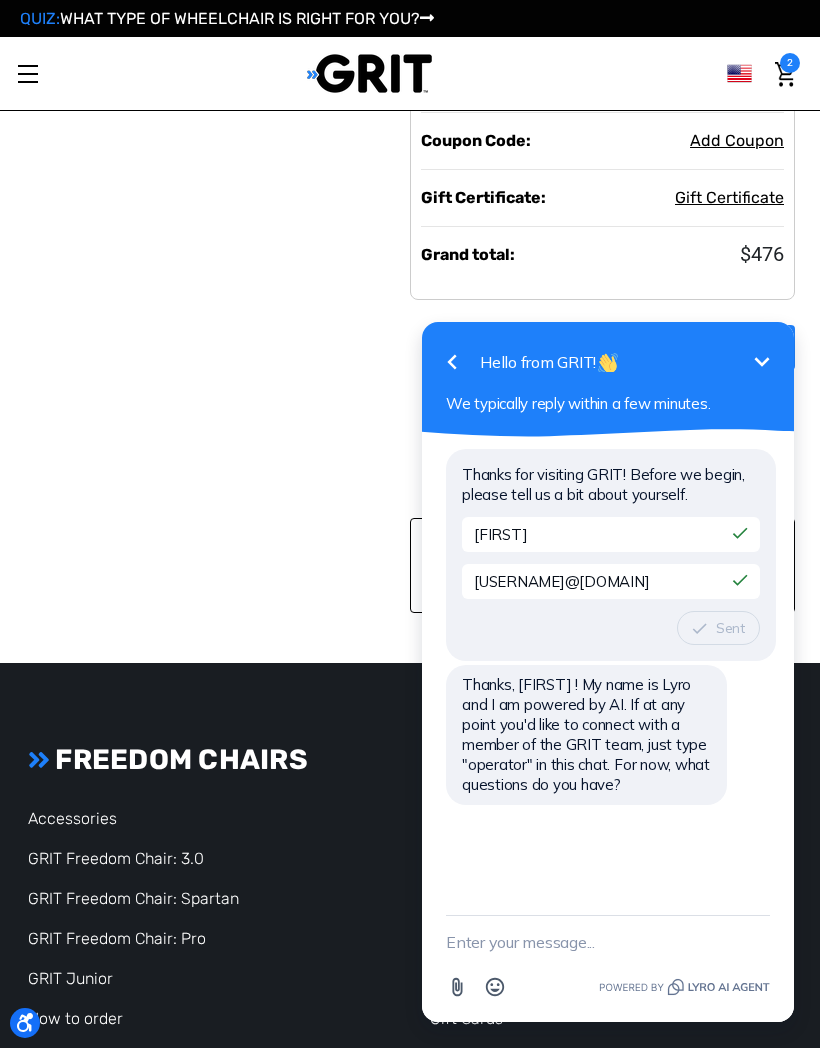 click at bounding box center [608, 942] 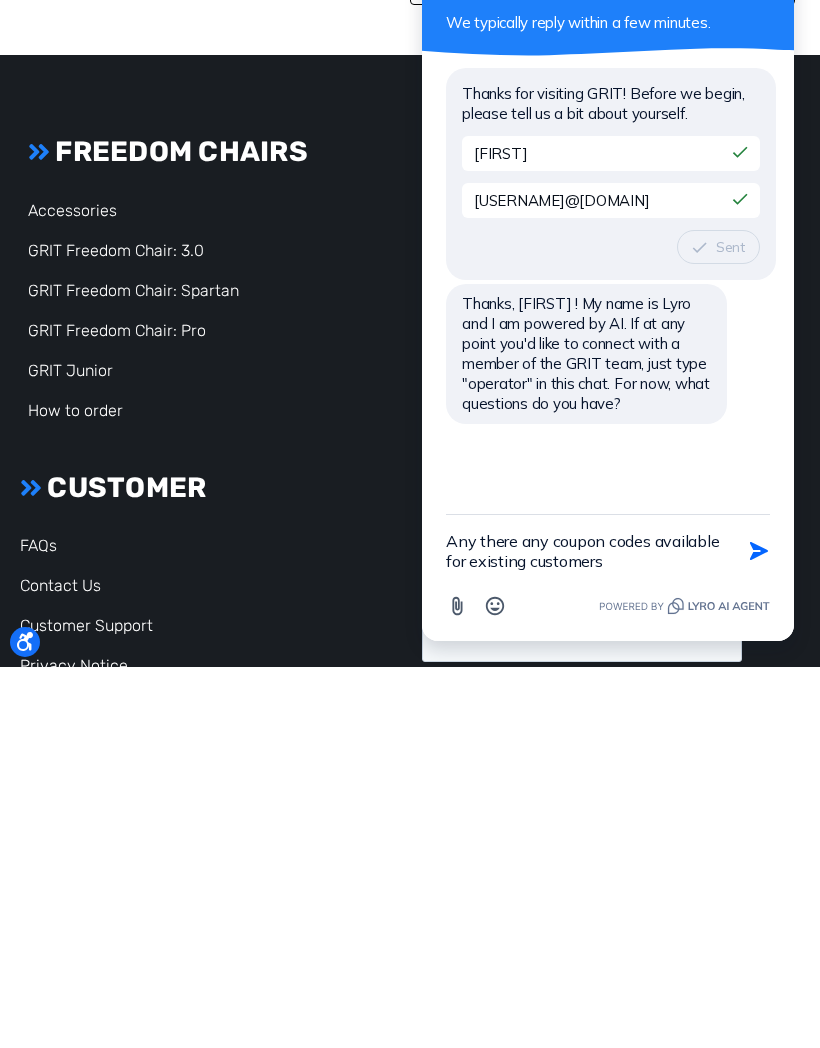 click on "Any there any coupon codes available for existing customers" at bounding box center [583, 551] 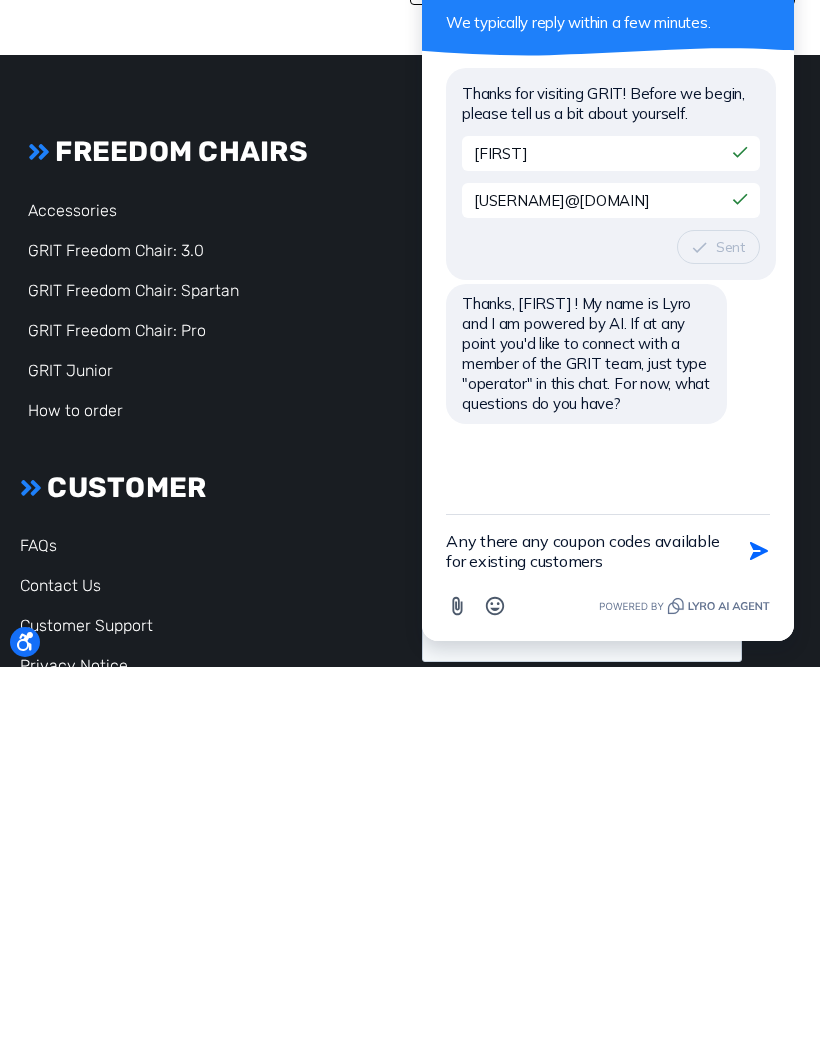 click on "Any there any coupon codes available for existing customers" at bounding box center [583, 551] 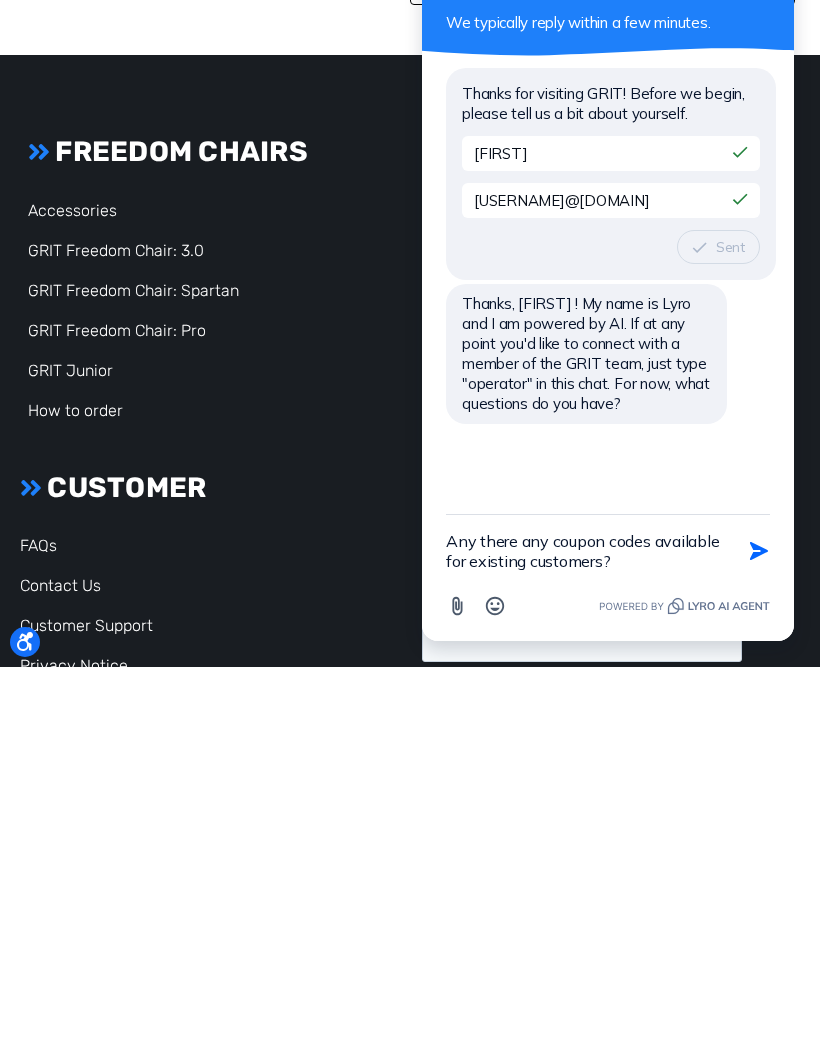 type on "Any there any coupon codes available for existing customers?" 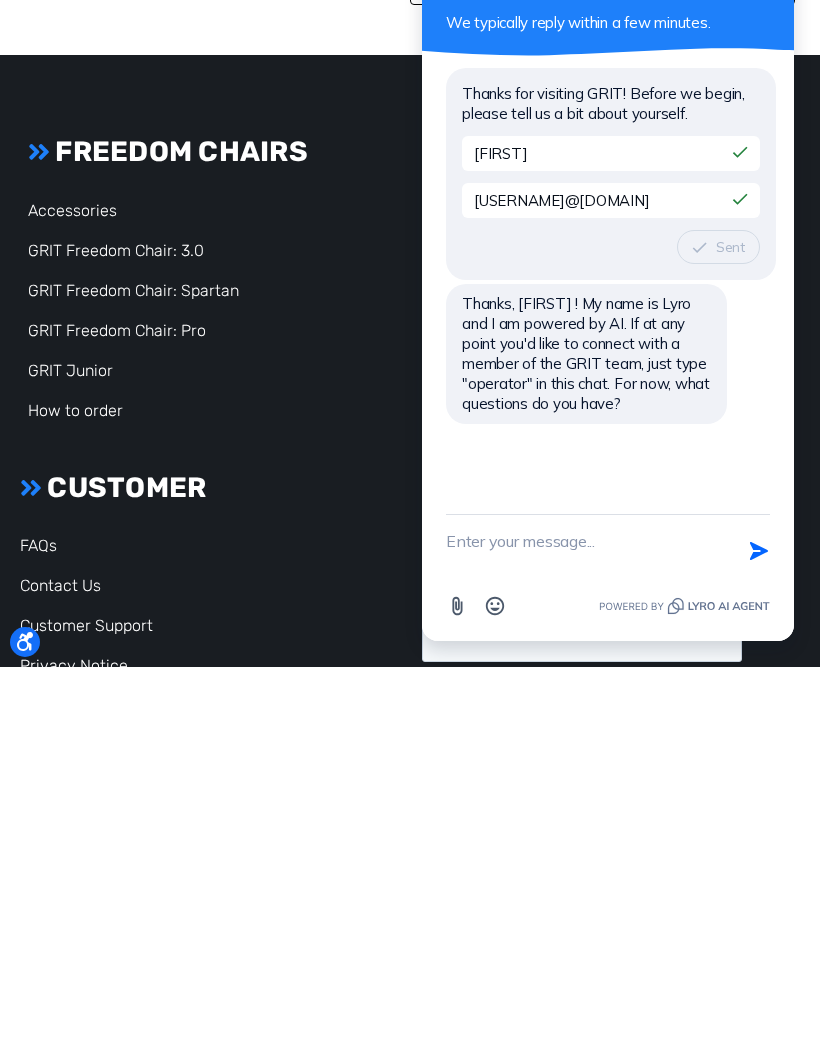 scroll, scrollTop: 944, scrollLeft: 0, axis: vertical 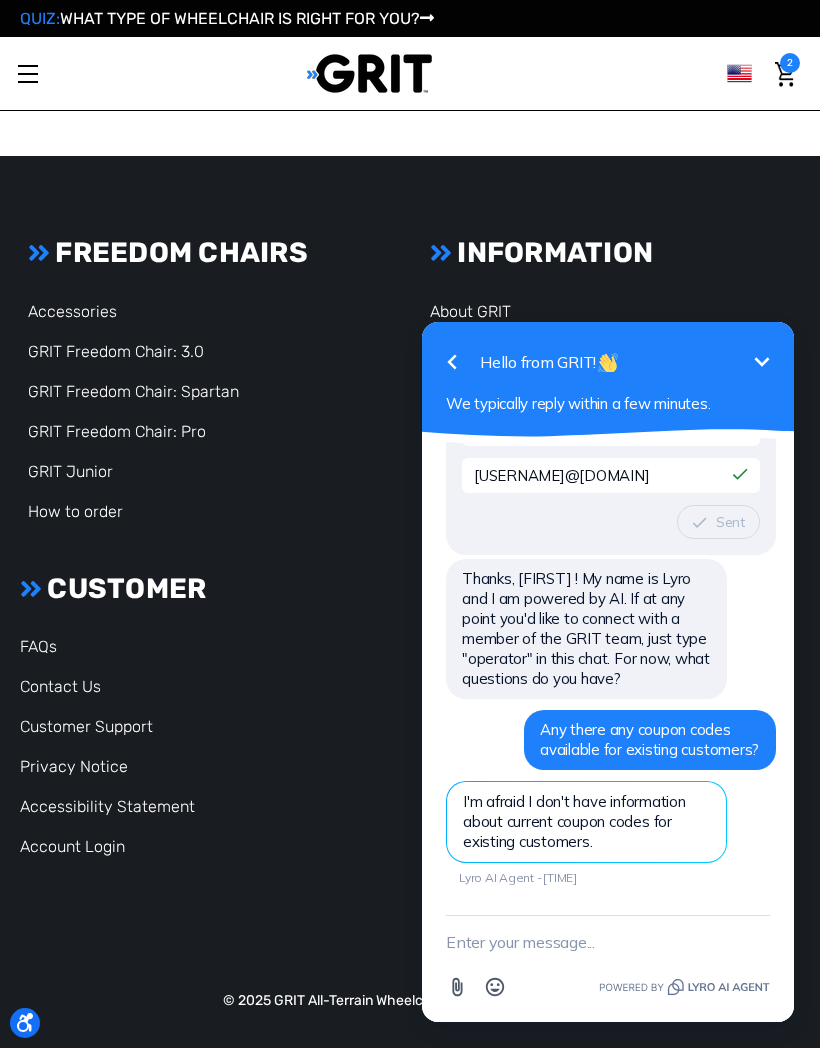 click at bounding box center (608, 942) 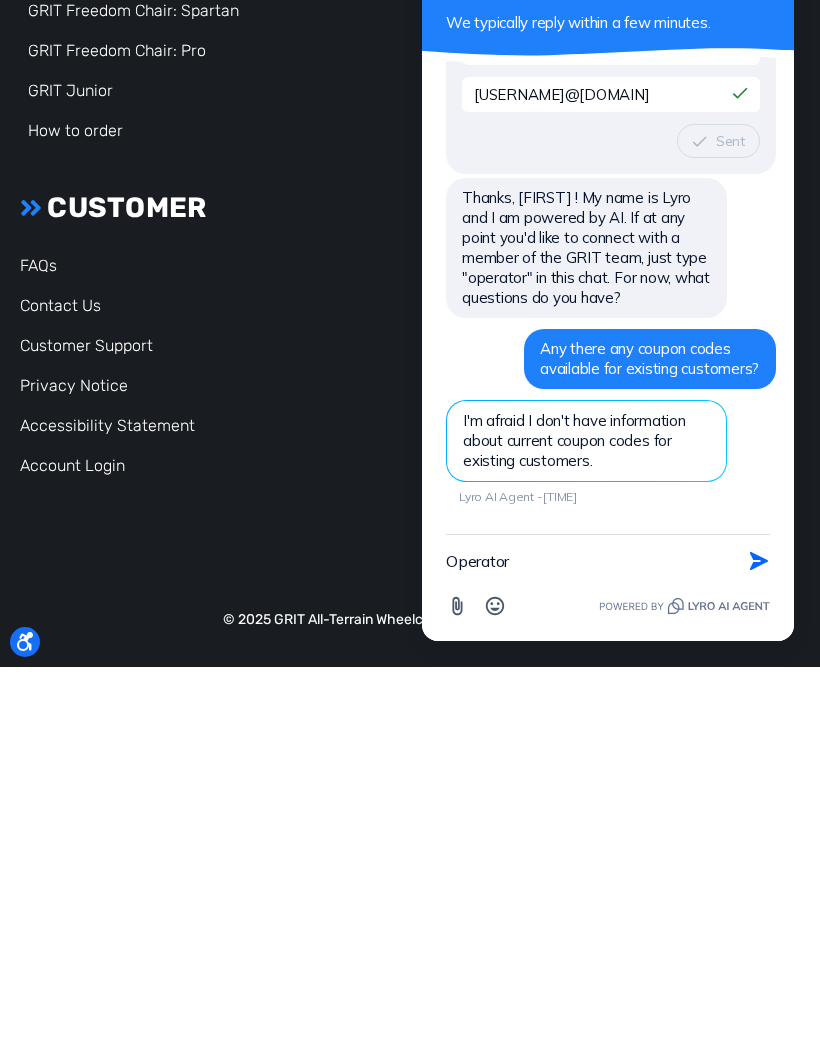 type on "Operator" 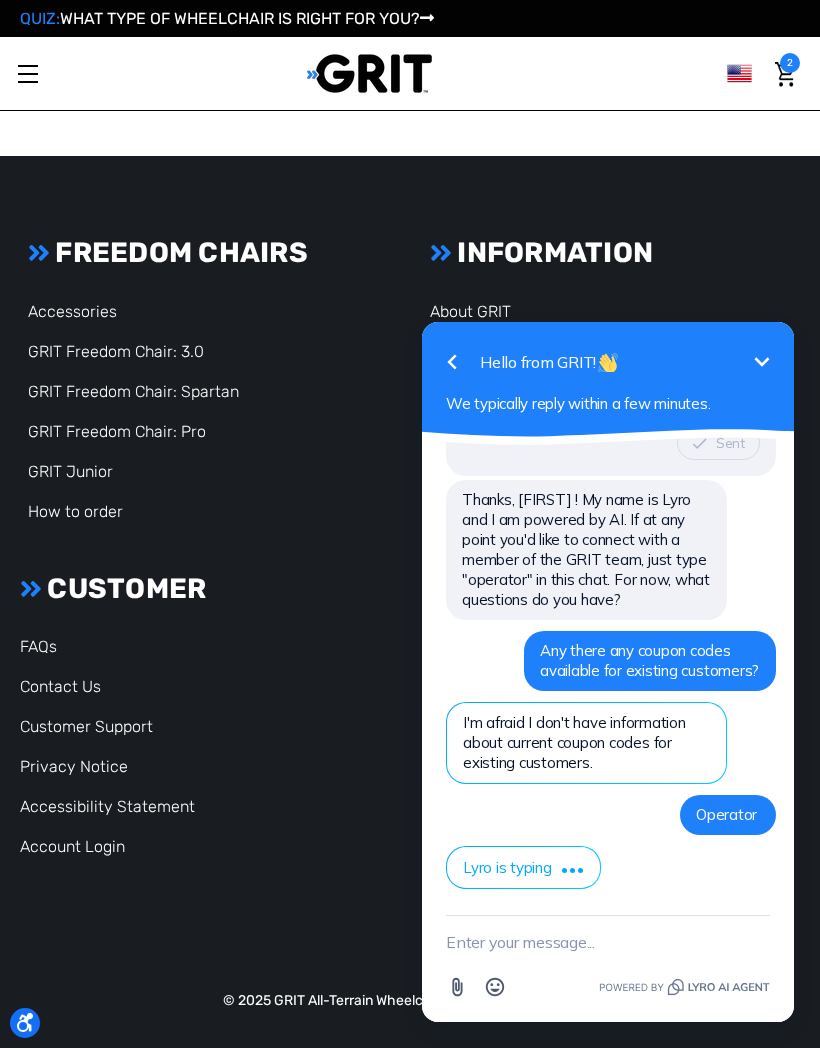 scroll, scrollTop: 274, scrollLeft: 0, axis: vertical 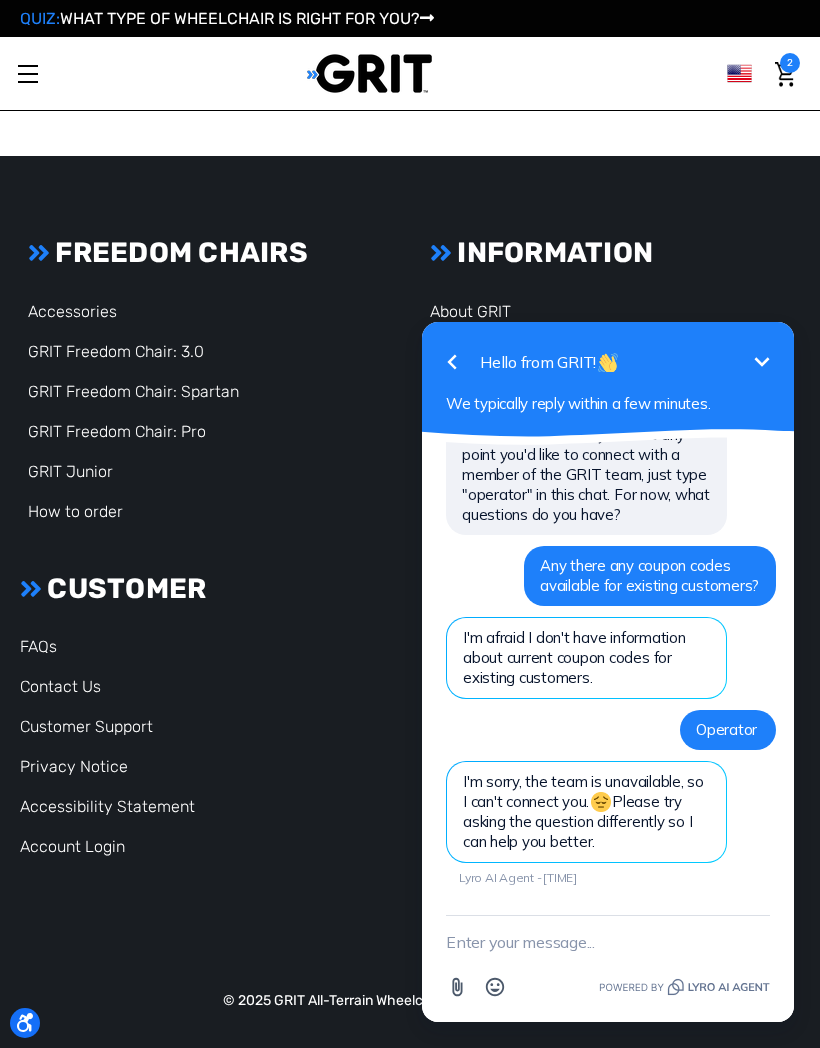 click on "Thanks for visiting GRIT! Before we begin, please tell us a bit about yourself. Rose rklosa@wiskservices.com Sent Thanks, Rose ! My name is Lyro and I am powered by AI. If at any point you'd like to connect with a member of the GRIT team, just type "operator" in this chat. For now, what questions do you have? Any there any coupon codes available for existing customers? I'm afraid I don't have information about current coupon codes for existing customers. Operator I'm sorry, the team is unavailable, so I can't connect you.   Please try asking the question differently so I can help you better. Lyro AI Agent -  Today, 14:36" at bounding box center (611, 546) 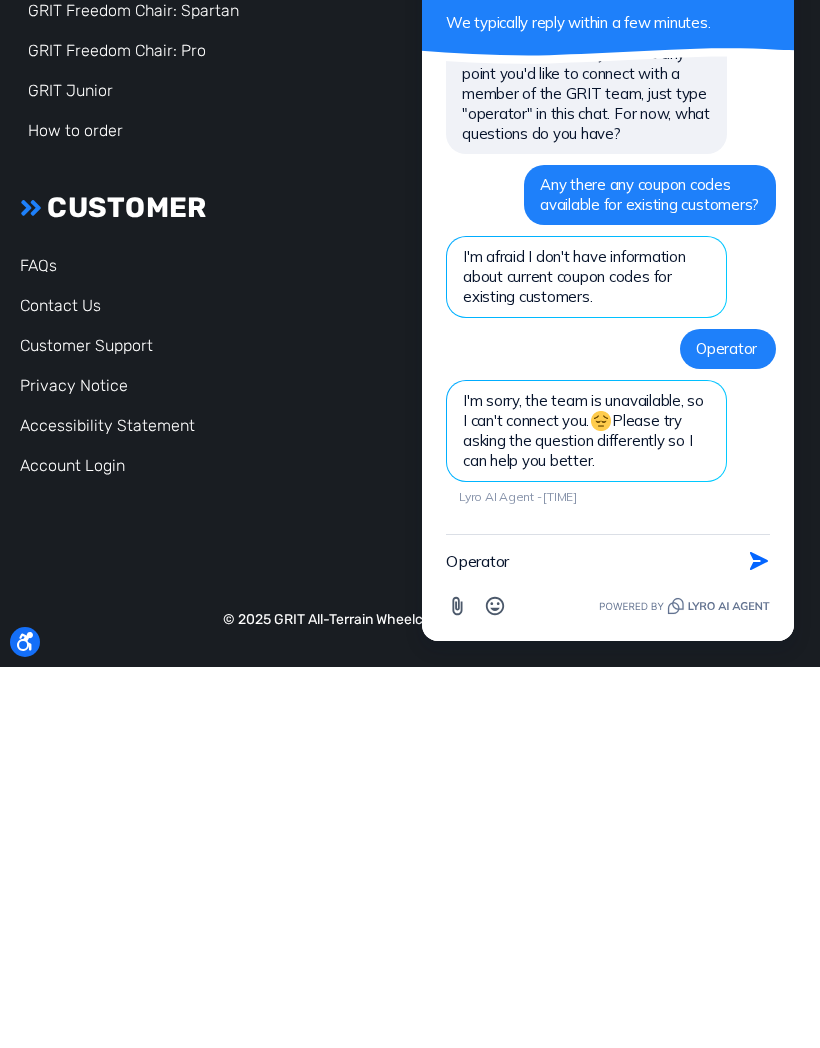 type on "Operator" 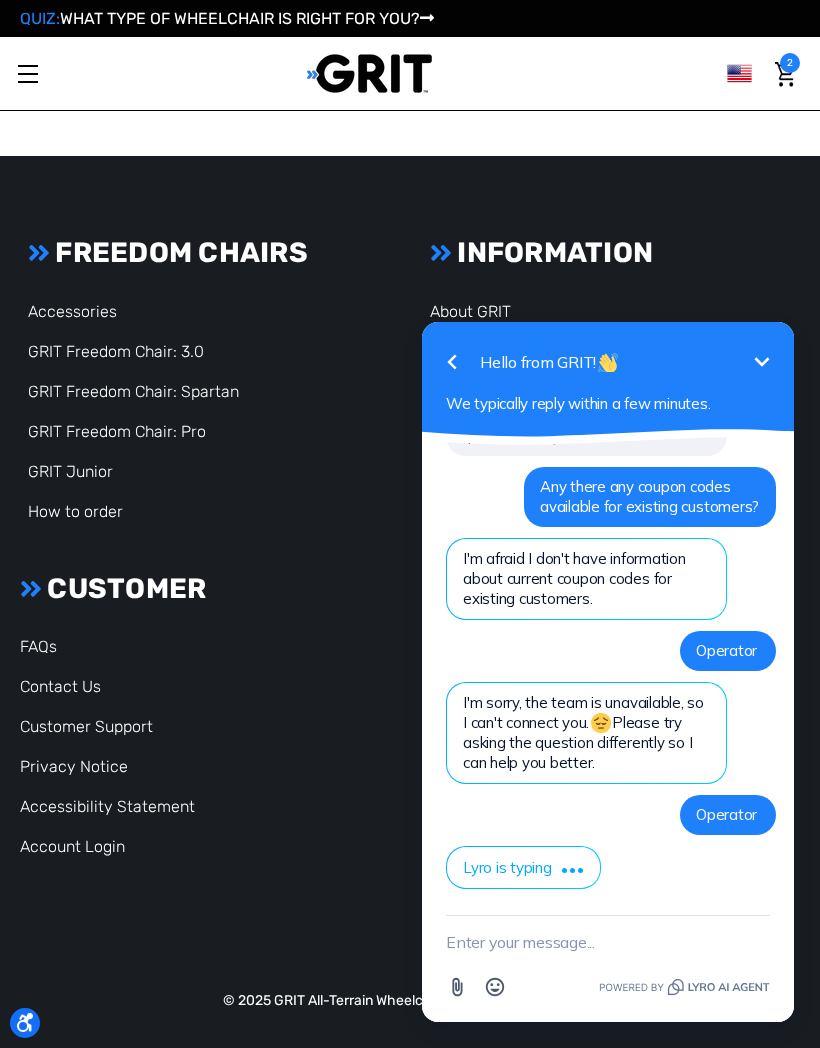 scroll, scrollTop: 439, scrollLeft: 0, axis: vertical 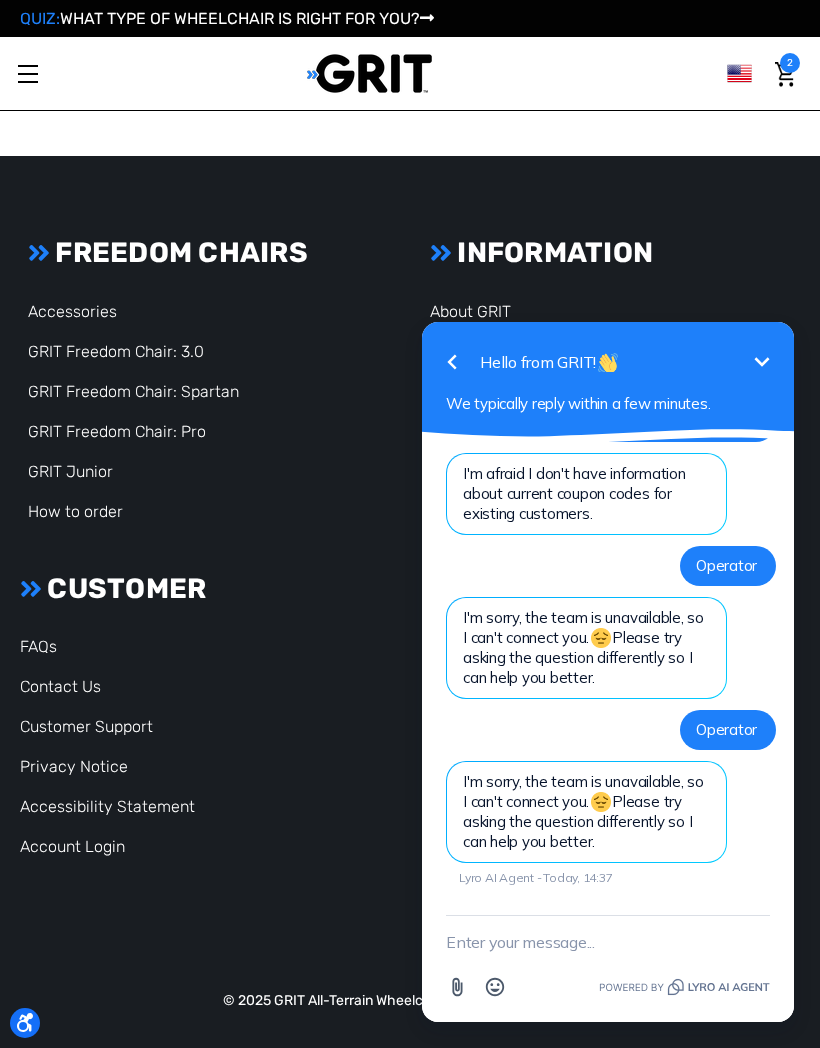 click at bounding box center [608, 942] 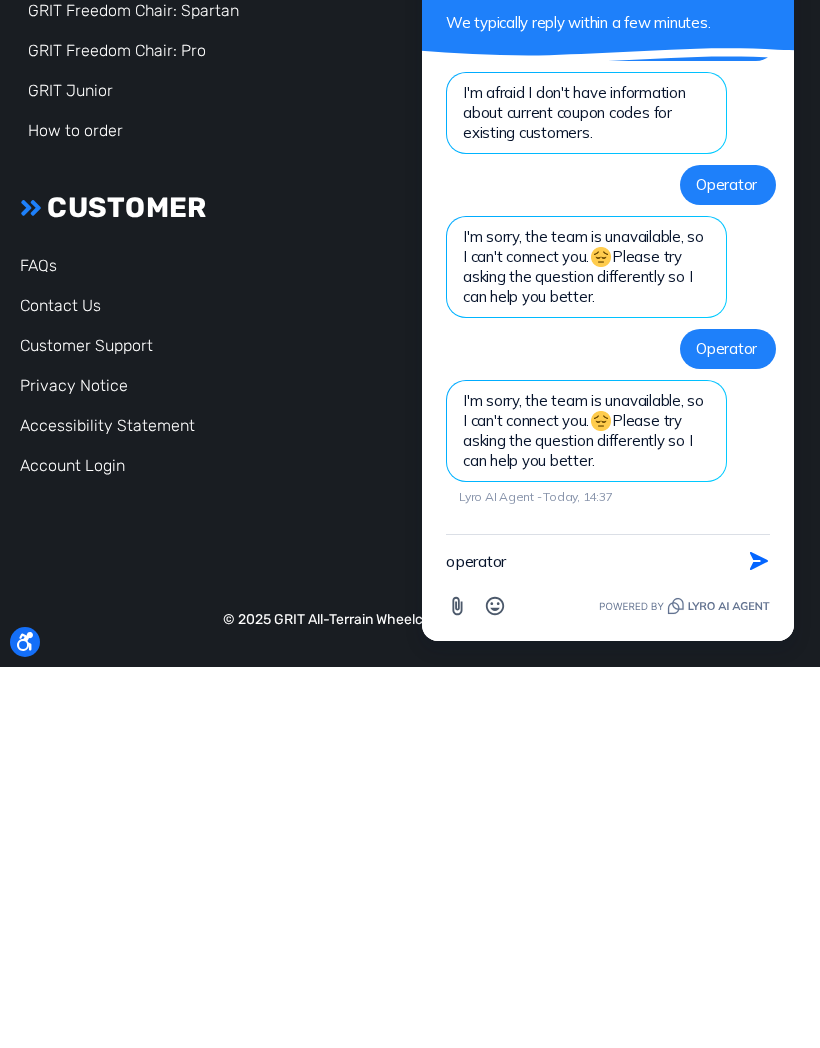 type on "operator" 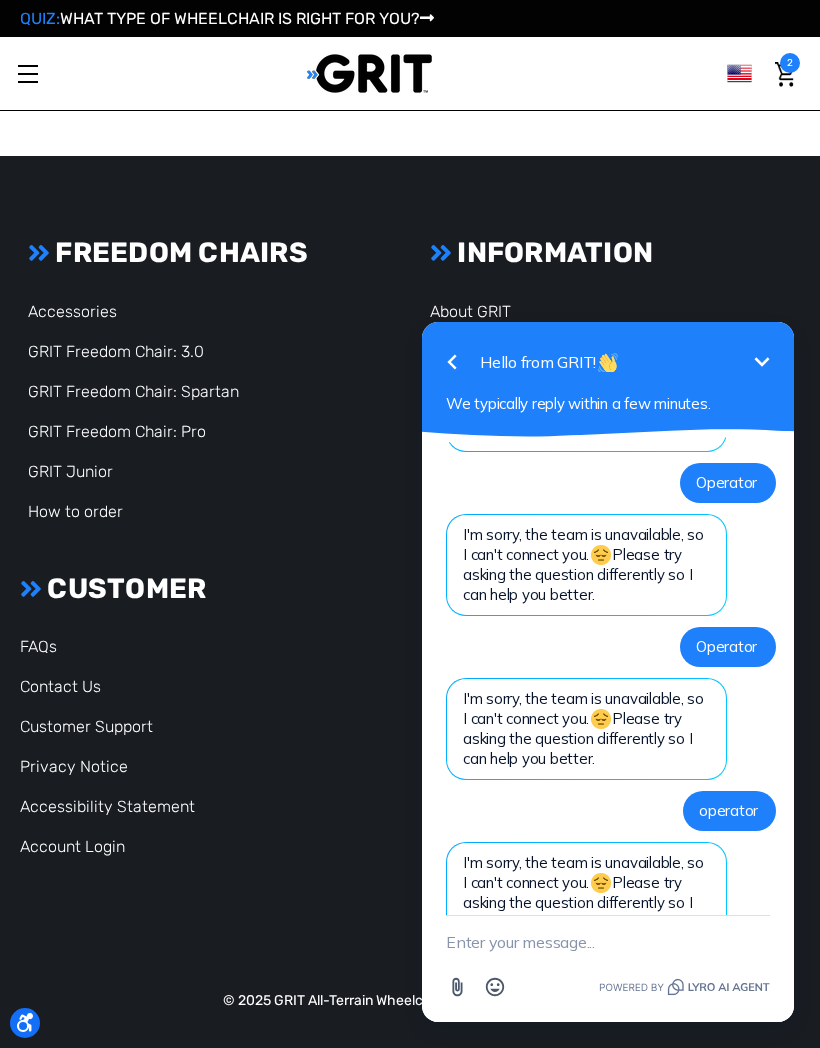 scroll, scrollTop: 604, scrollLeft: 0, axis: vertical 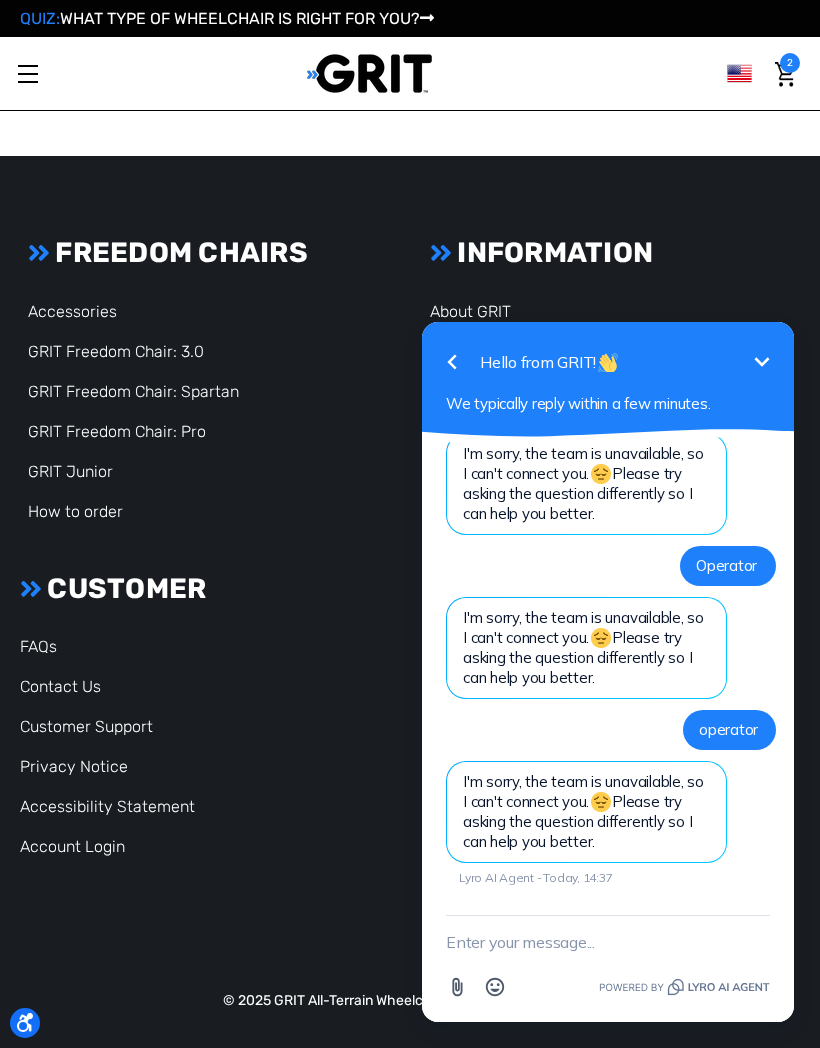 click on "Customer Support" at bounding box center [86, 726] 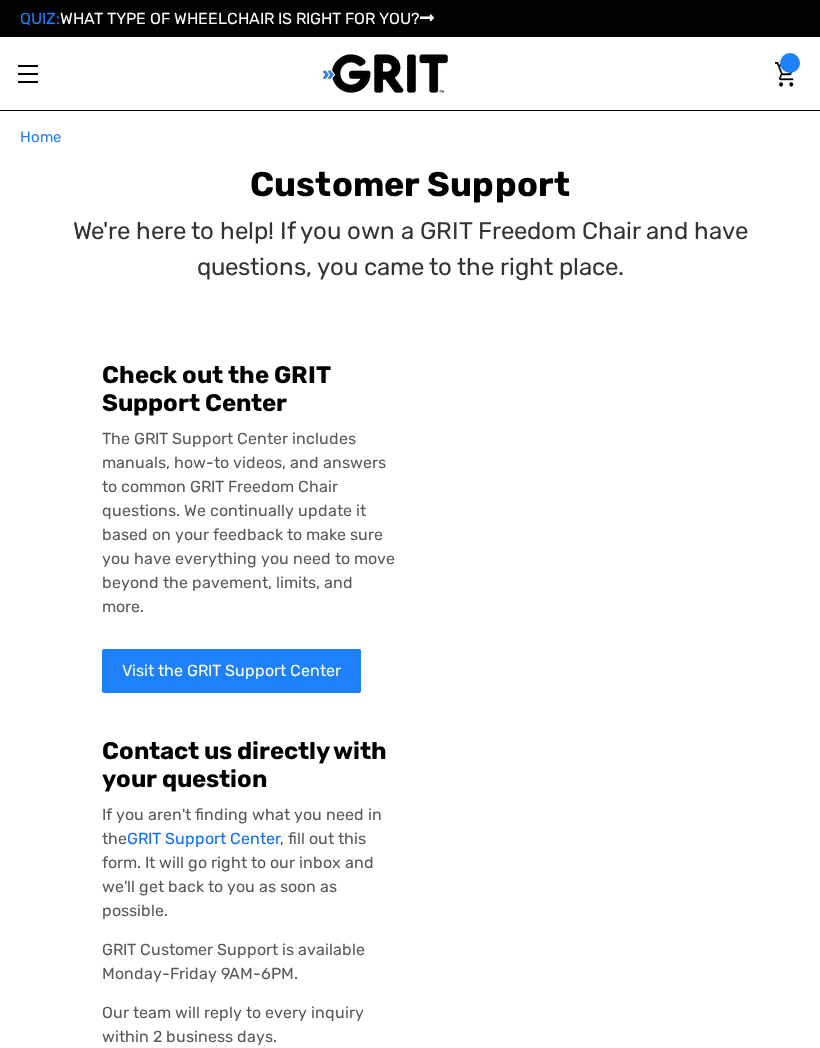 scroll, scrollTop: 0, scrollLeft: 0, axis: both 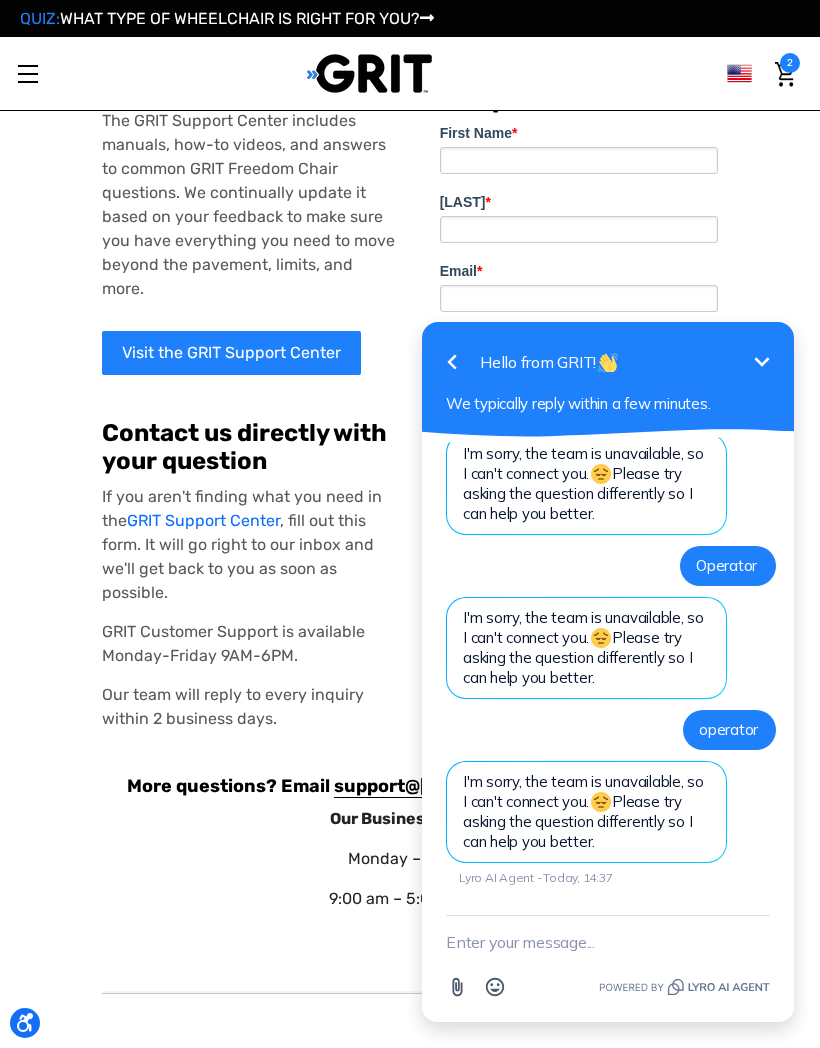 click on "GRIT Support Center" at bounding box center (203, 520) 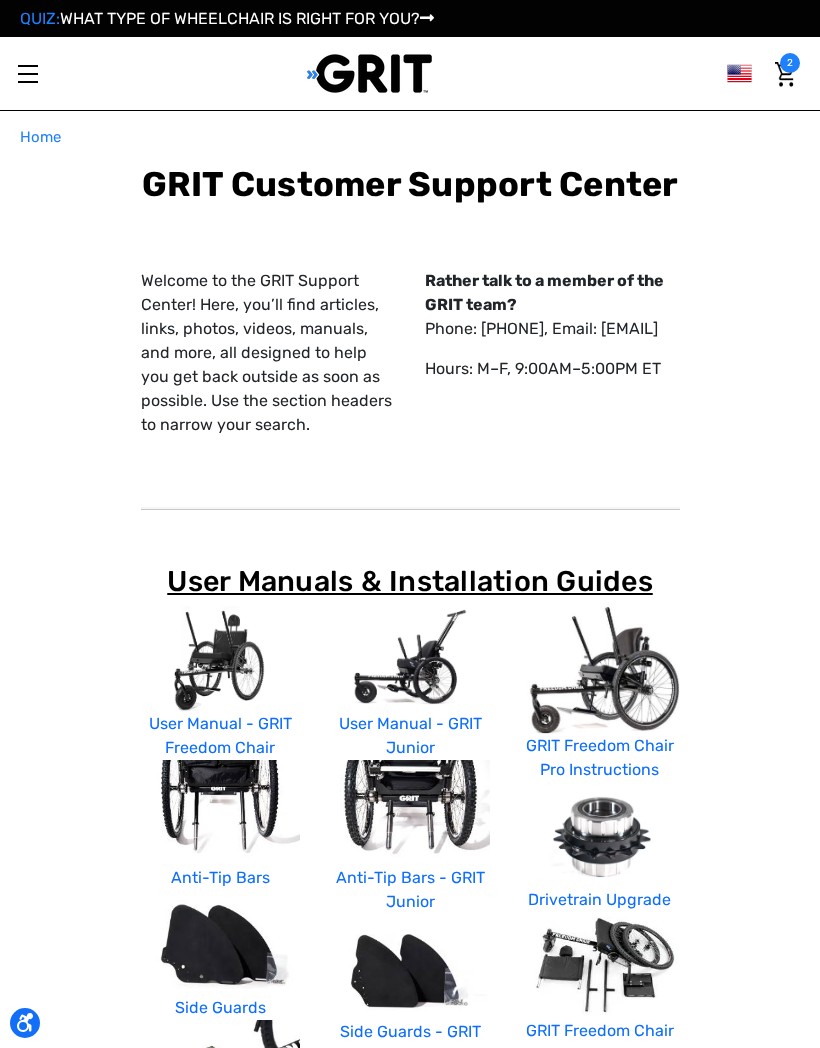 scroll, scrollTop: 0, scrollLeft: 0, axis: both 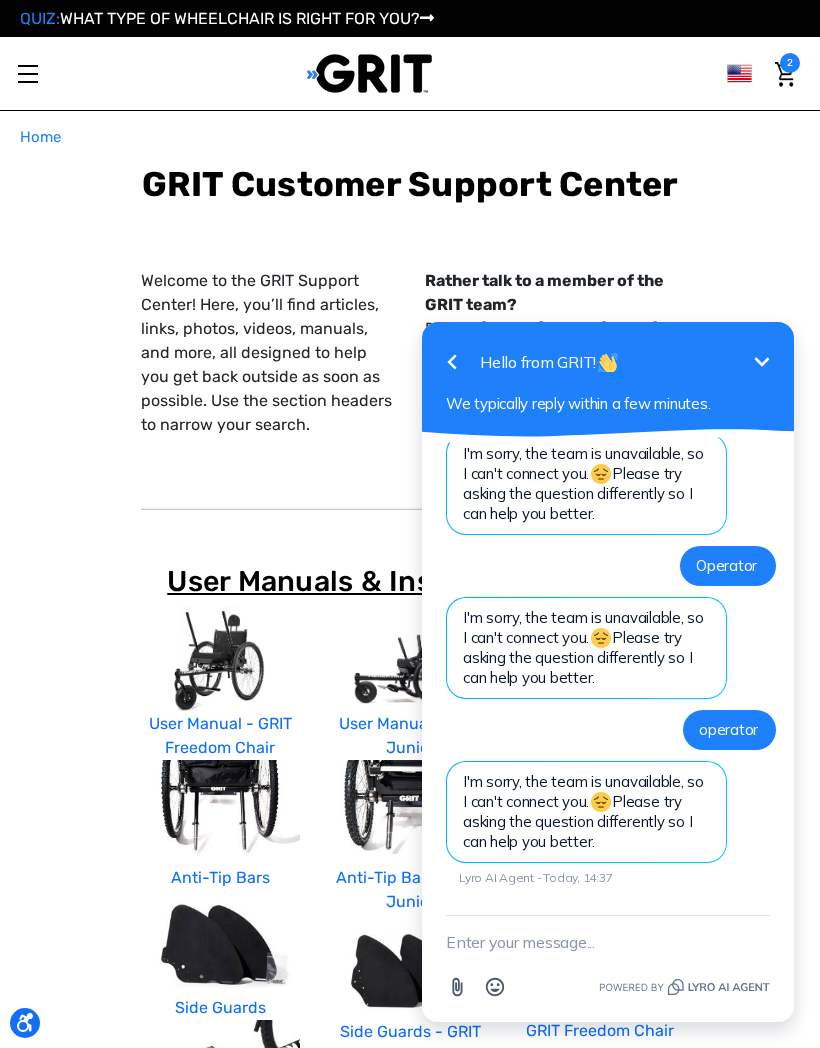 click at bounding box center [608, 942] 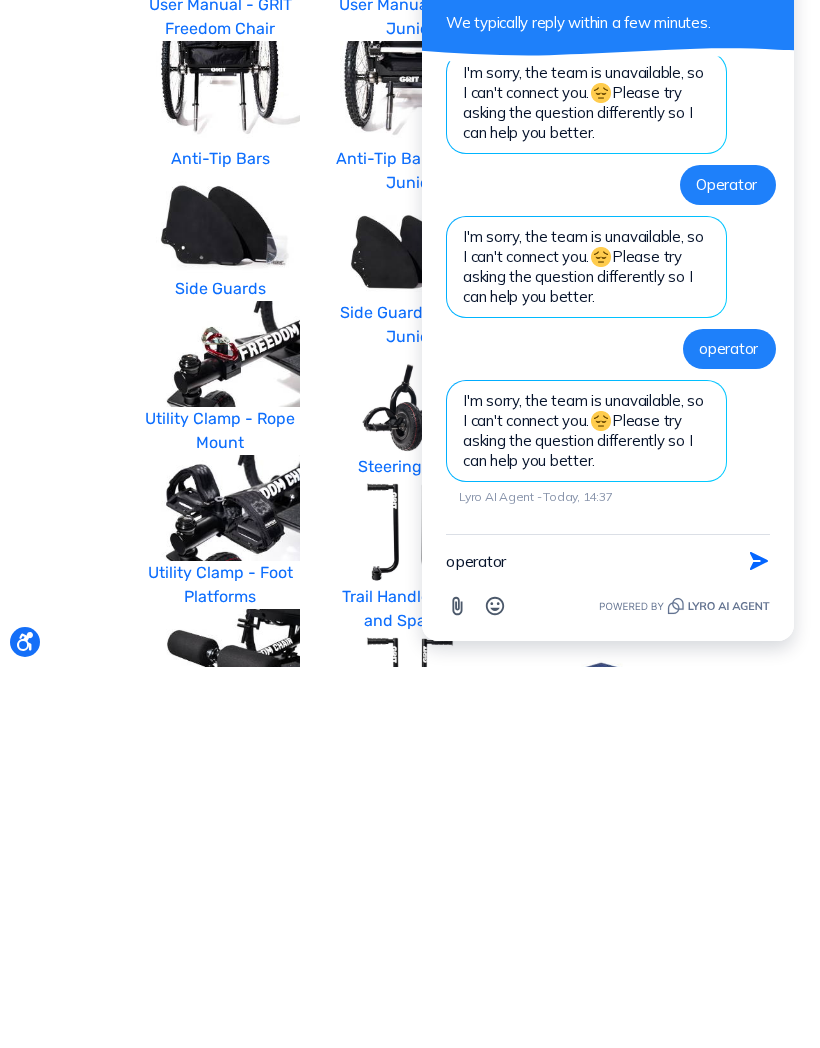 type on "operator" 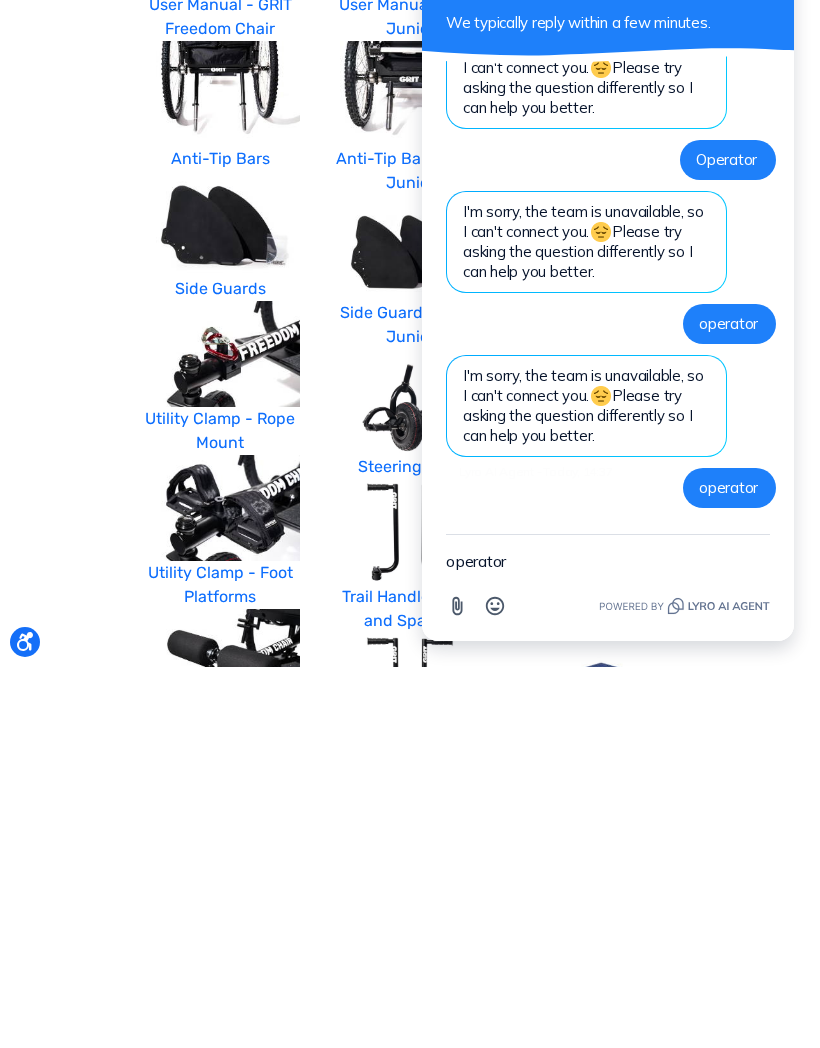 scroll, scrollTop: 608, scrollLeft: 0, axis: vertical 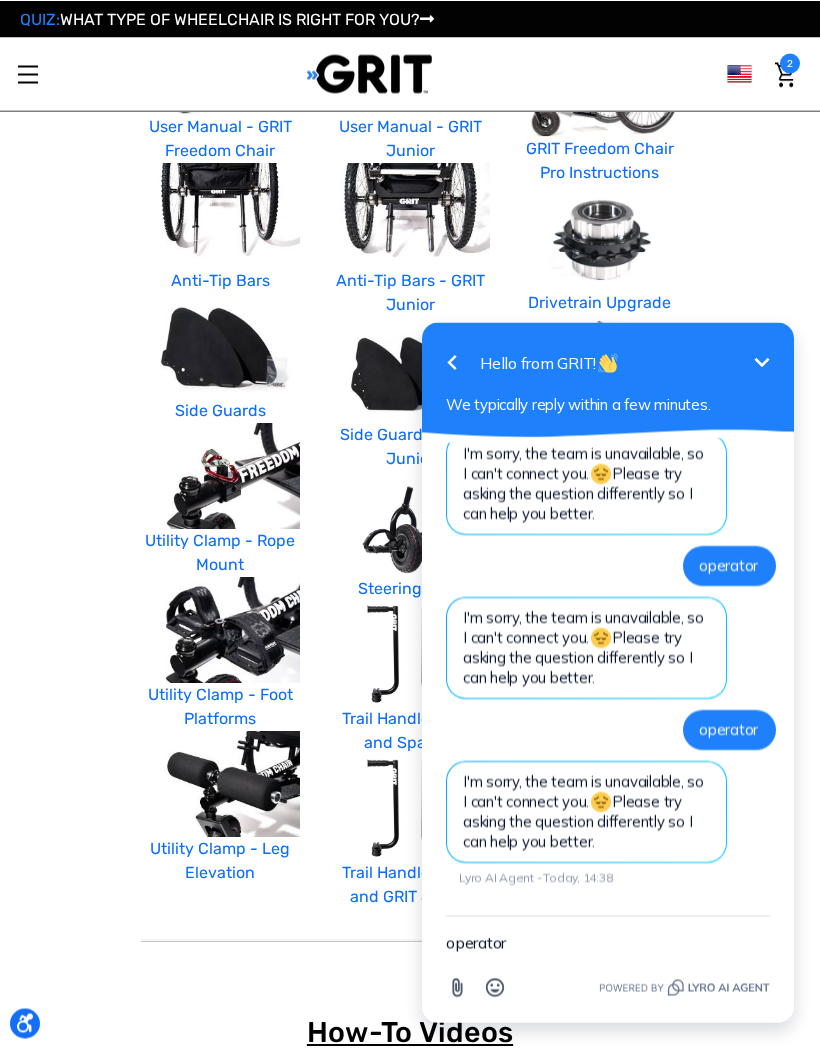 click at bounding box center [600, 238] 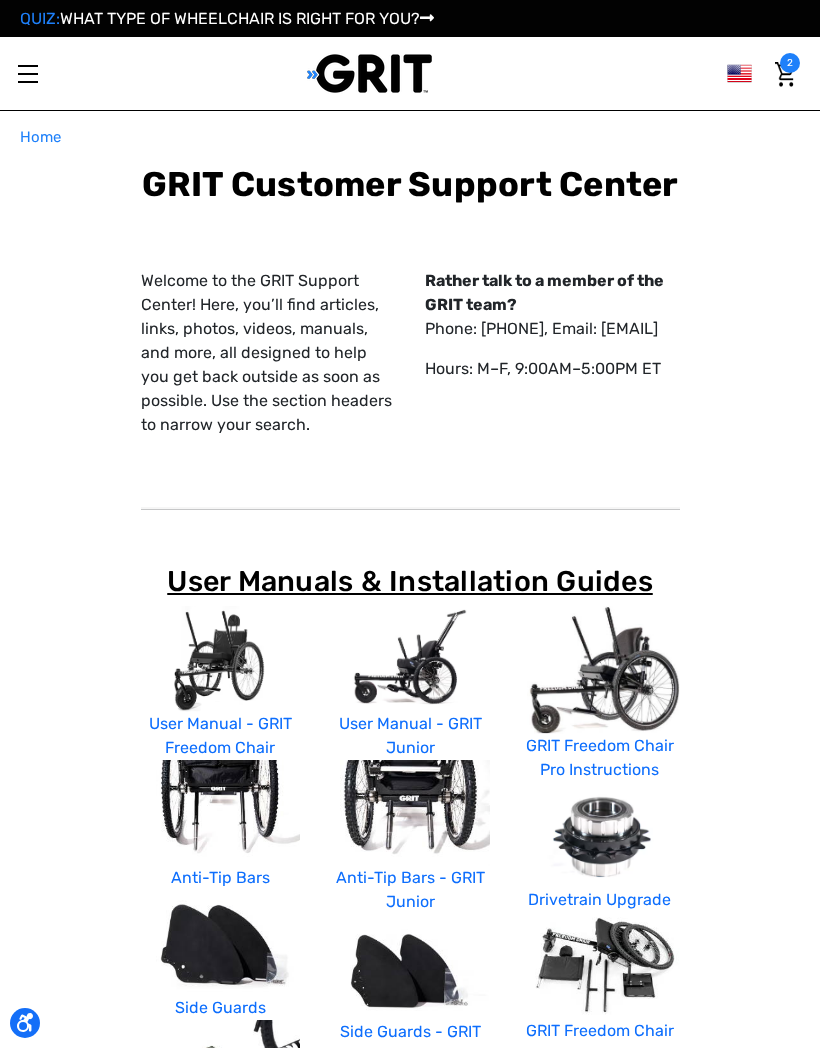 scroll, scrollTop: 636, scrollLeft: 0, axis: vertical 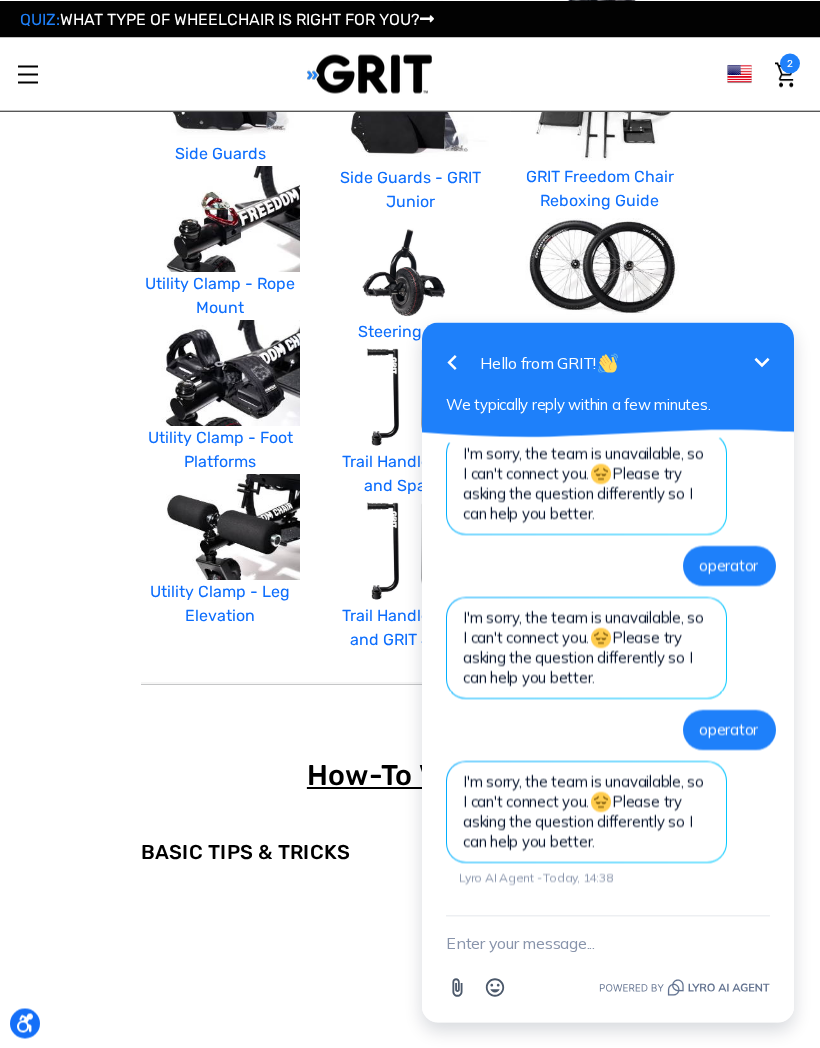 click at bounding box center (600, 266) 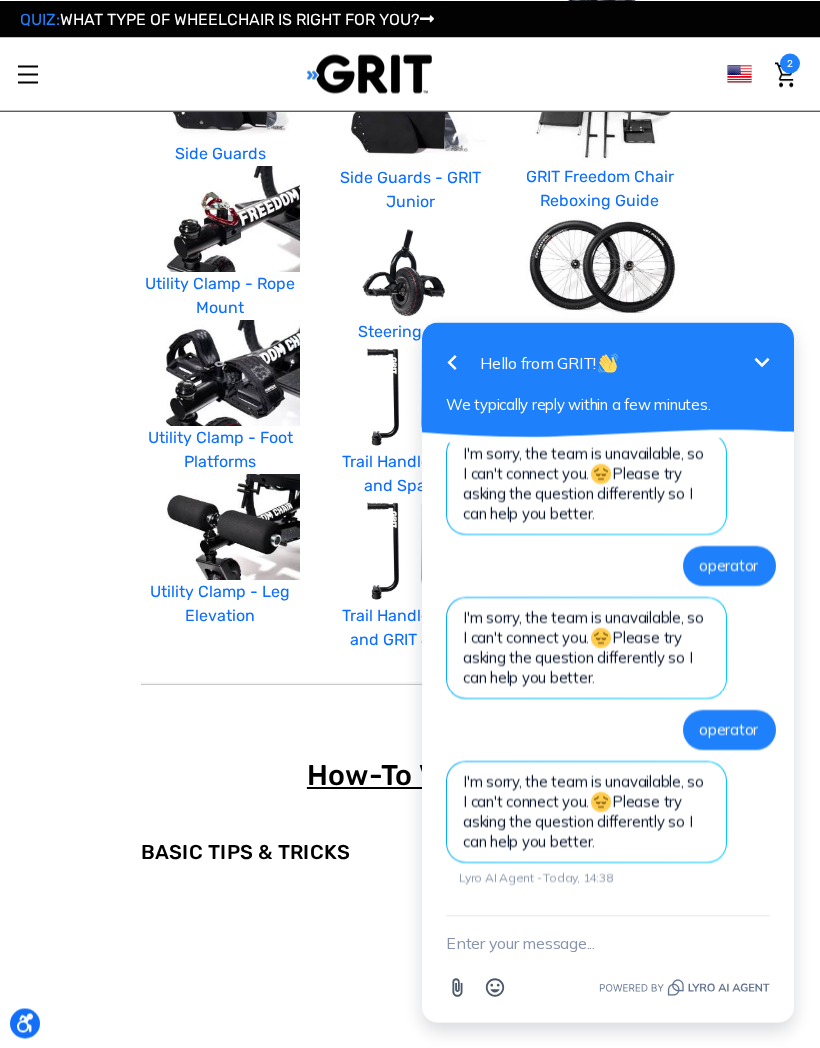 click on "Sand and Snow Wheels" at bounding box center [600, 342] 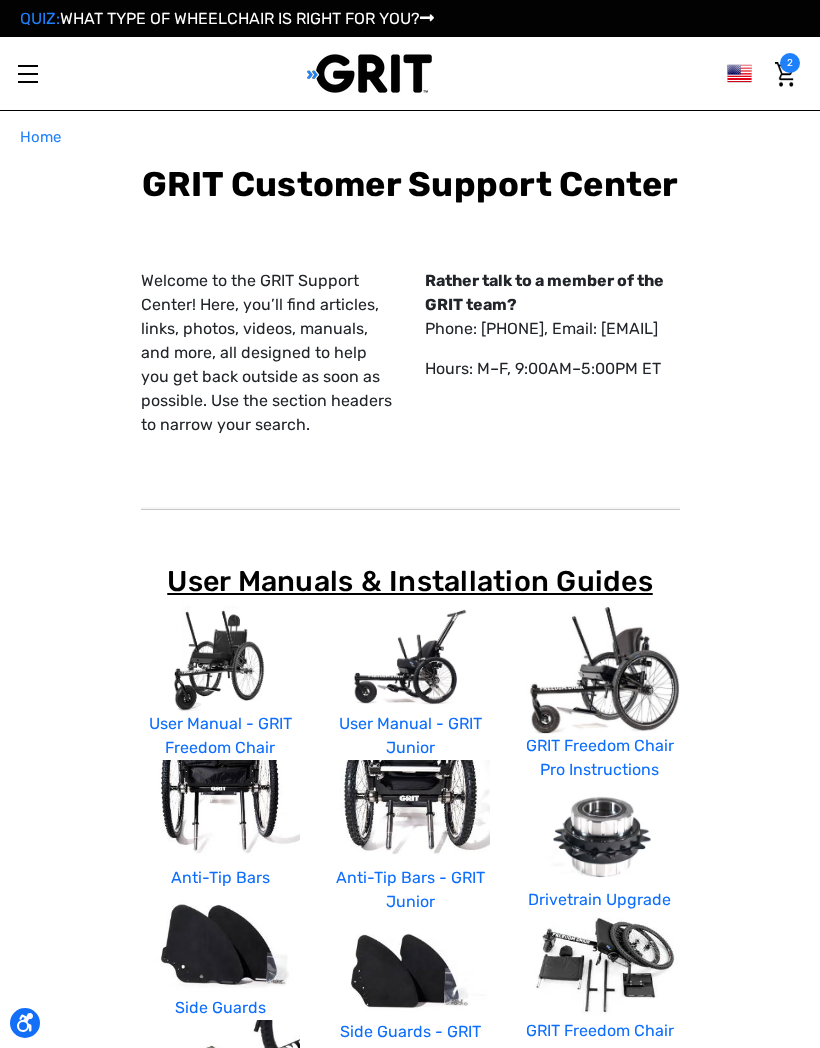 scroll, scrollTop: 823, scrollLeft: 0, axis: vertical 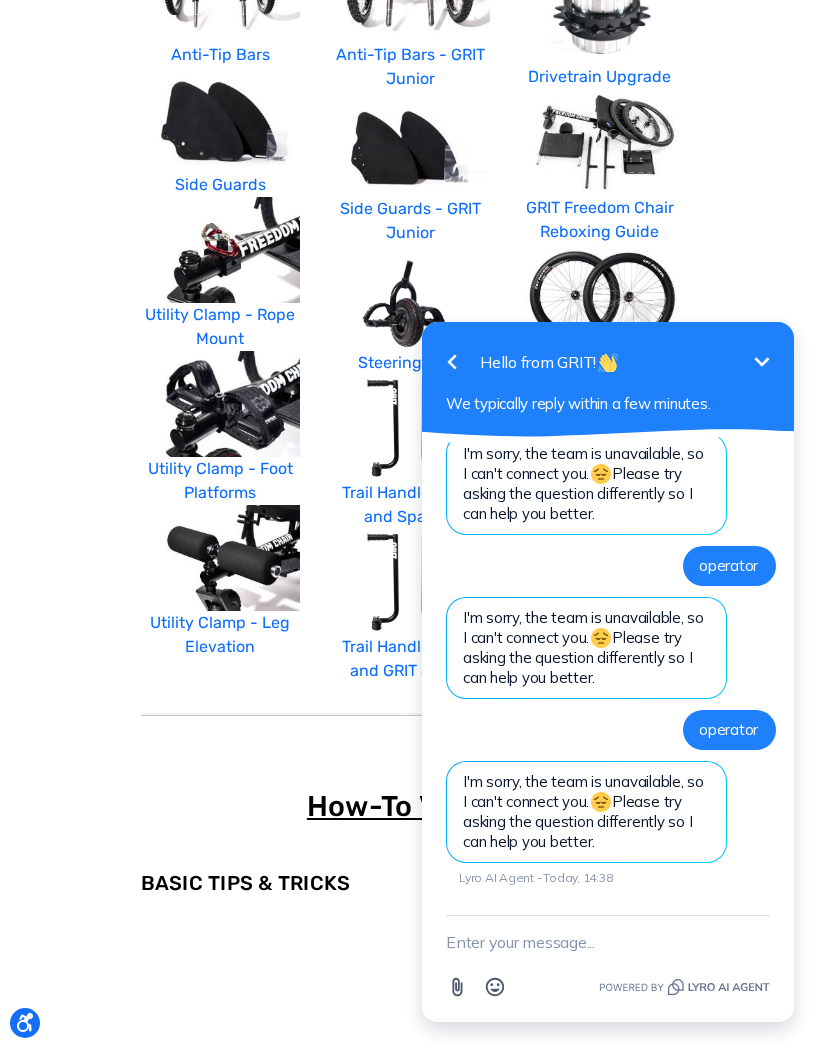 click at bounding box center (608, 942) 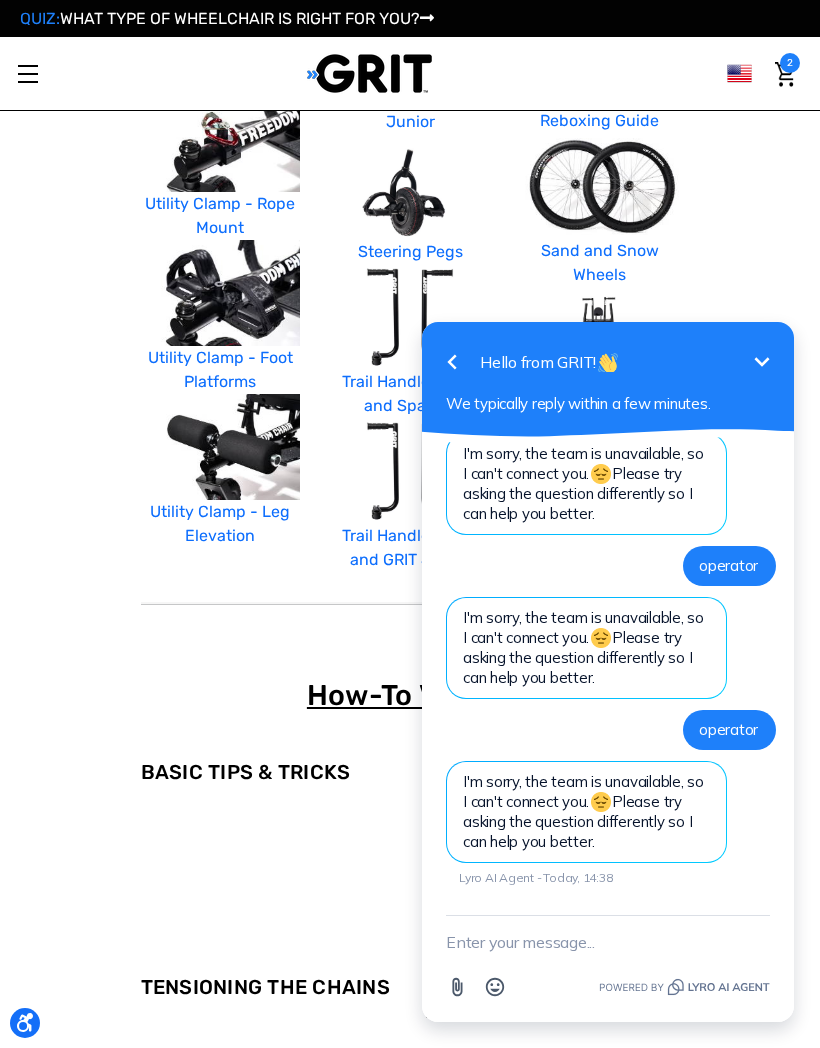 scroll, scrollTop: 1050, scrollLeft: 0, axis: vertical 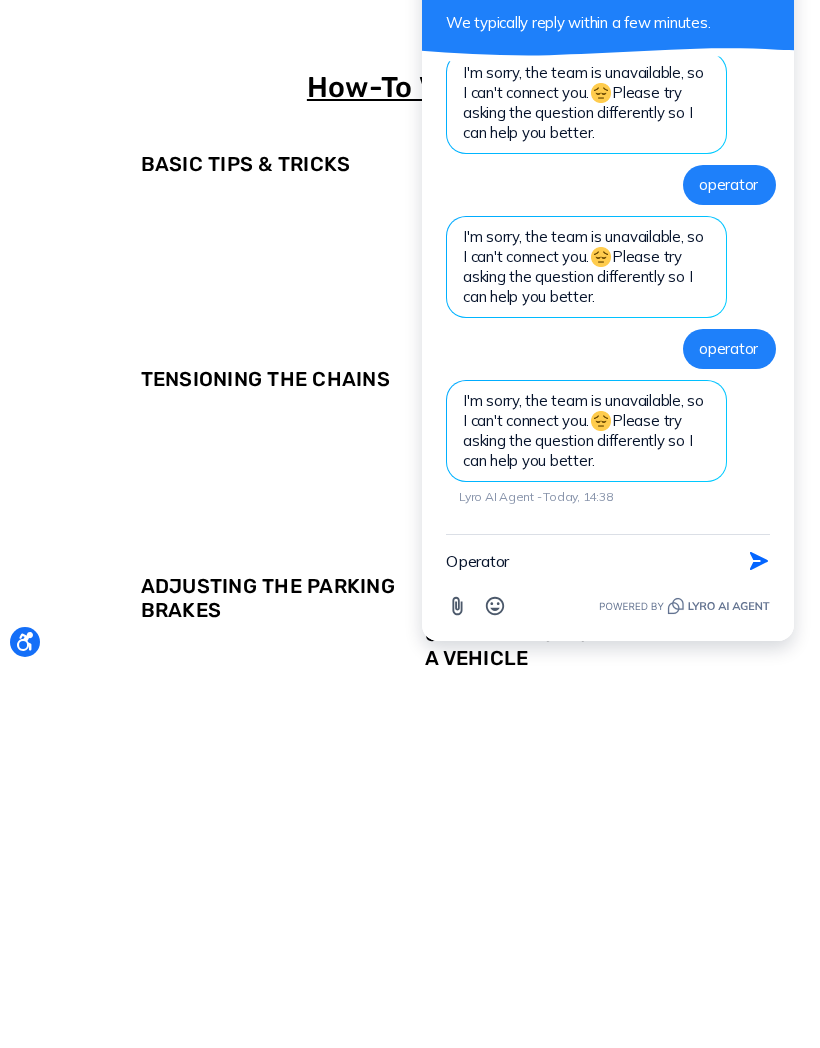 type on "Operator" 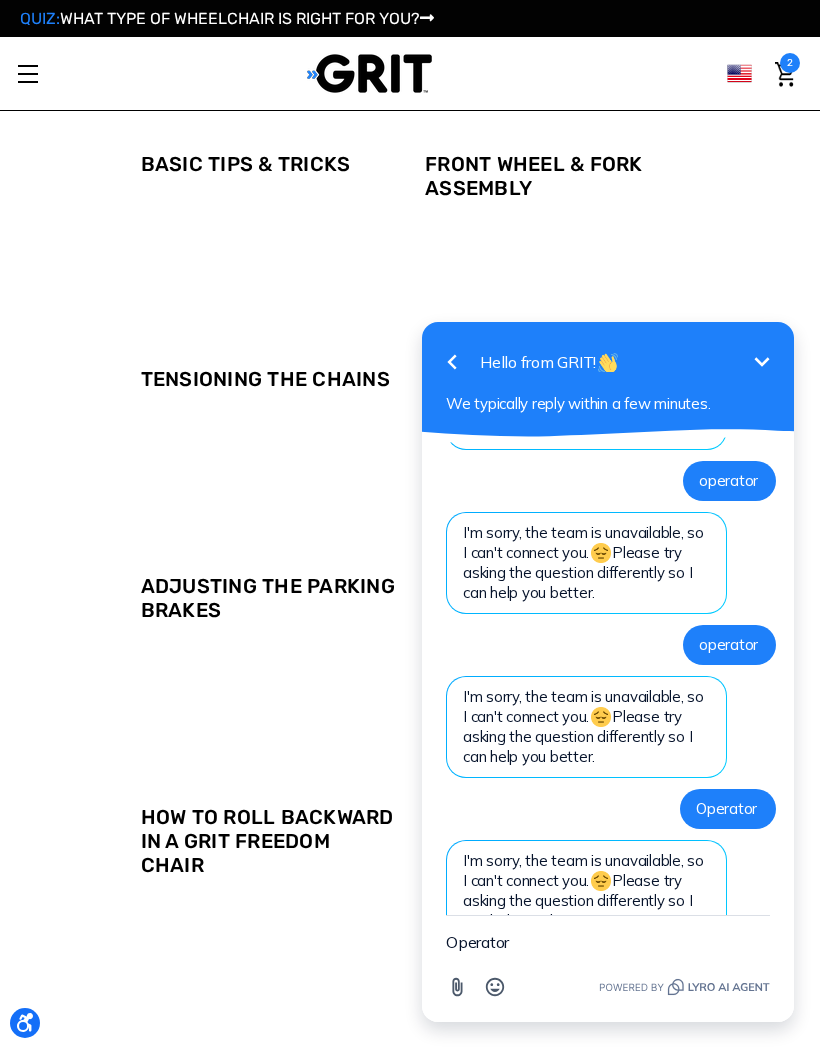 scroll, scrollTop: 934, scrollLeft: 0, axis: vertical 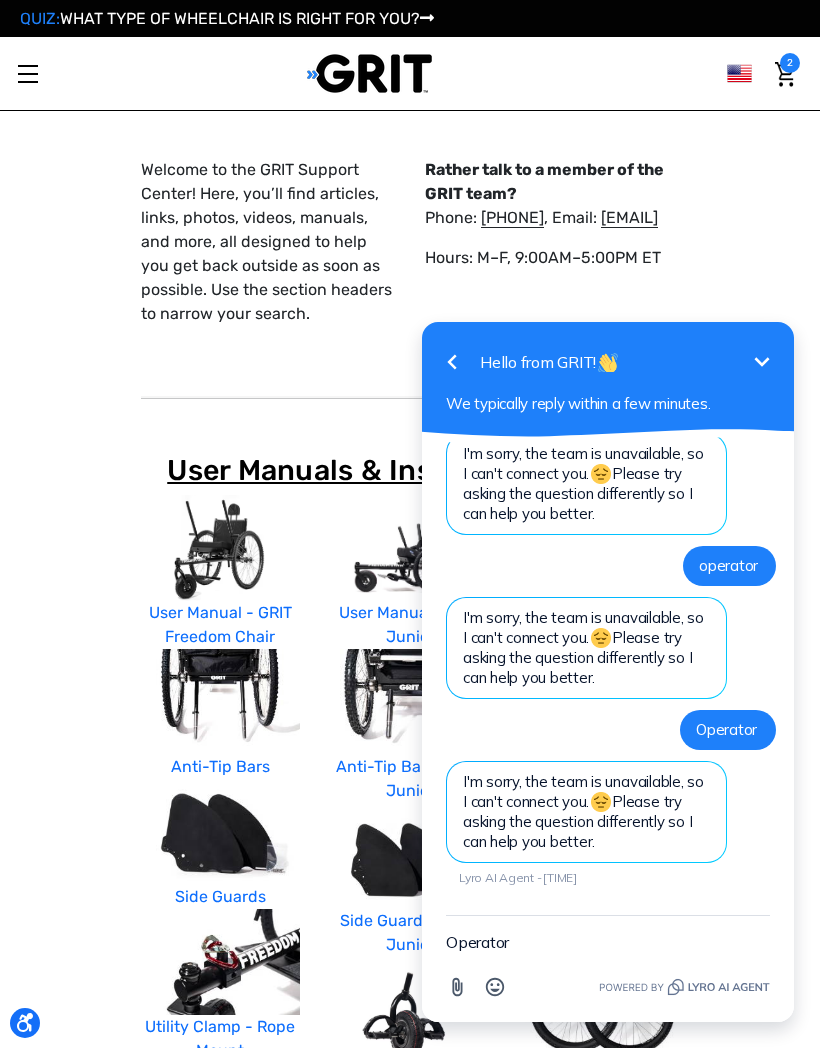 click at bounding box center (369, 73) 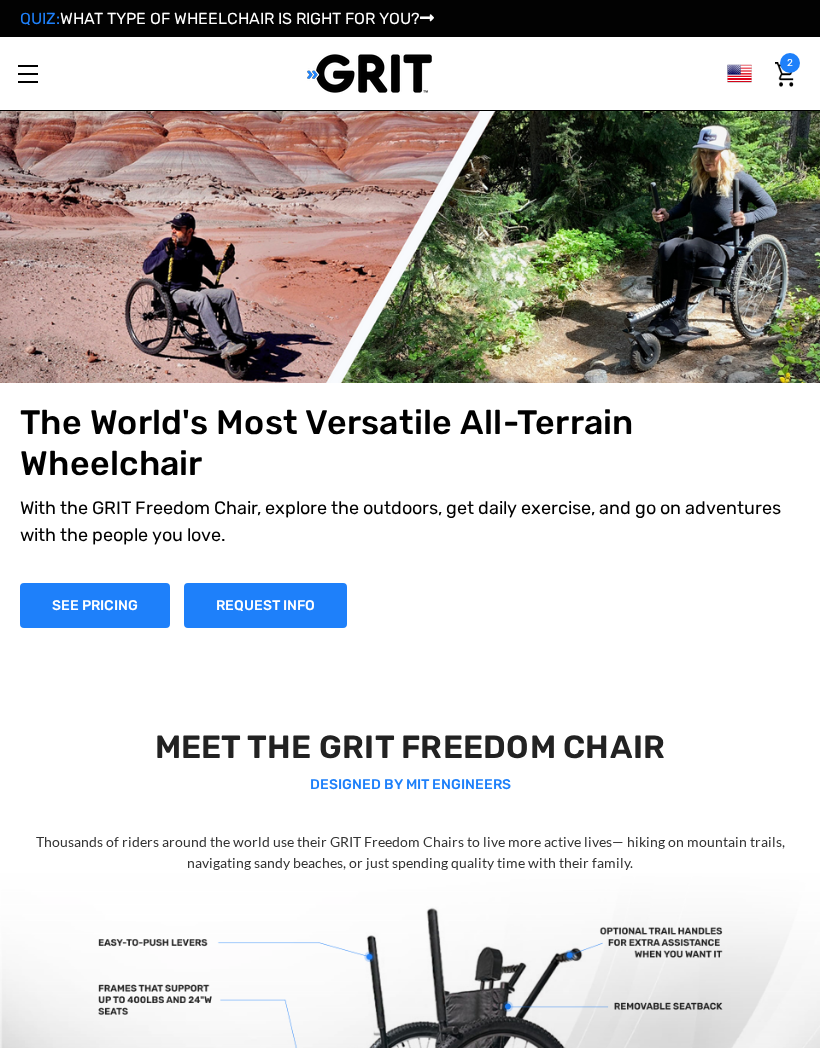 scroll, scrollTop: 0, scrollLeft: 0, axis: both 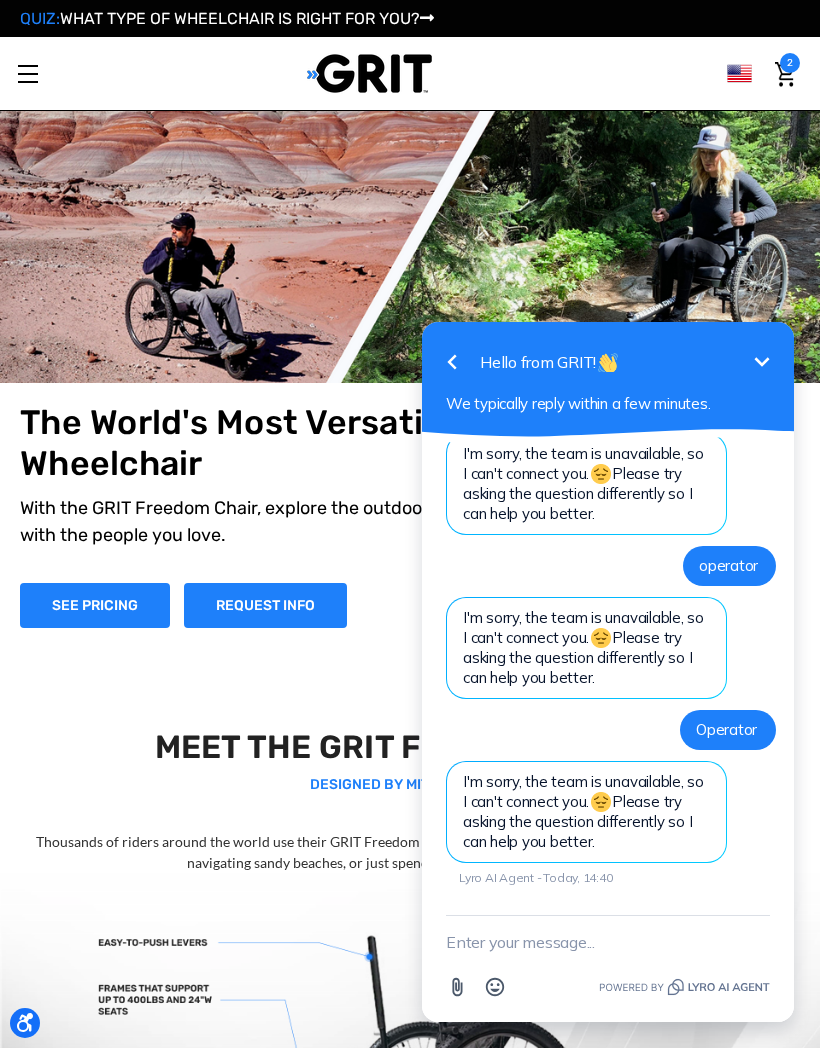 click at bounding box center (608, 942) 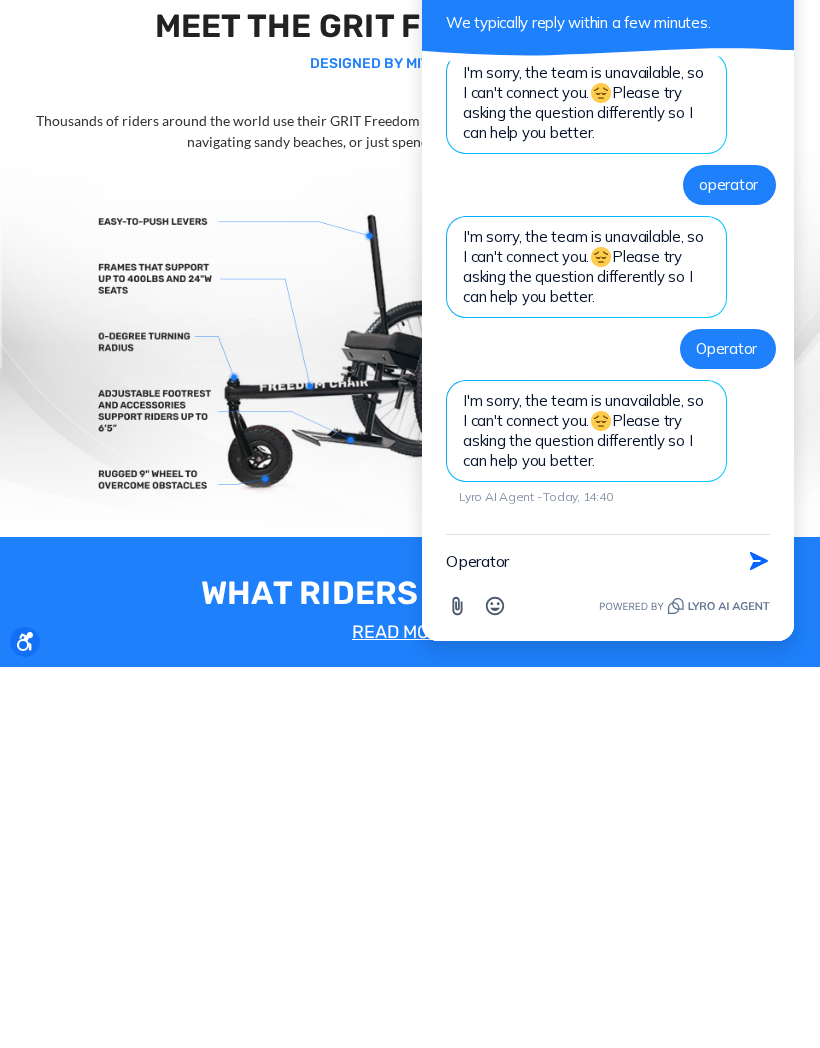 type on "Operator" 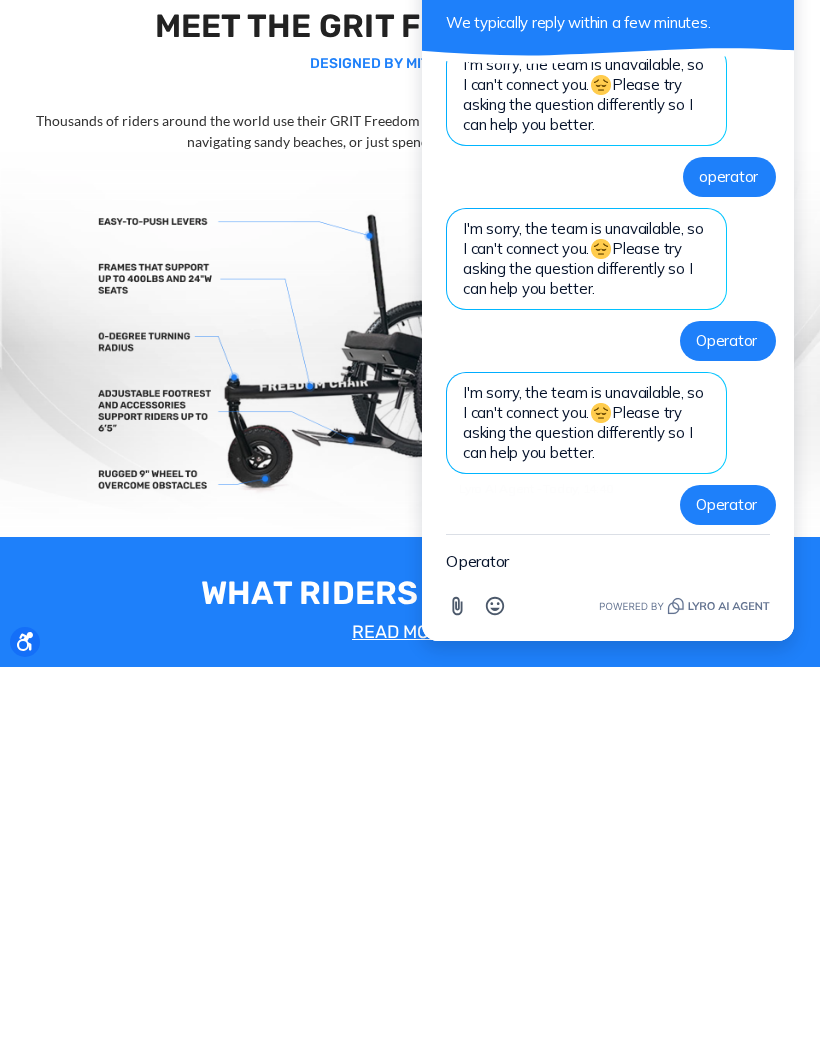 scroll, scrollTop: 959, scrollLeft: 0, axis: vertical 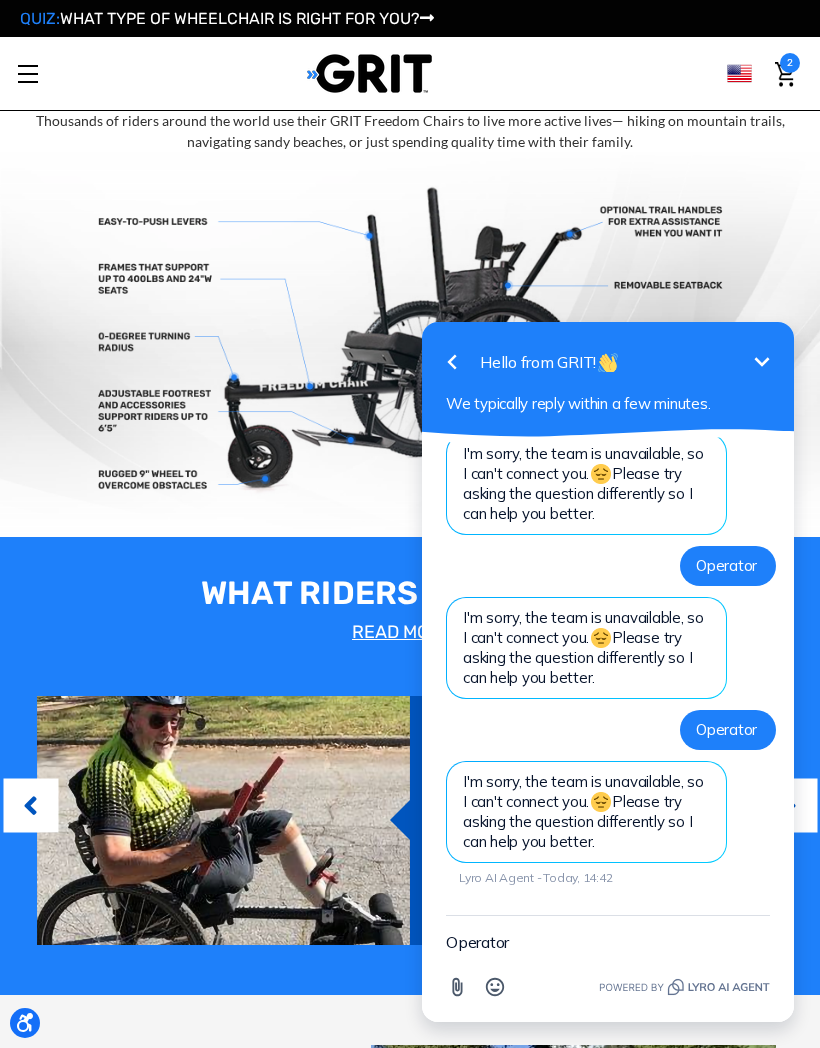click on "Operator" at bounding box center (608, 942) 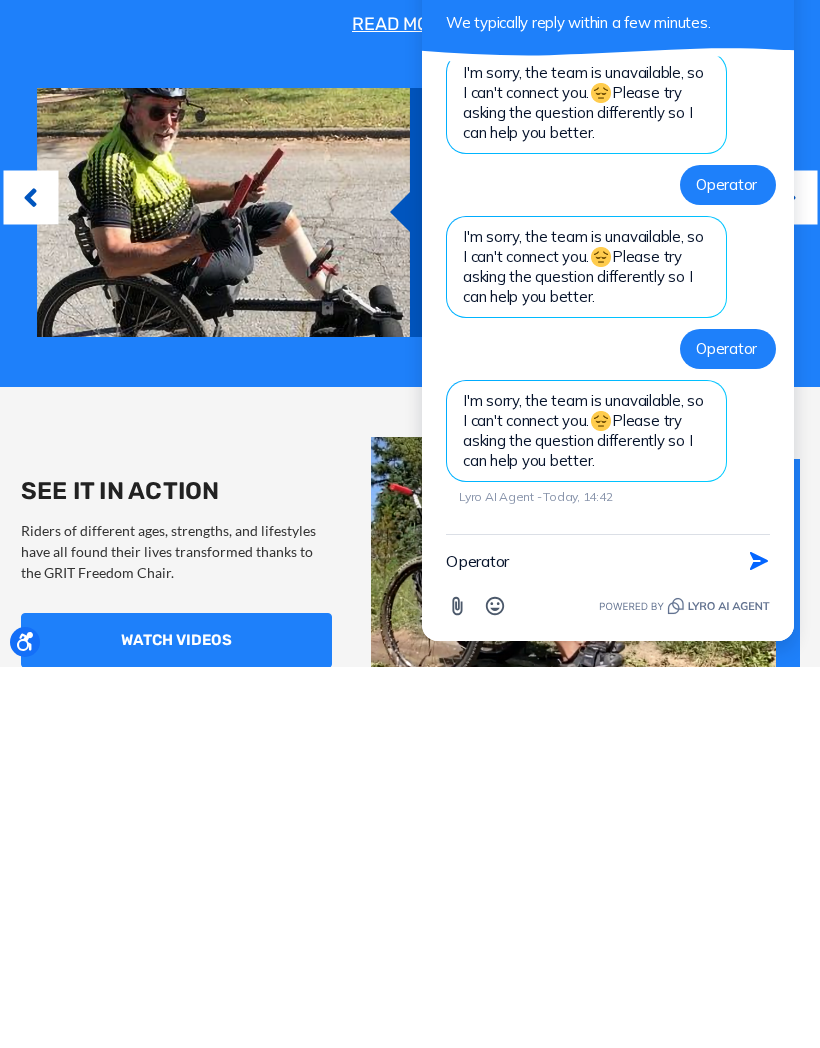type on "Operator" 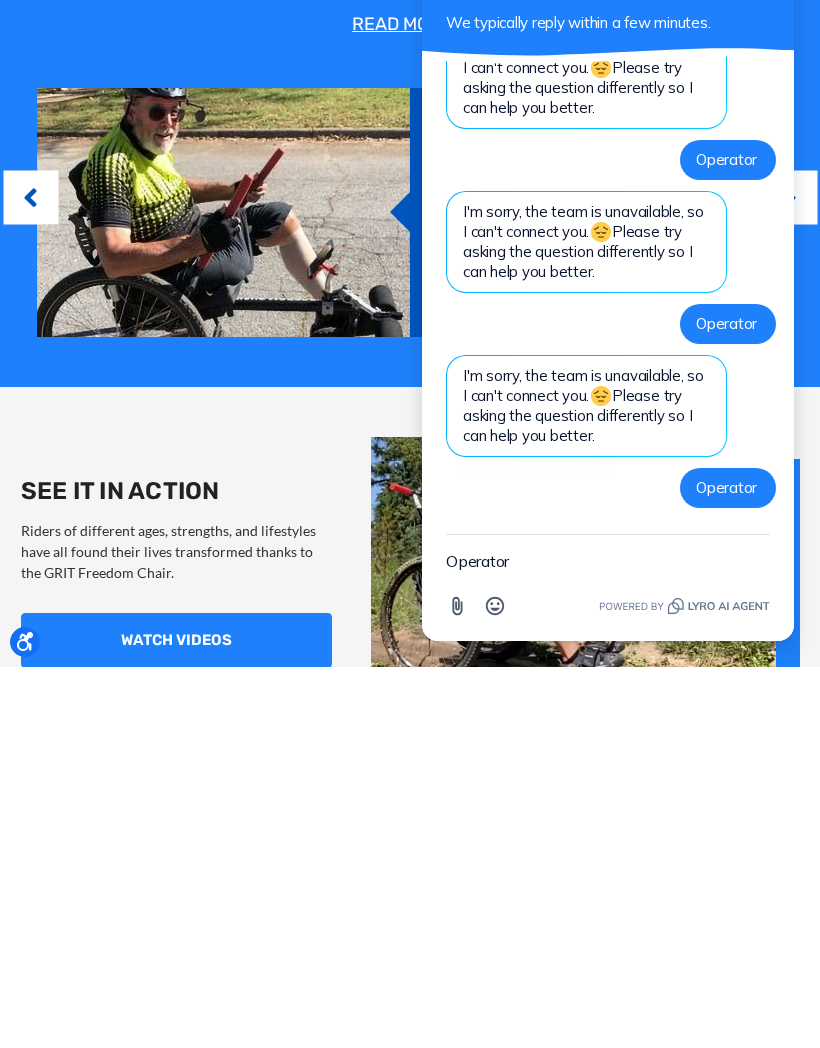 scroll, scrollTop: 1218, scrollLeft: 0, axis: vertical 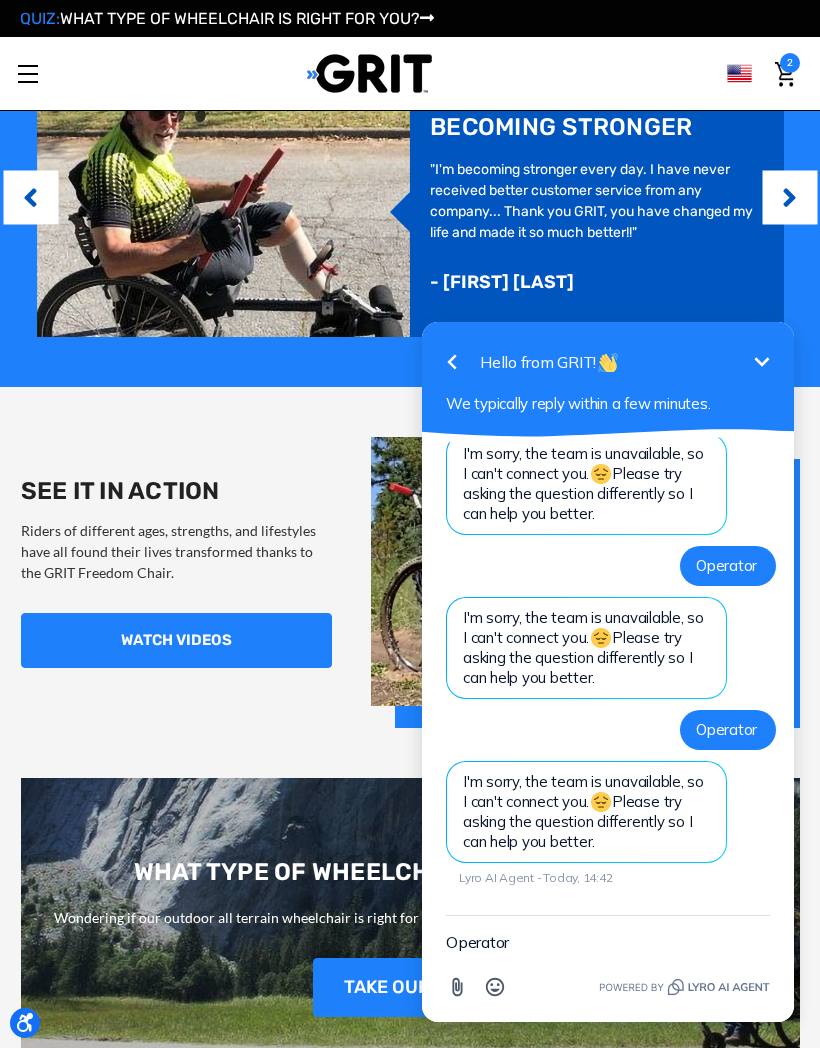 click on "Operator" at bounding box center (608, 942) 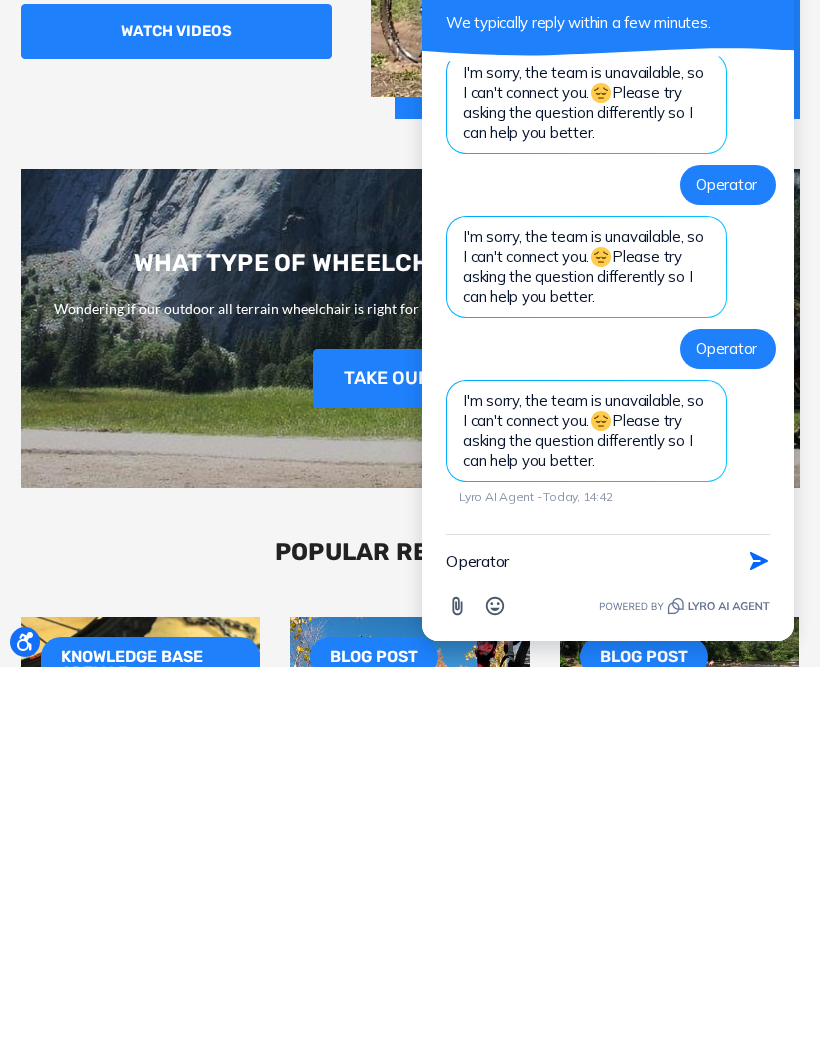 type on "Operator" 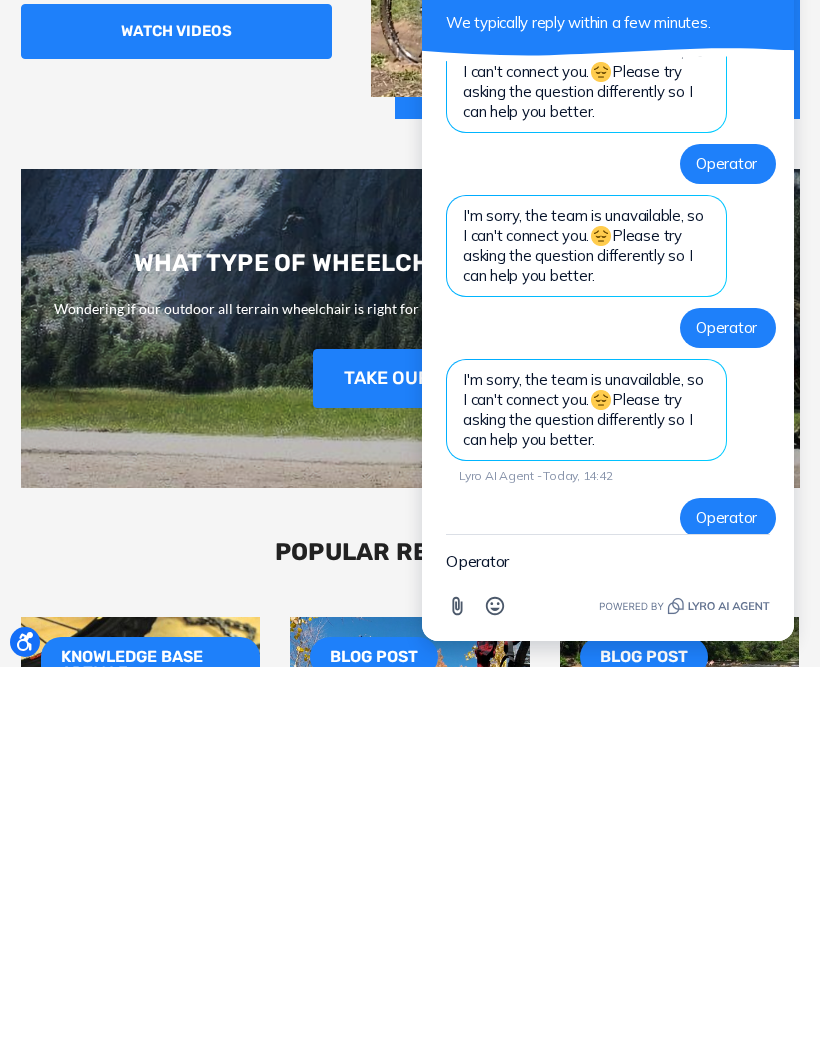 scroll, scrollTop: 1827, scrollLeft: 0, axis: vertical 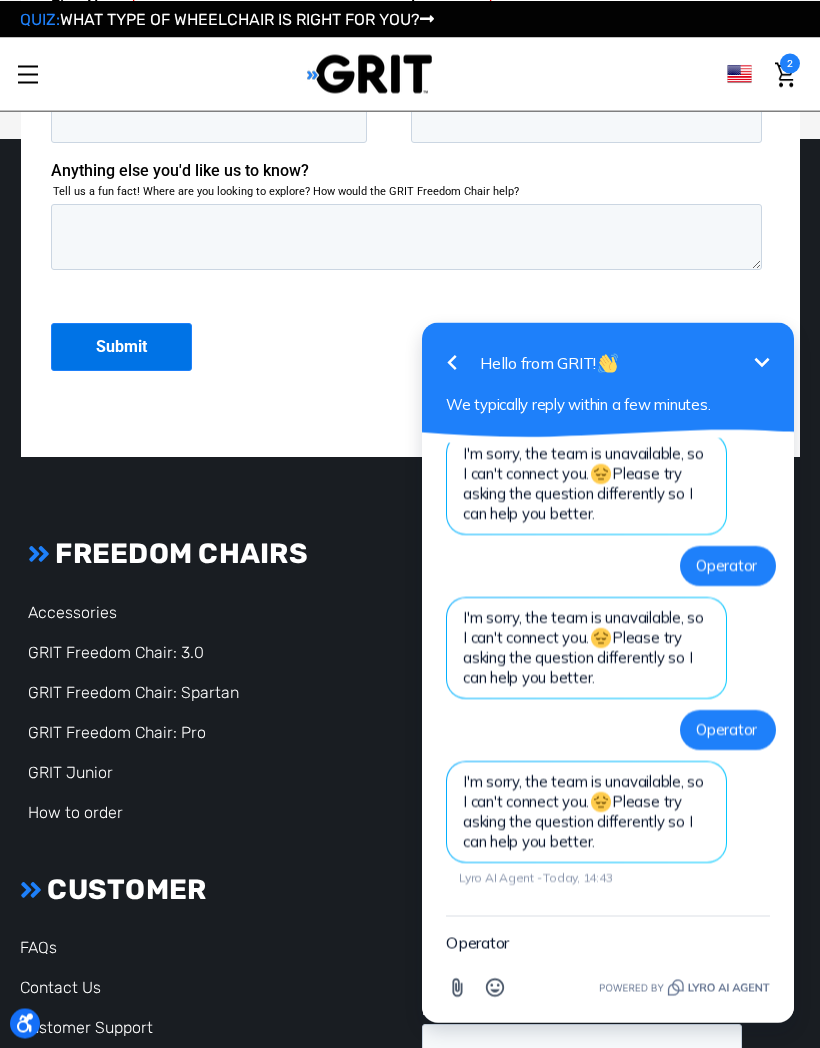 click on "Accessories" at bounding box center (72, 612) 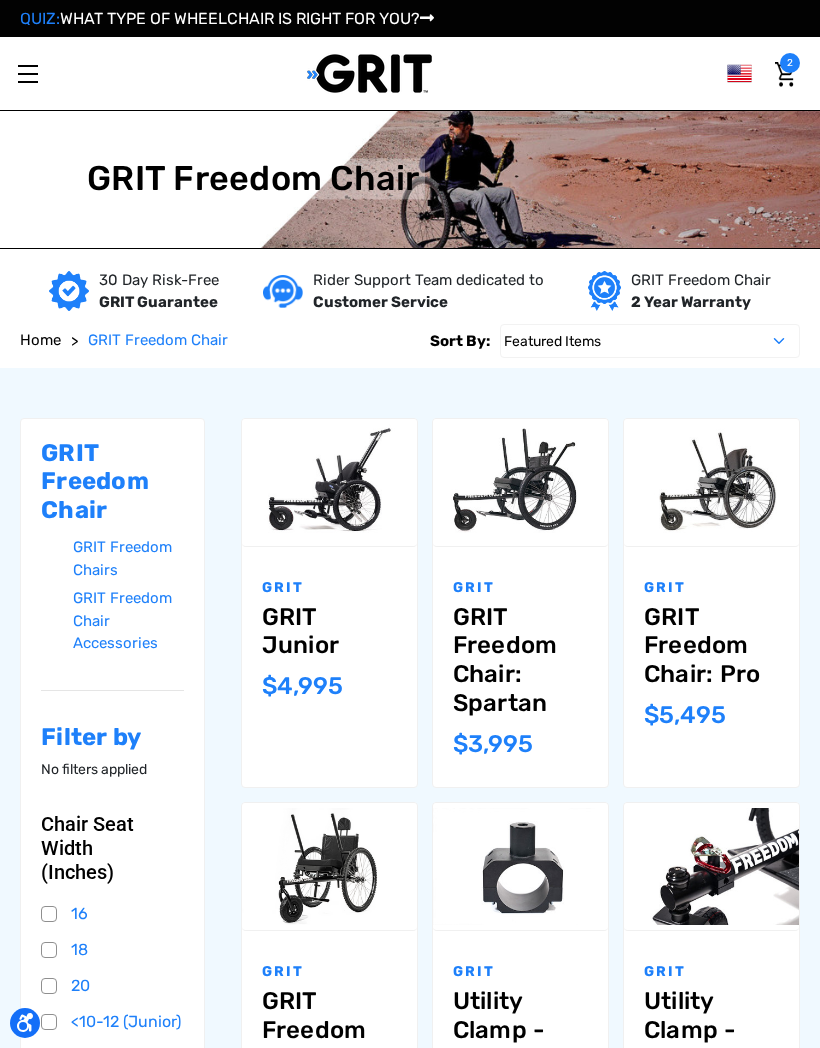 scroll, scrollTop: 0, scrollLeft: 0, axis: both 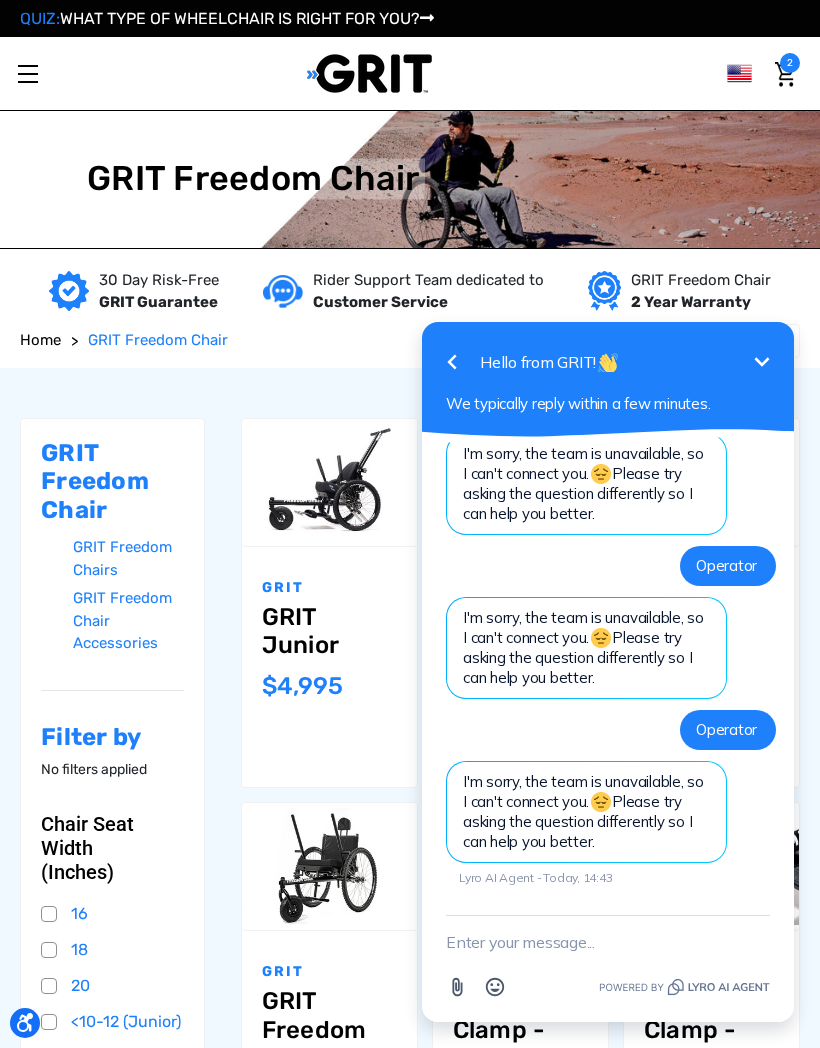 click 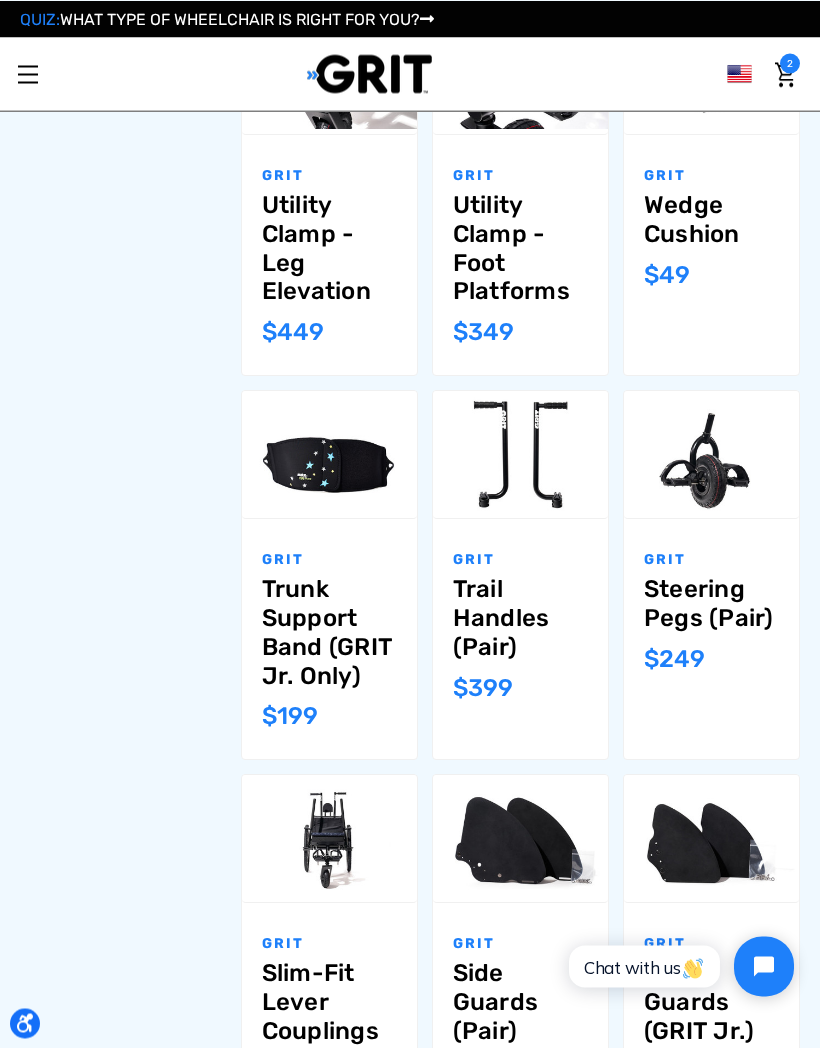 scroll, scrollTop: 1069, scrollLeft: 0, axis: vertical 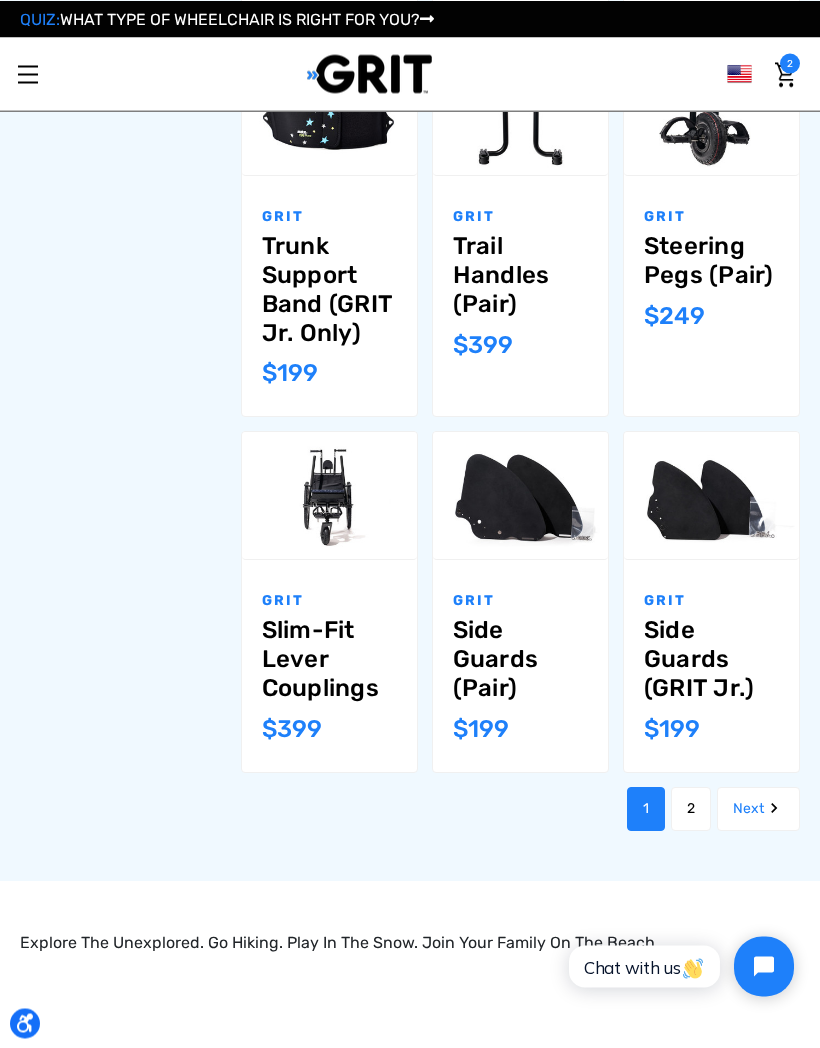 click on "Next" at bounding box center [758, 809] 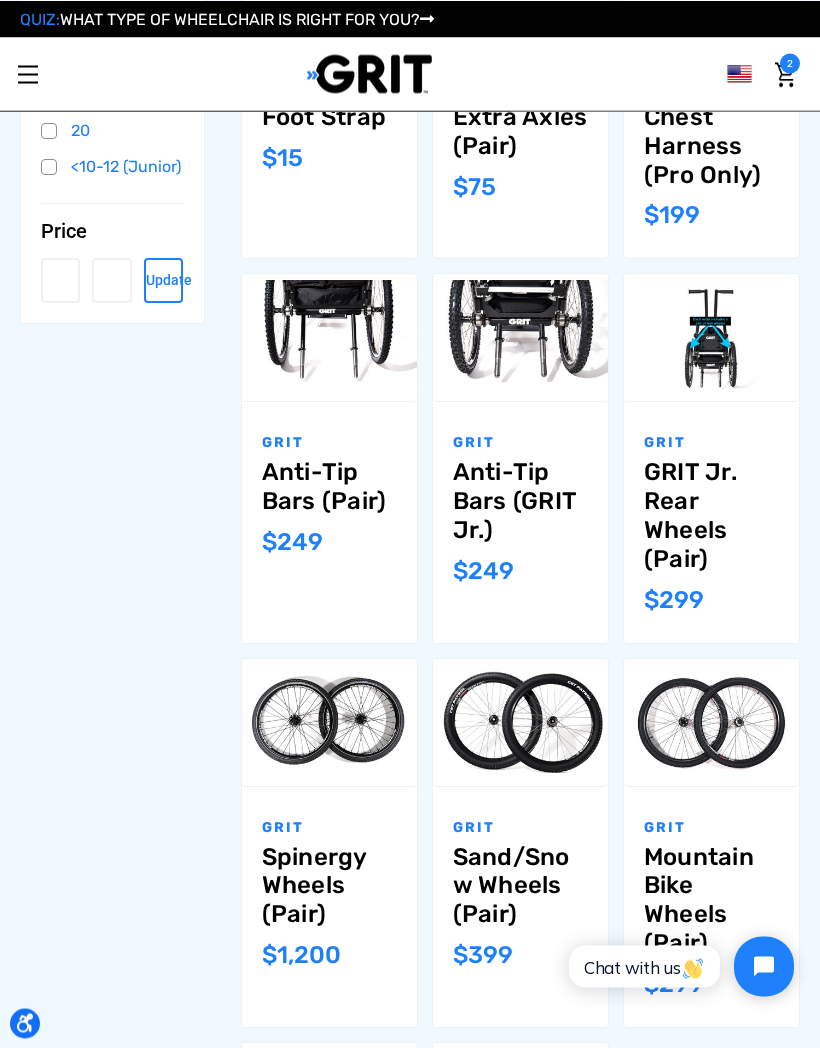 scroll, scrollTop: 748, scrollLeft: 0, axis: vertical 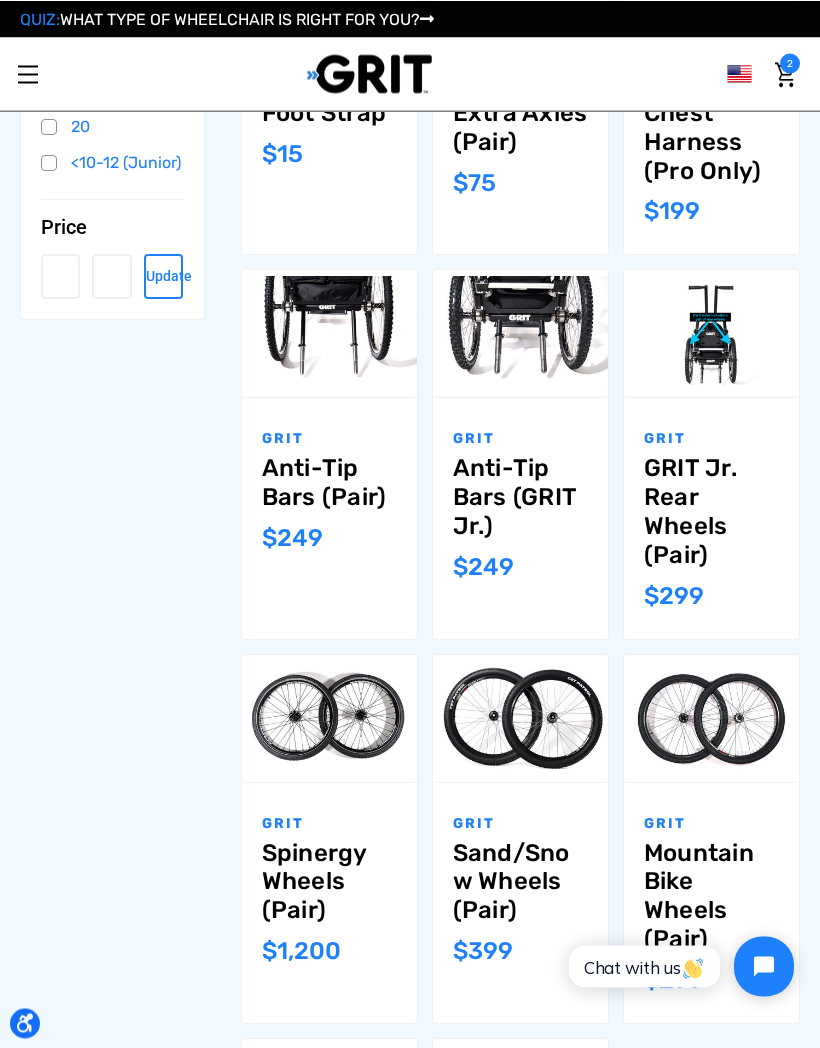 click on "Sand/Snow Wheels (Pair)" at bounding box center (520, 882) 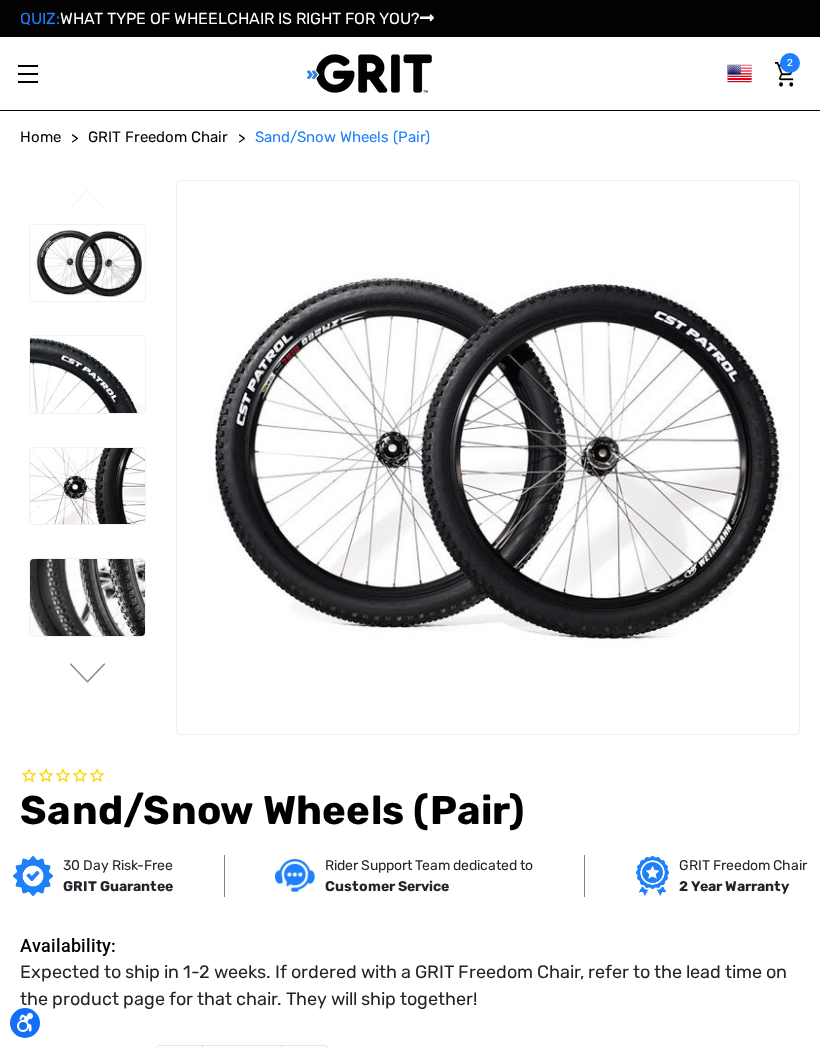 scroll, scrollTop: 0, scrollLeft: 0, axis: both 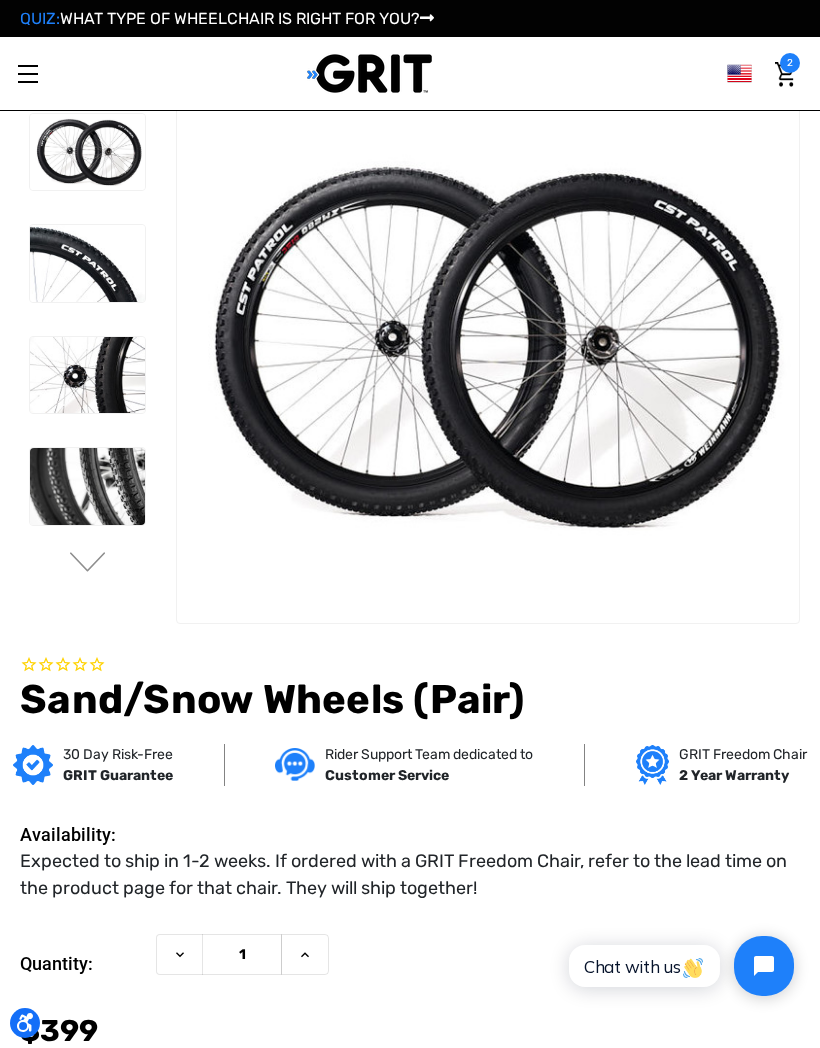 click at bounding box center (87, 486) 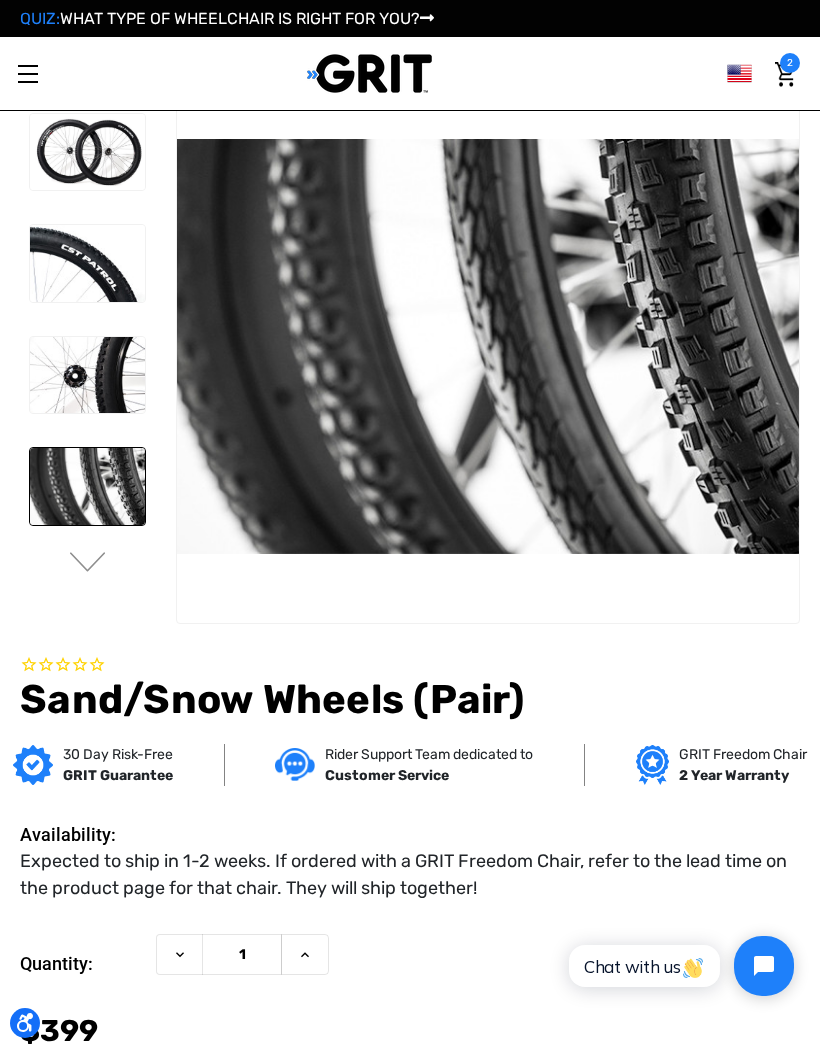 click at bounding box center (87, 375) 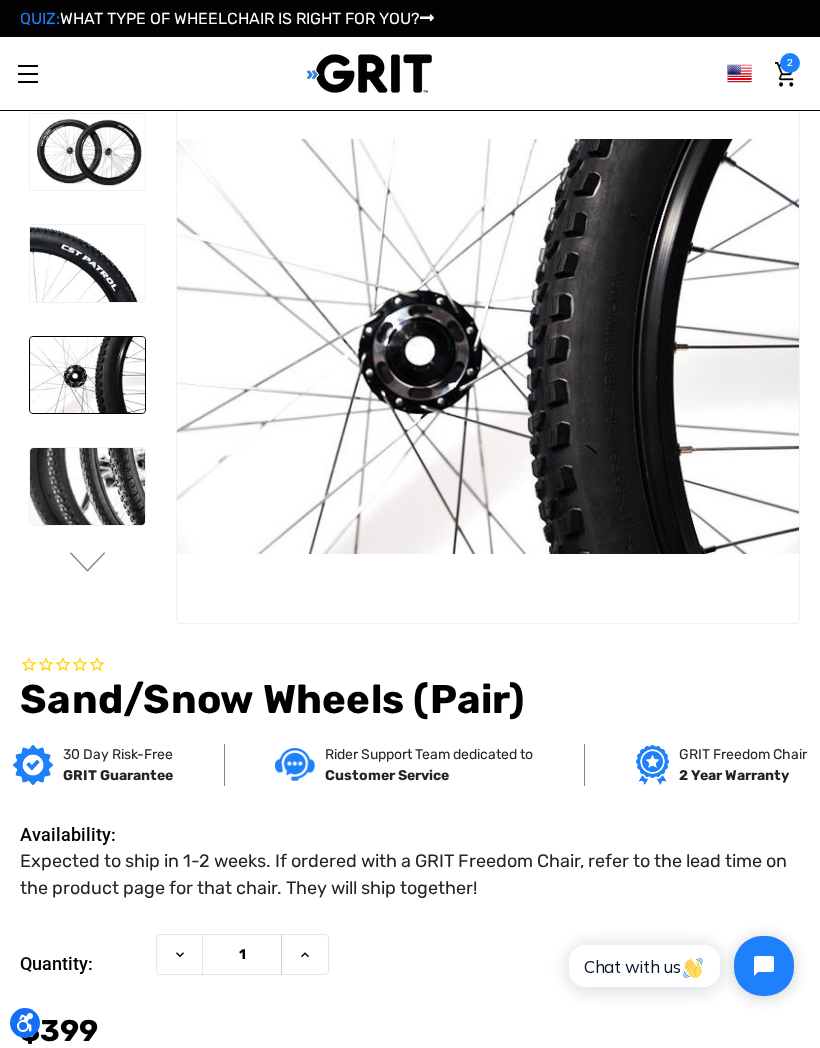 click at bounding box center (87, 375) 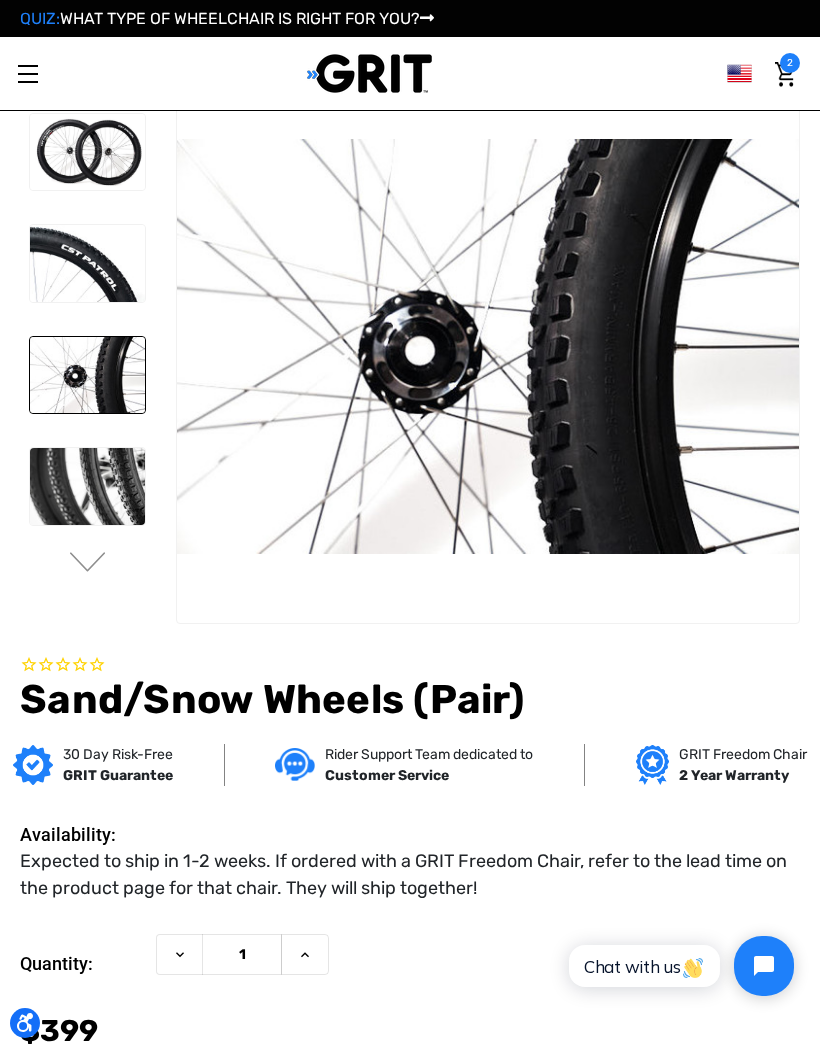 click at bounding box center [87, 486] 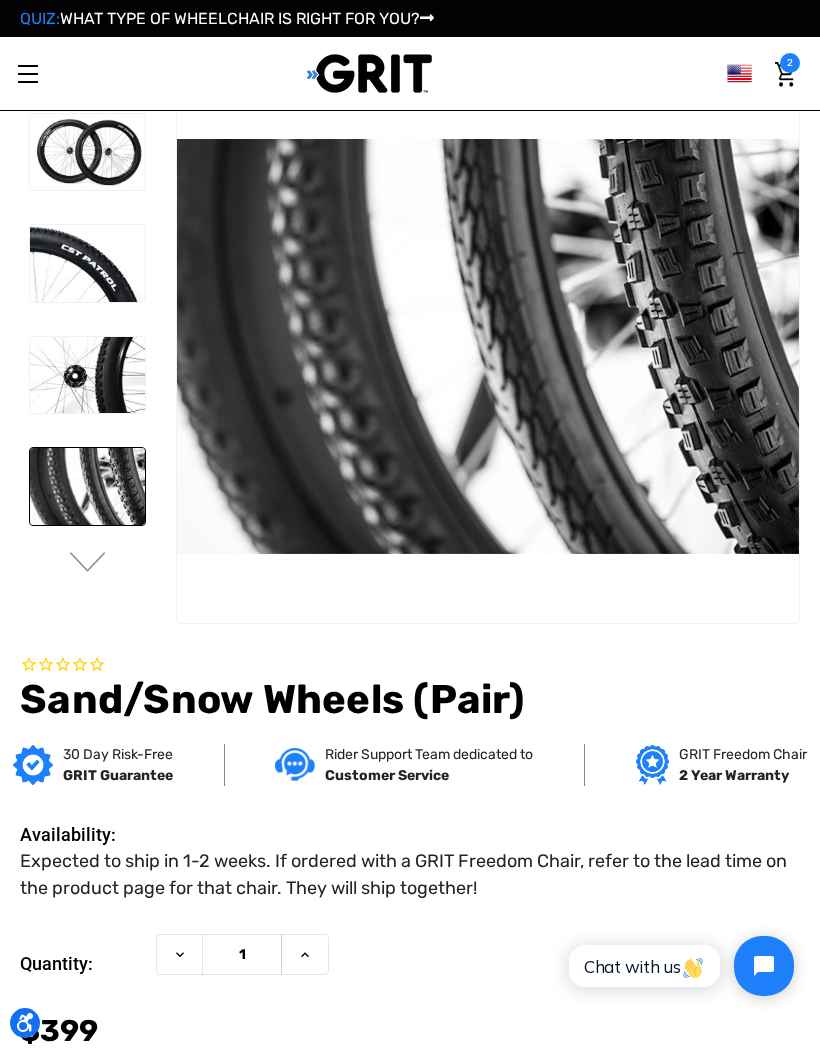click at bounding box center (86, 152) 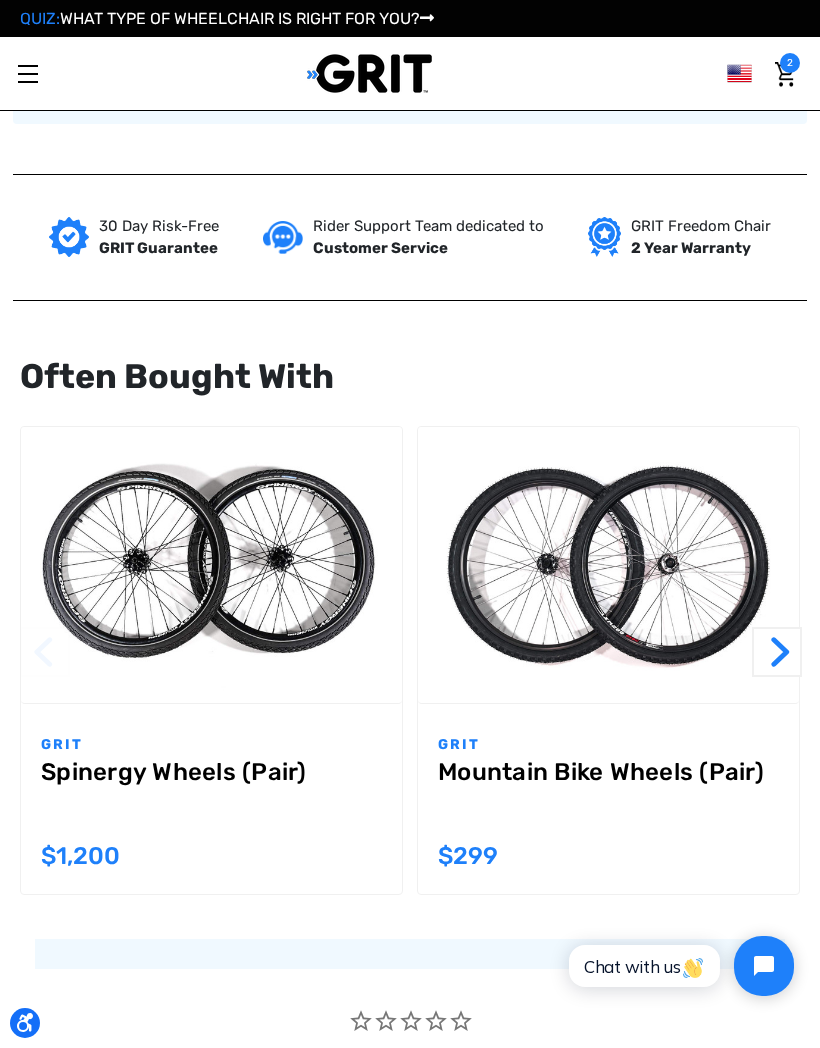 scroll, scrollTop: 2164, scrollLeft: 0, axis: vertical 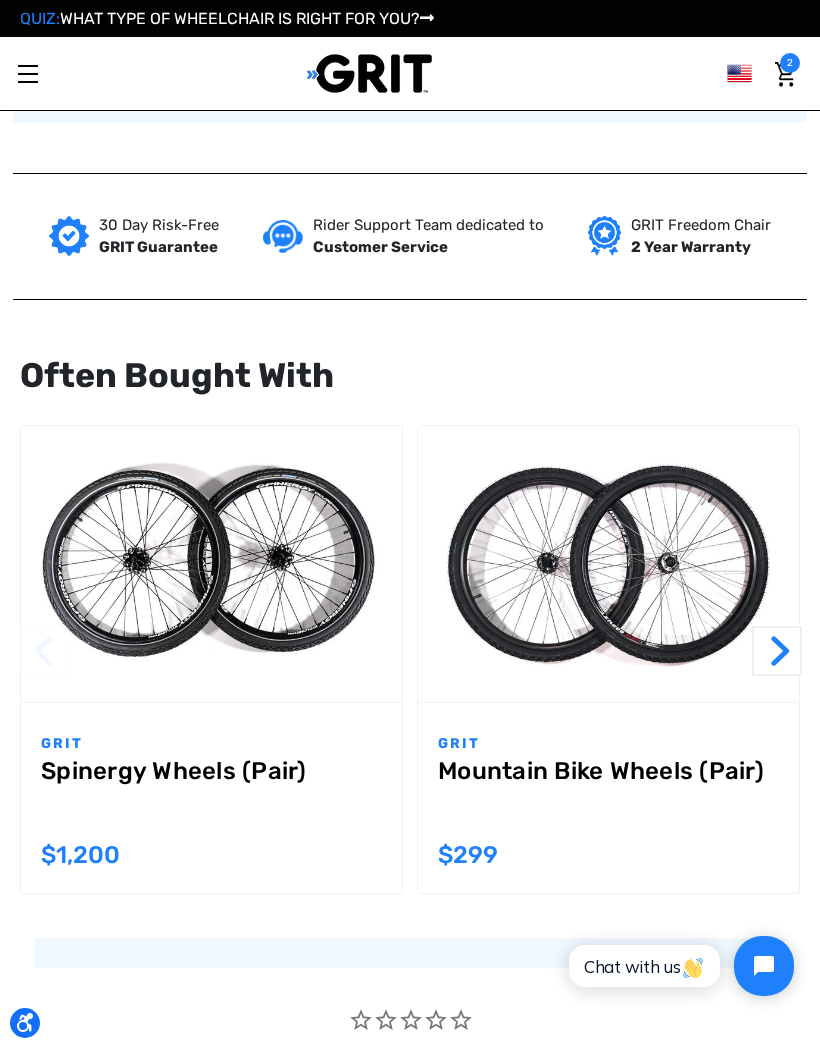 click at bounding box center [785, 74] 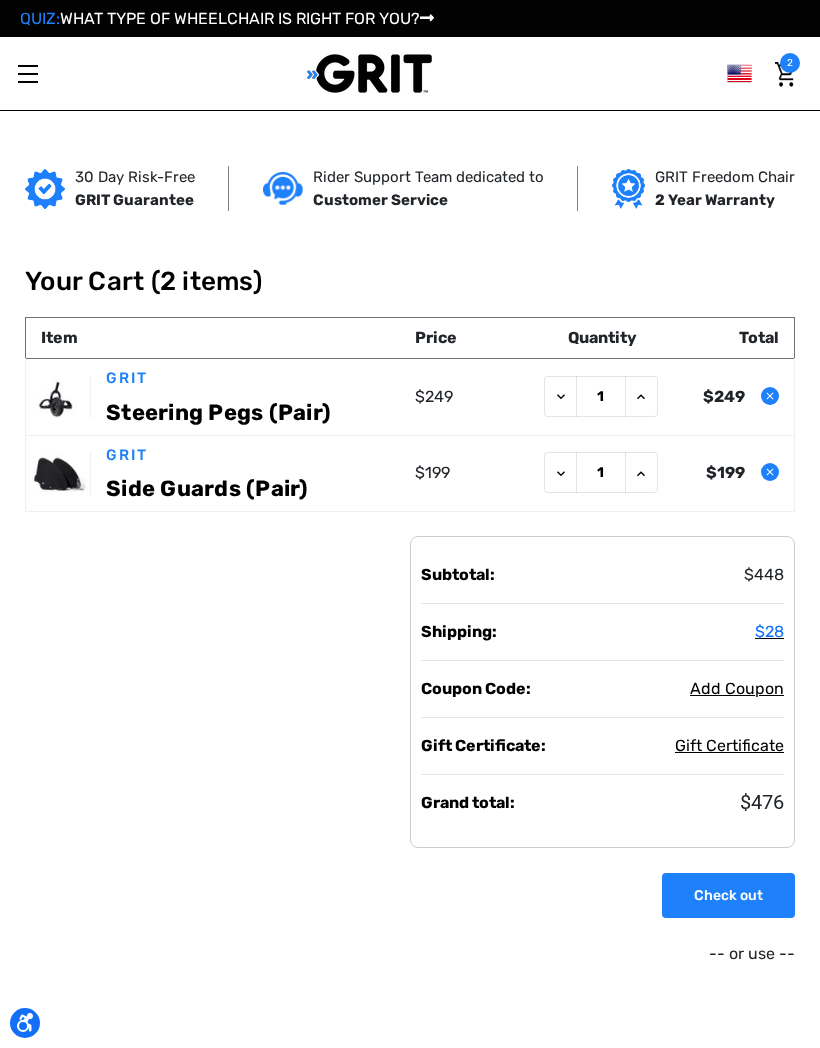 scroll, scrollTop: 0, scrollLeft: 0, axis: both 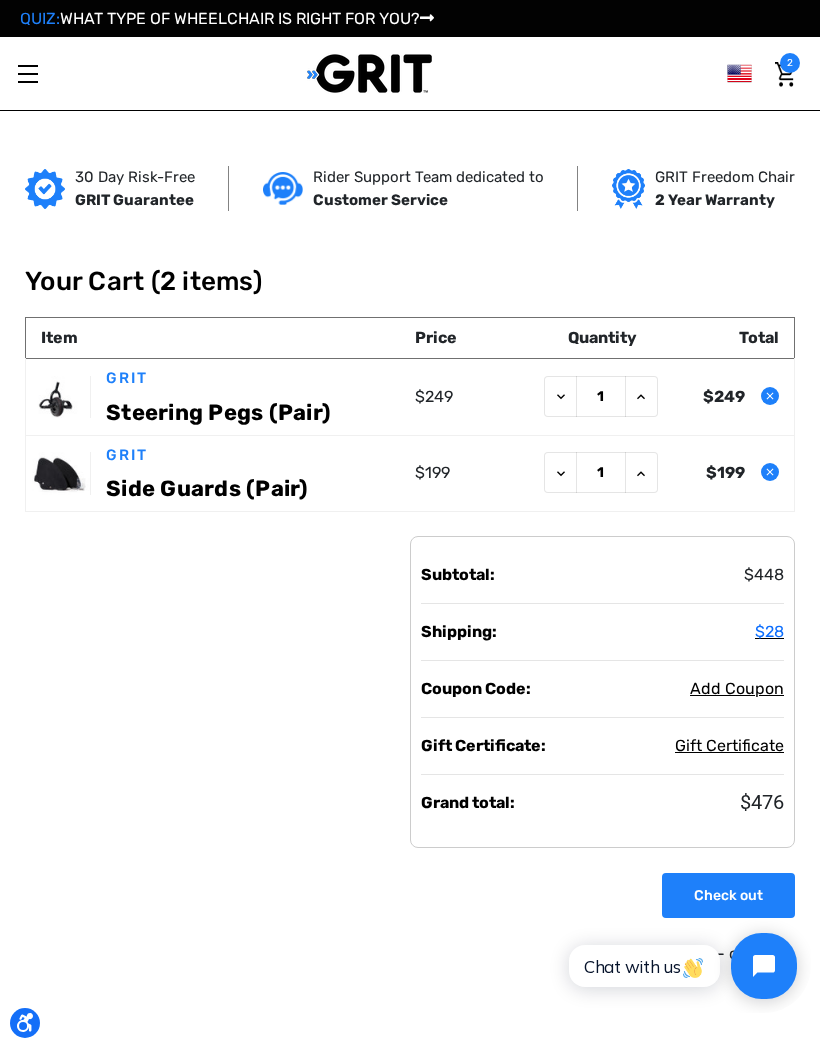 click 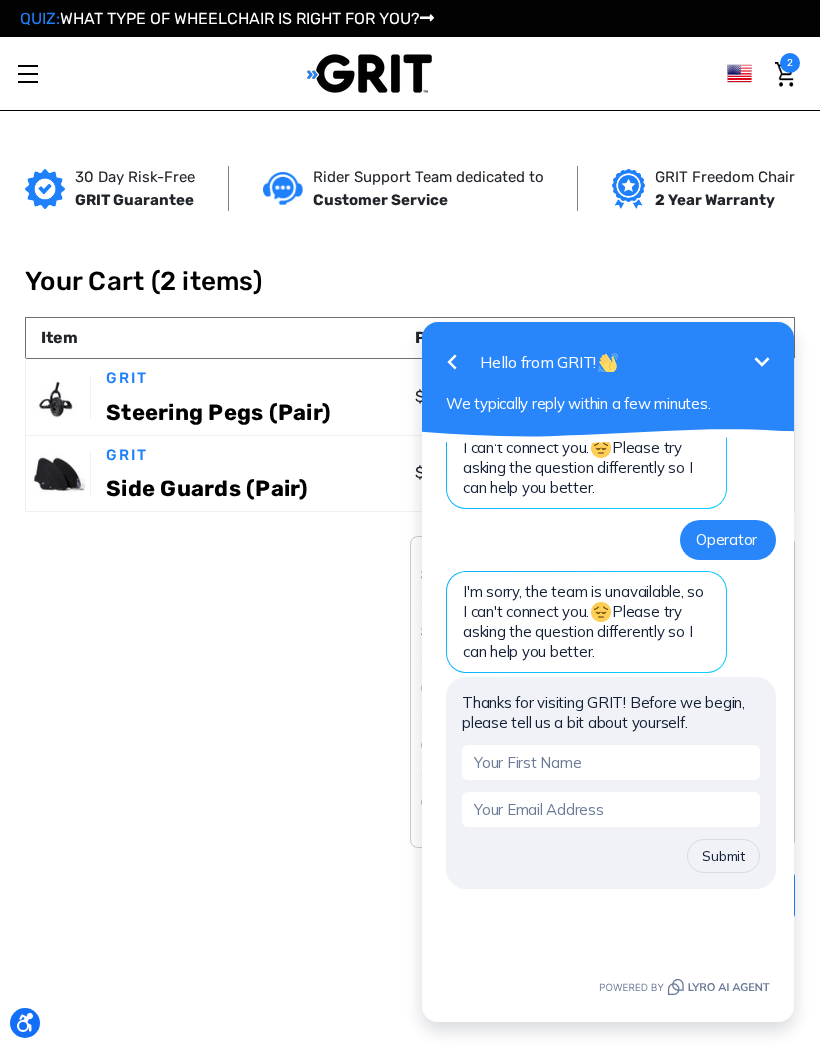 scroll, scrollTop: 1621, scrollLeft: 0, axis: vertical 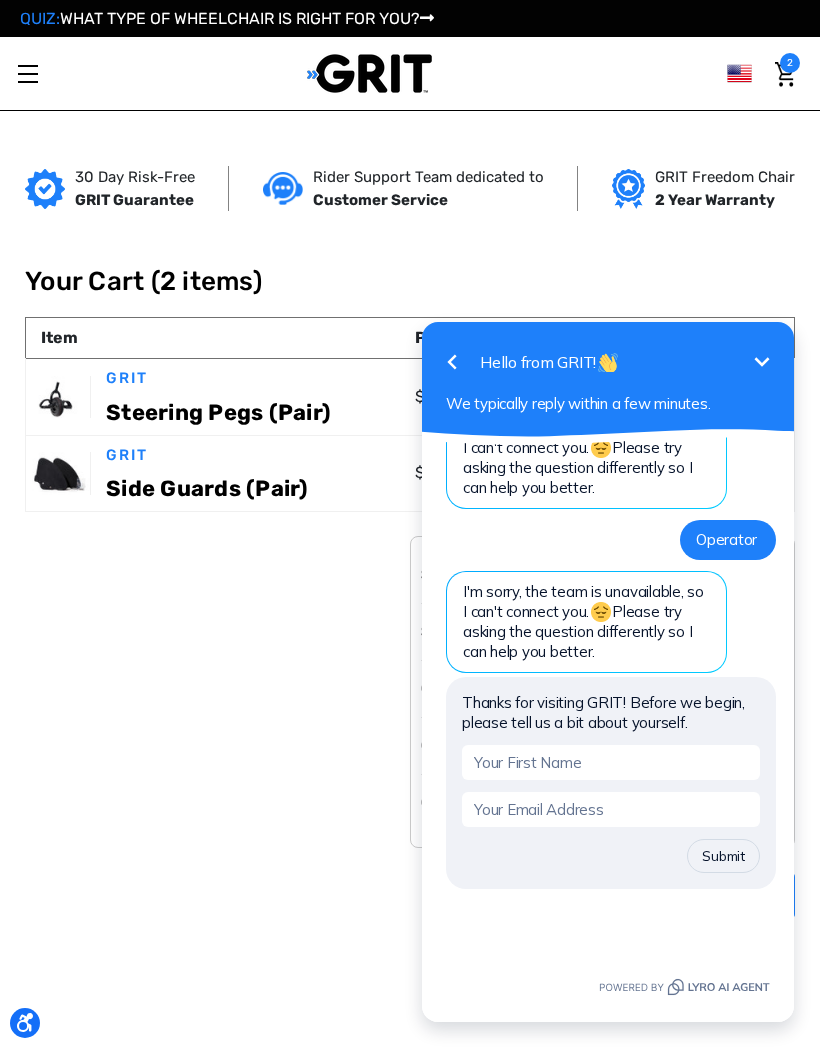 click at bounding box center (611, 762) 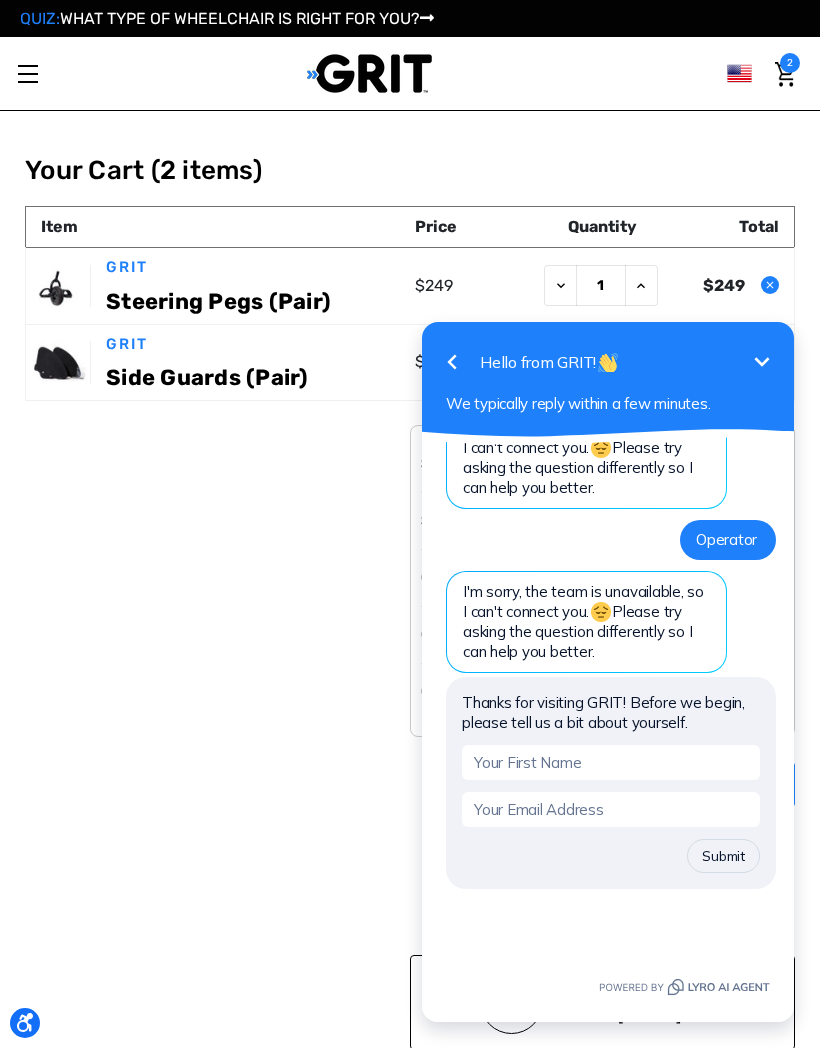 scroll, scrollTop: 48, scrollLeft: 0, axis: vertical 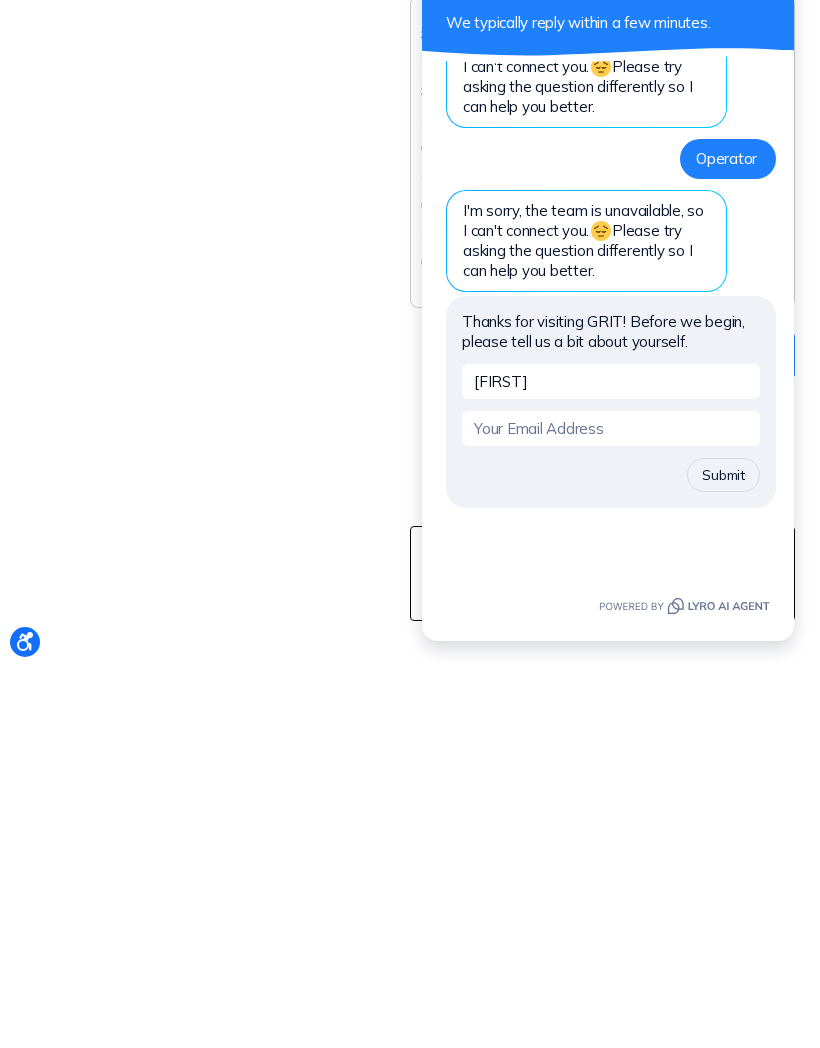 type on "[FIRST]" 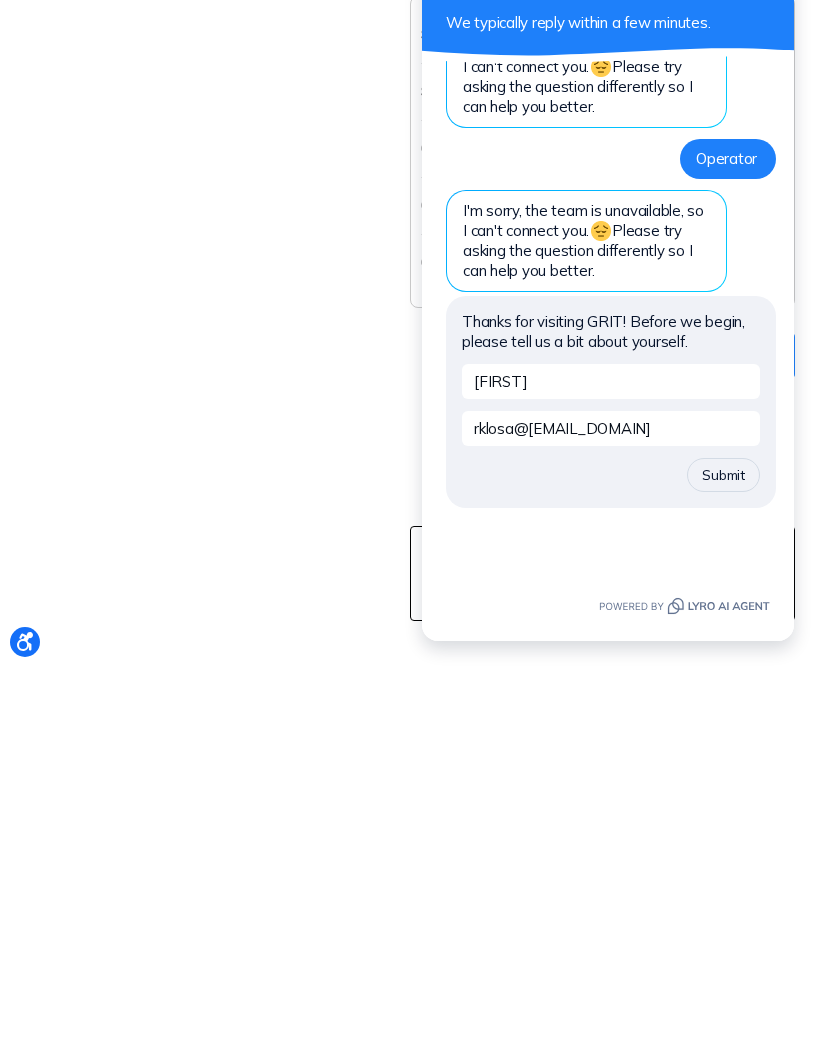 type on "rklosa@[EMAIL_DOMAIN]" 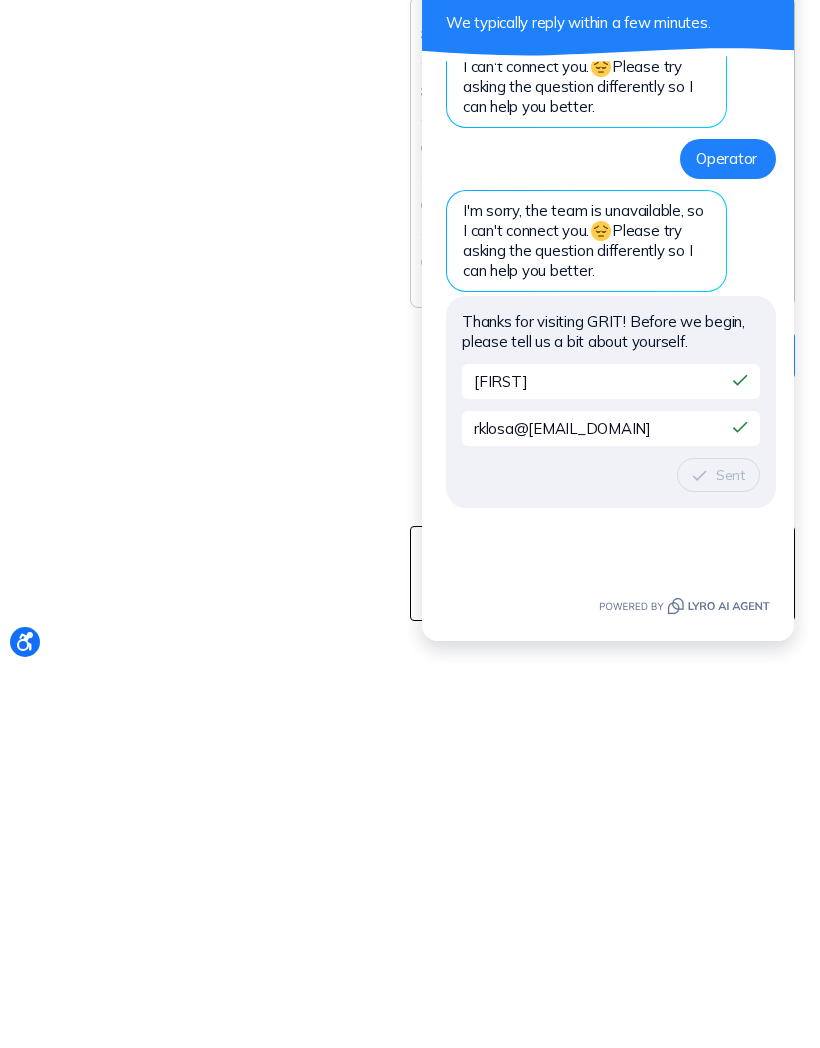 scroll, scrollTop: 429, scrollLeft: 0, axis: vertical 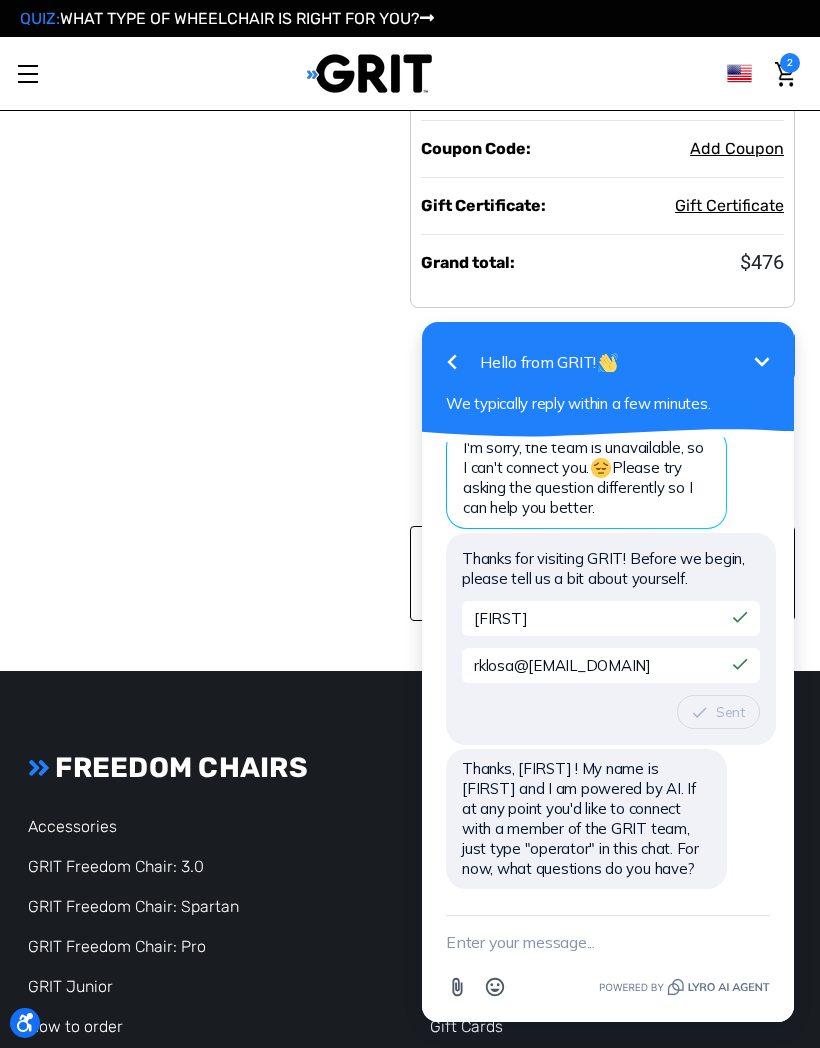 click at bounding box center [608, 942] 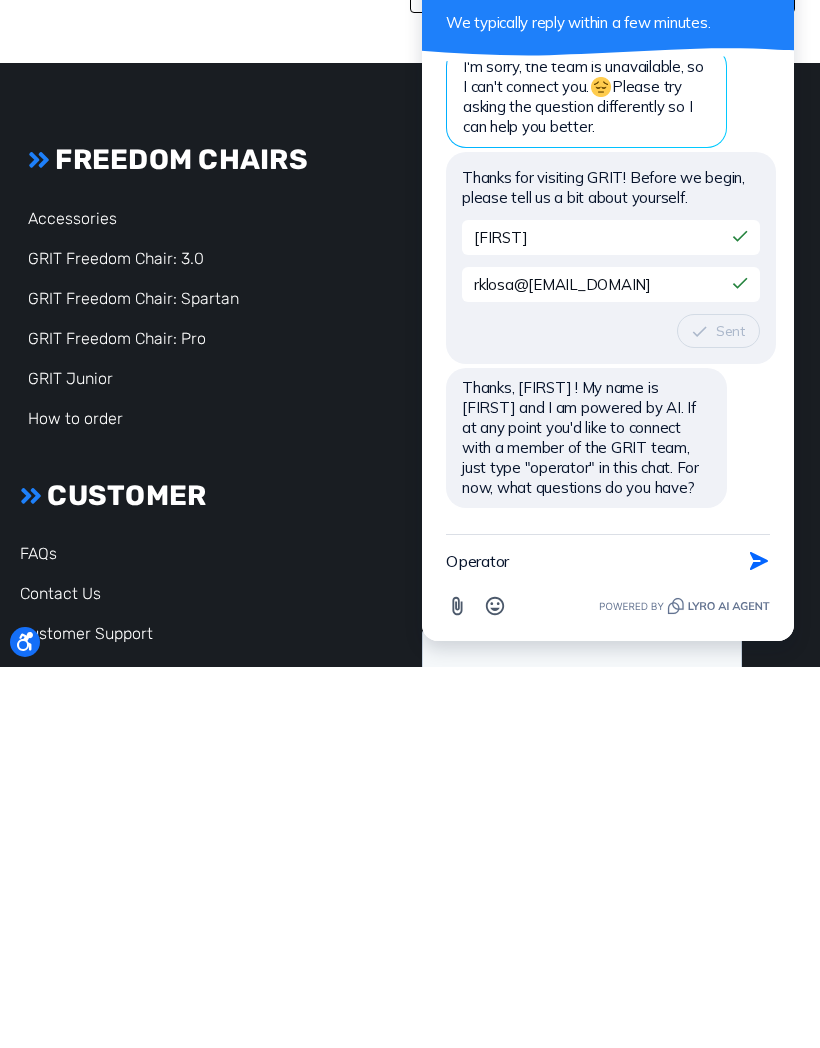 type on "Operator" 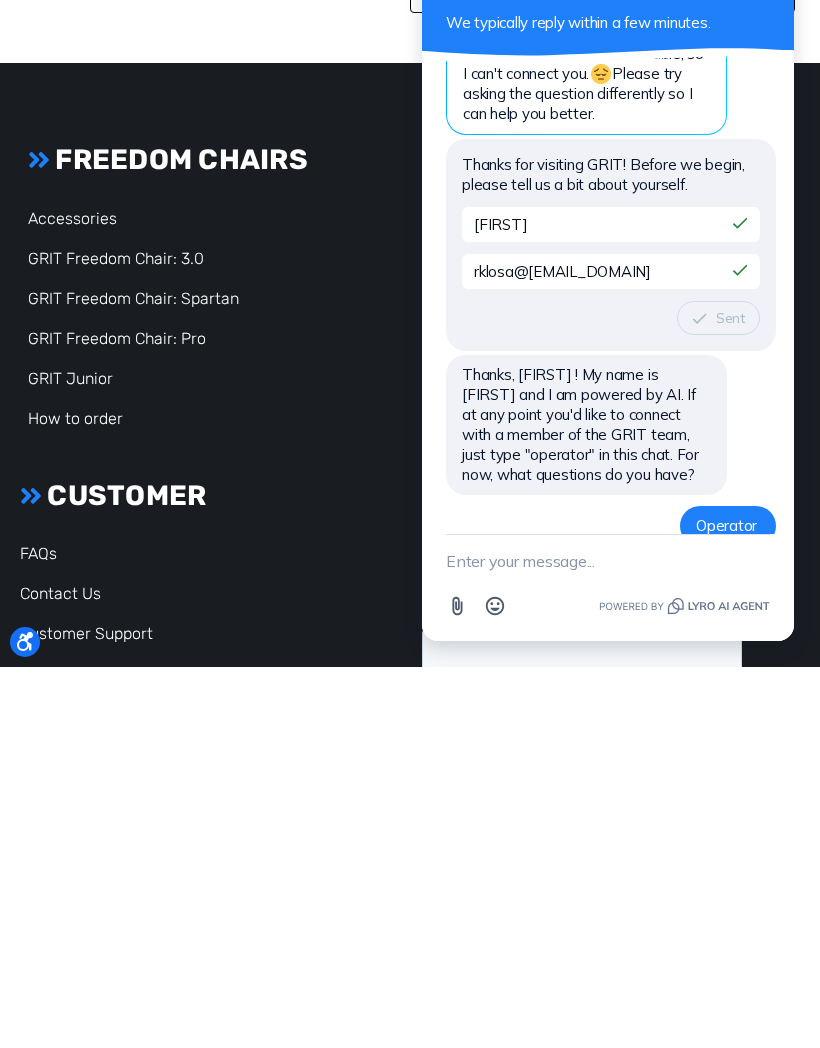 scroll, scrollTop: 1816, scrollLeft: 0, axis: vertical 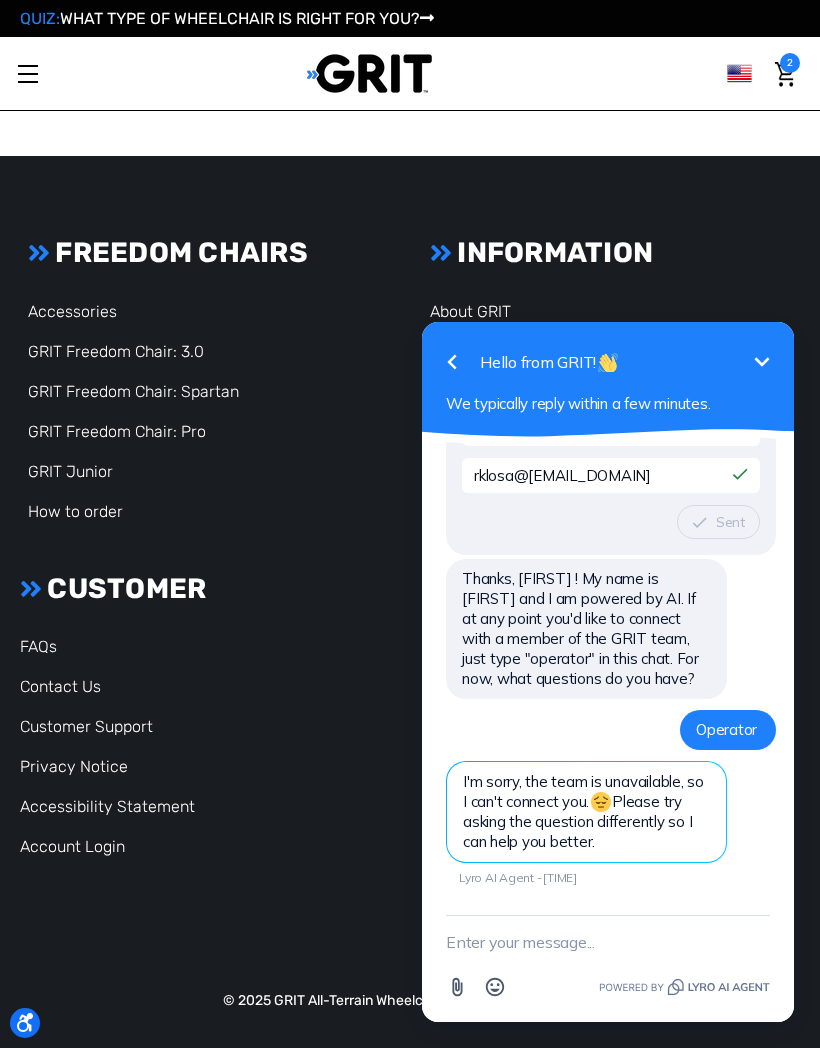 click at bounding box center [608, 942] 